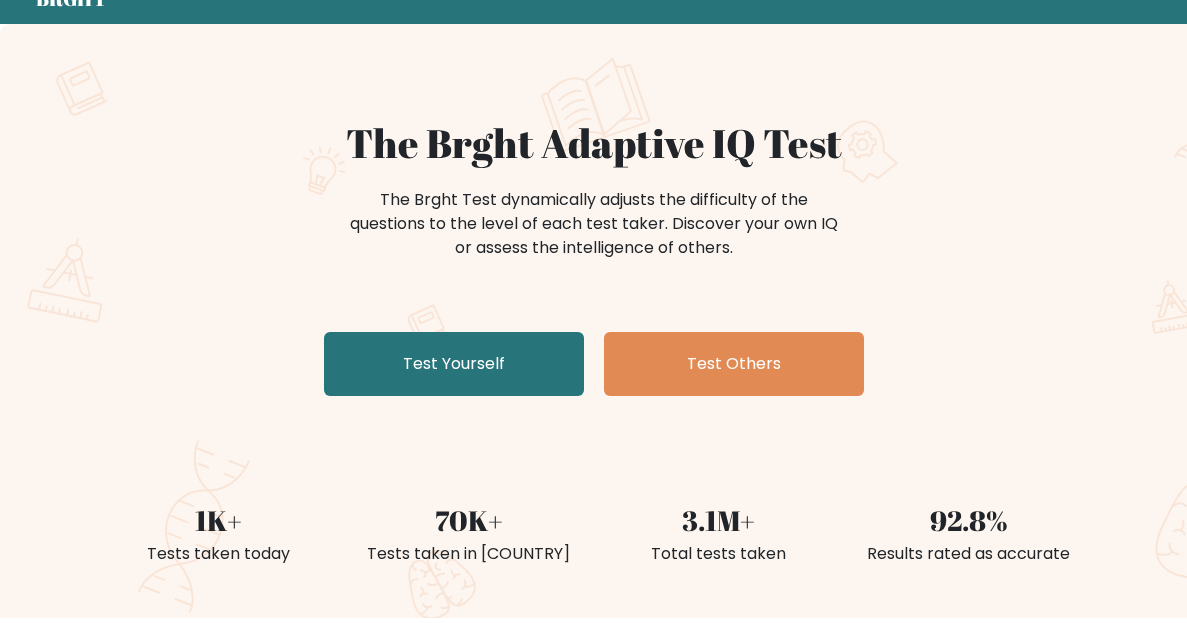 scroll, scrollTop: 120, scrollLeft: 0, axis: vertical 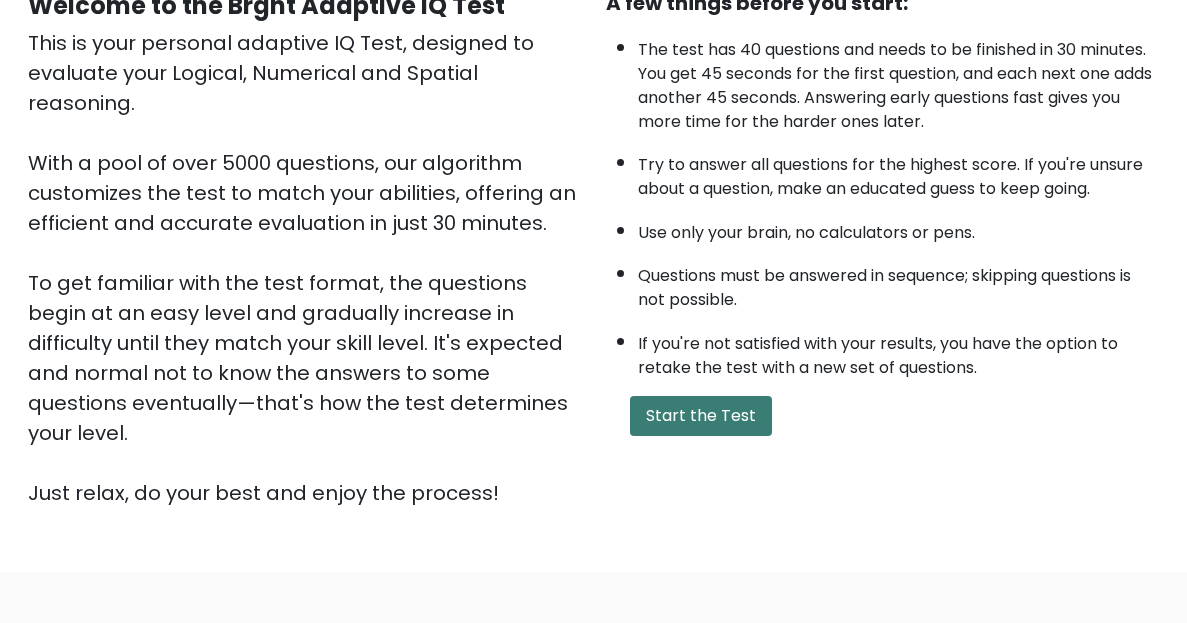 click on "Start the Test" at bounding box center (701, 416) 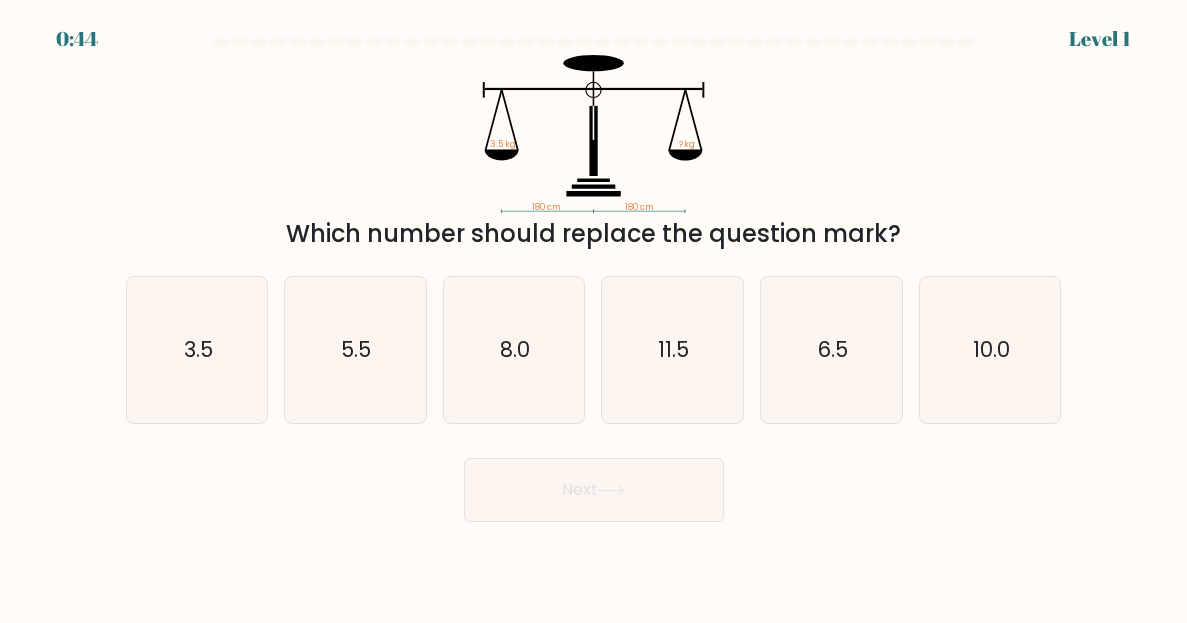 scroll, scrollTop: 0, scrollLeft: 0, axis: both 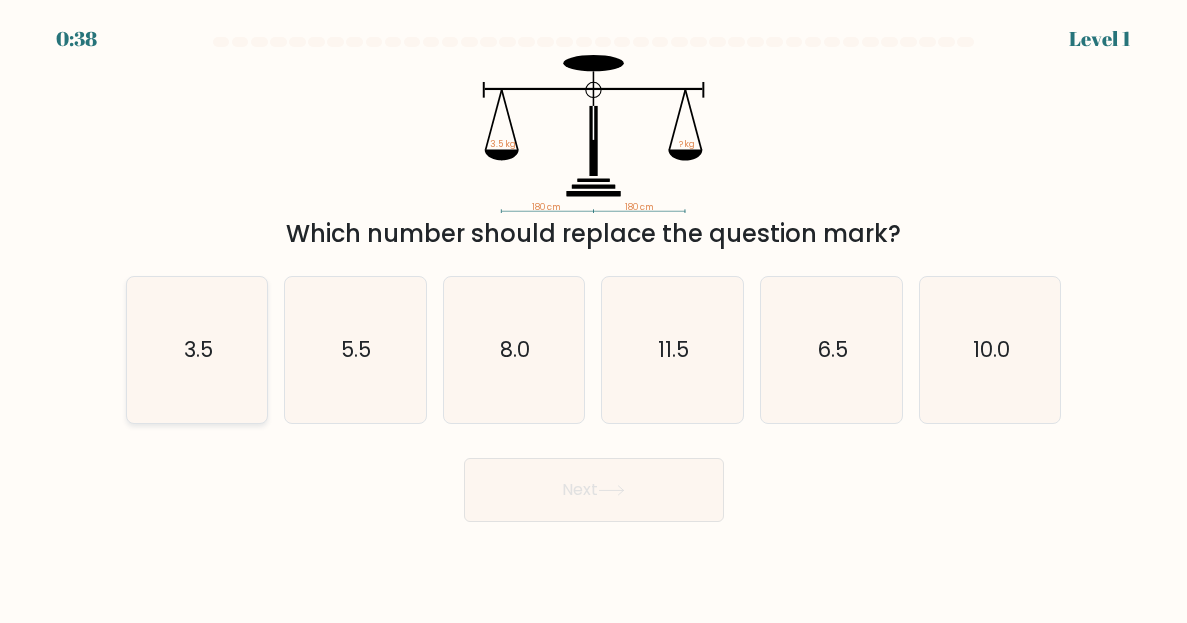 click on "3.5" at bounding box center (197, 350) 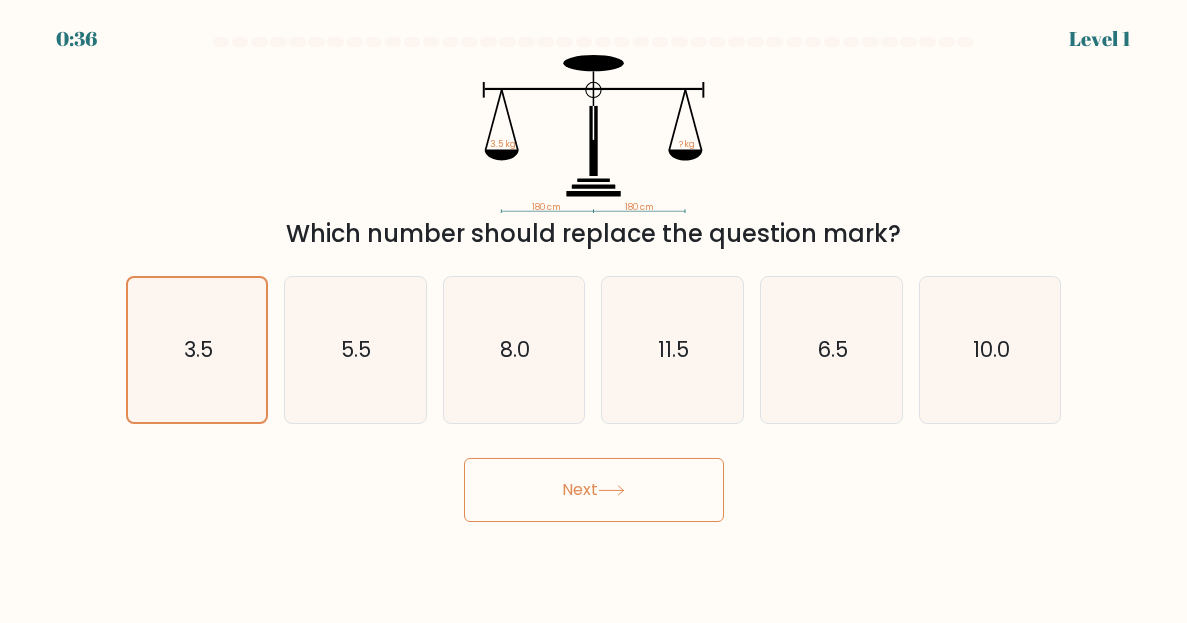 click on "Next" at bounding box center [594, 490] 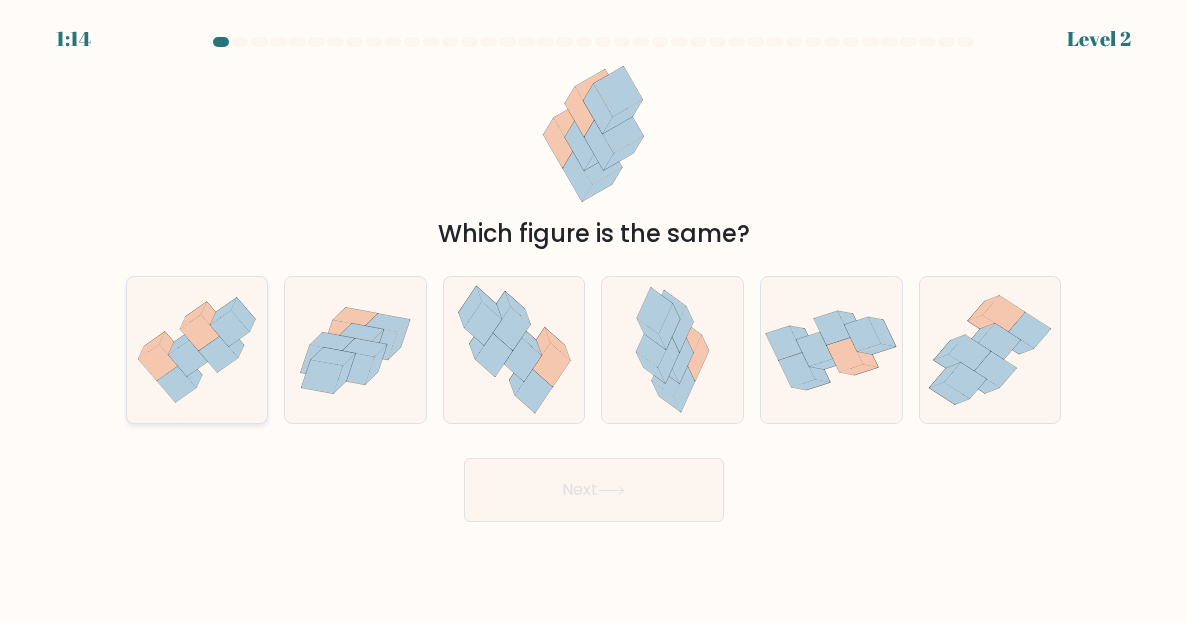 click at bounding box center (197, 350) 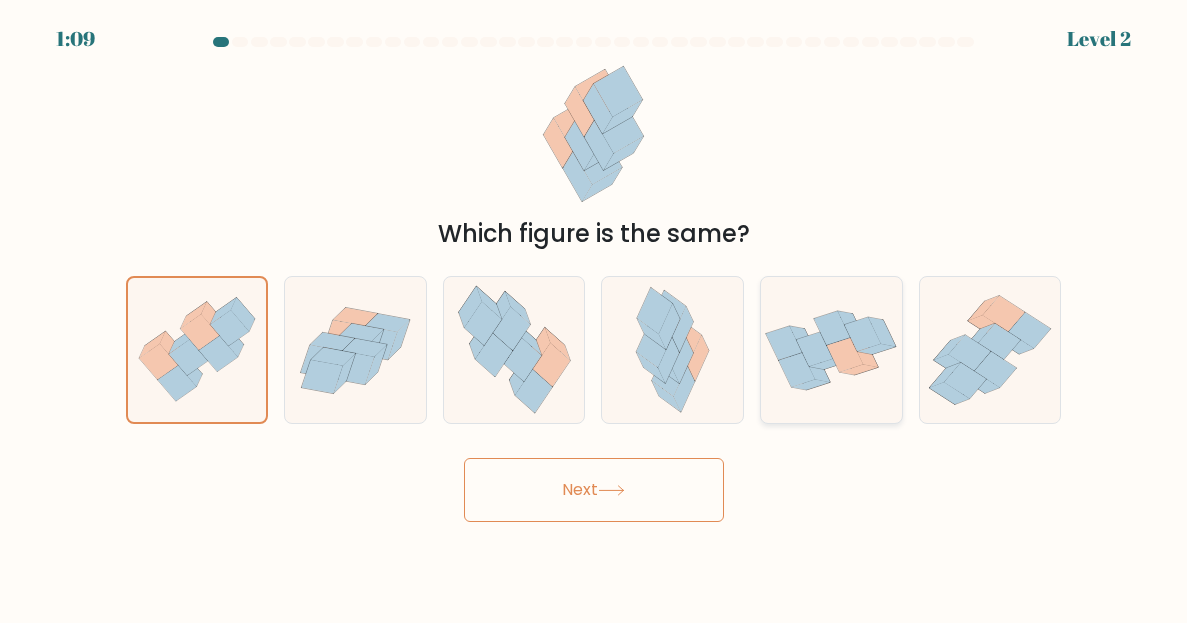 click at bounding box center (831, 350) 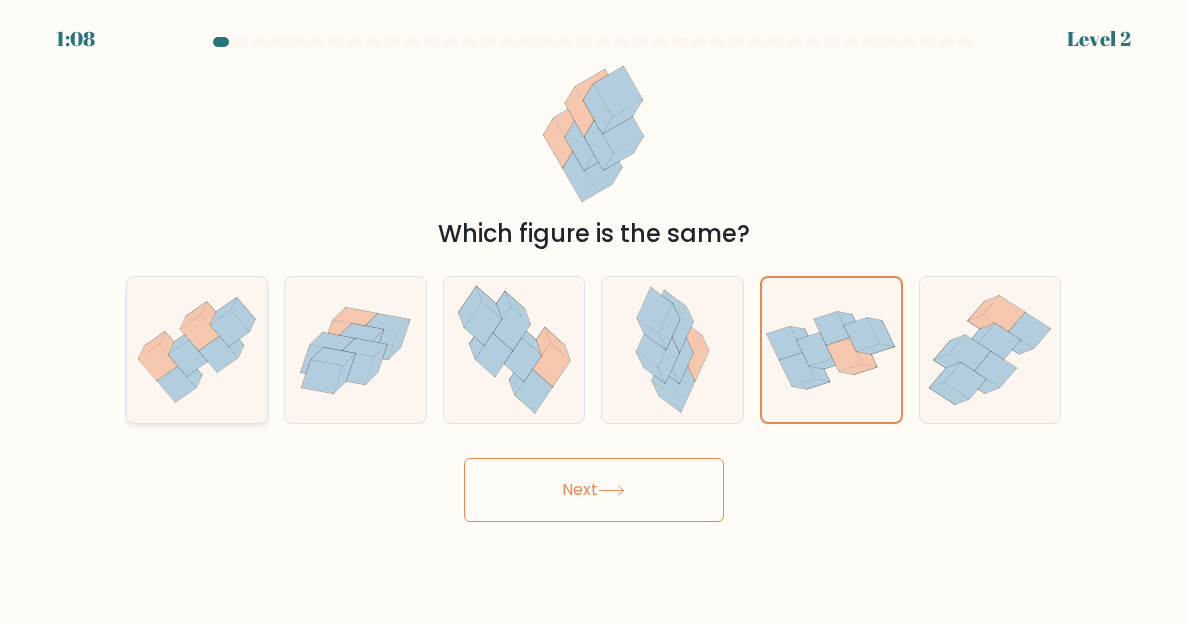 click at bounding box center [197, 349] 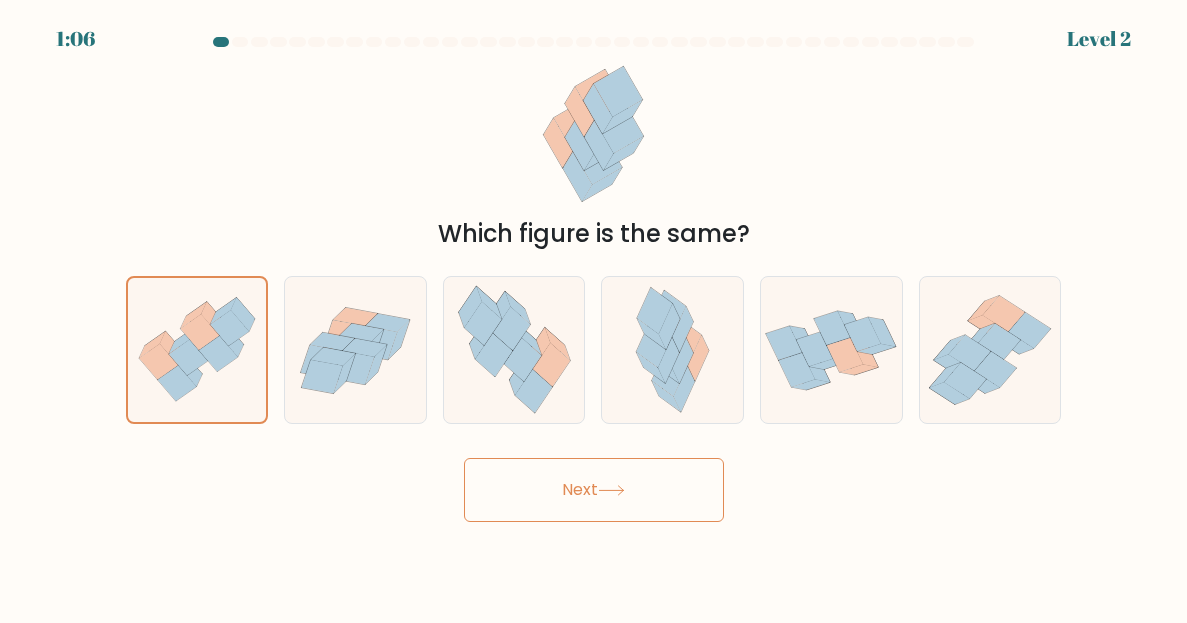 click on "Next" at bounding box center [594, 490] 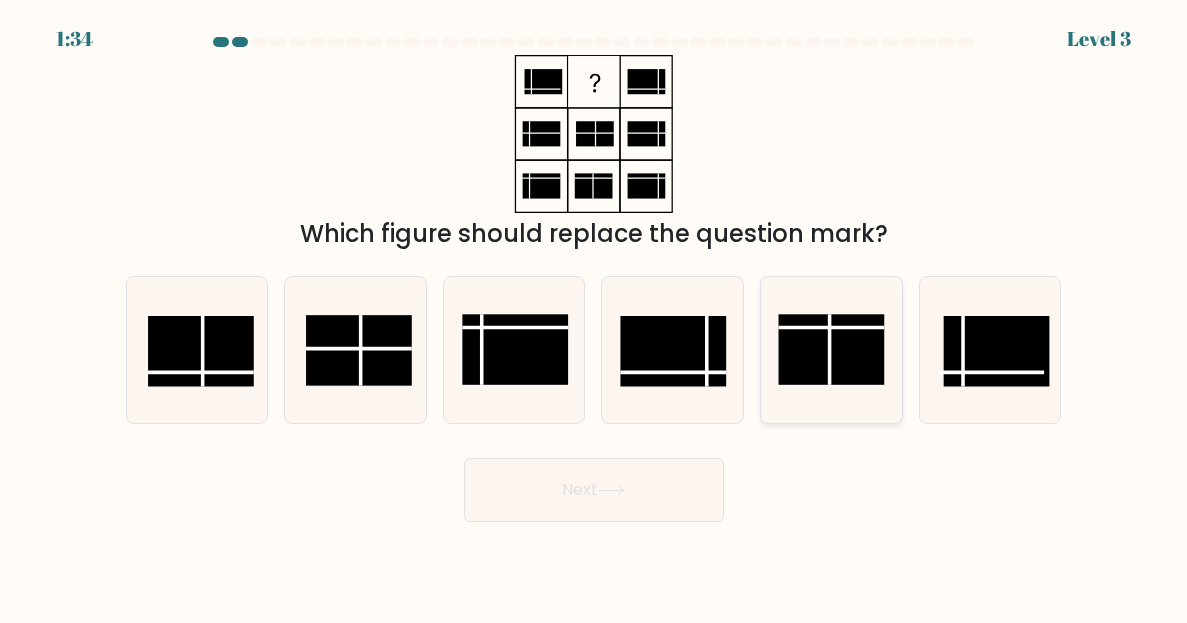 click at bounding box center [832, 349] 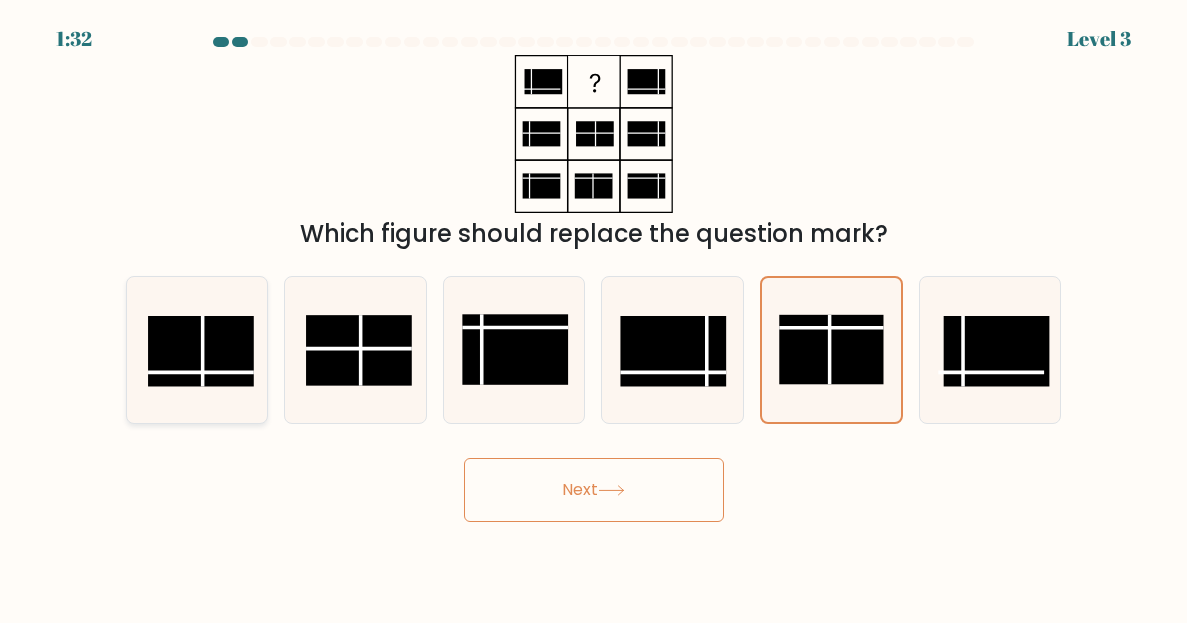 click at bounding box center [201, 351] 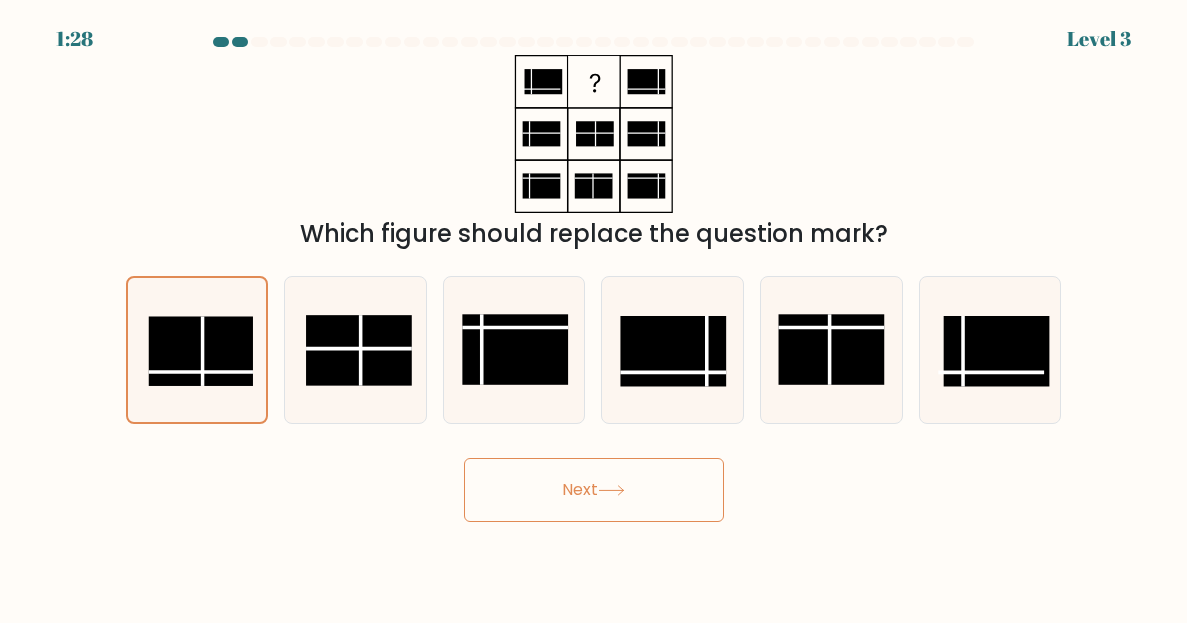 click on "Next" at bounding box center (594, 490) 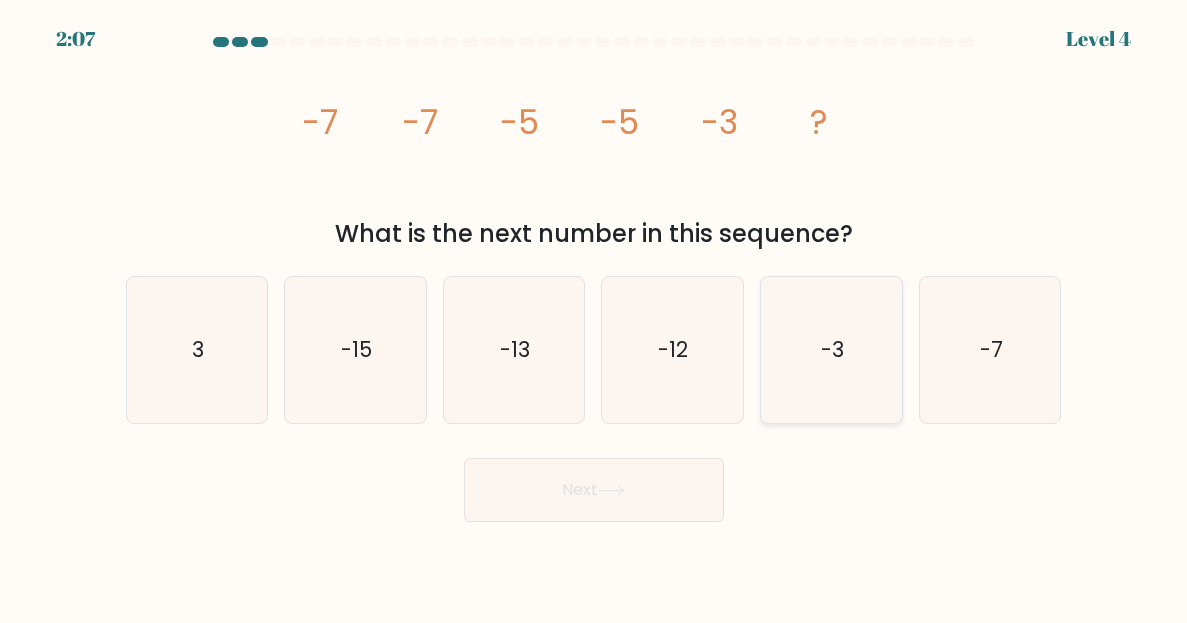 click on "-3" at bounding box center [831, 350] 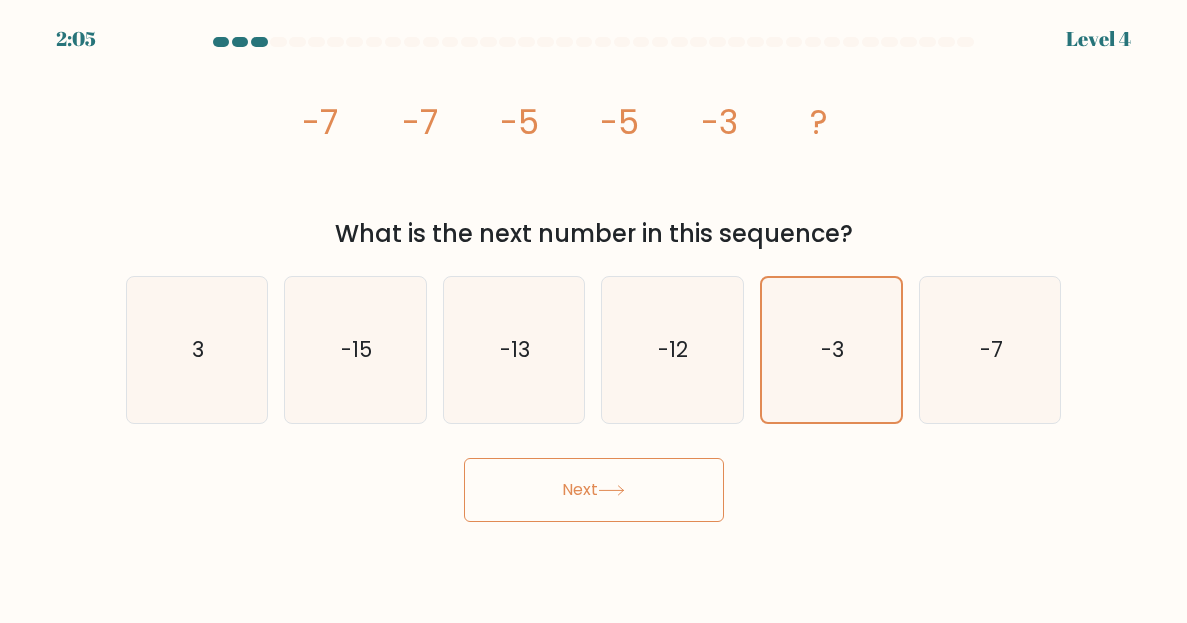 click on "Next" at bounding box center [594, 490] 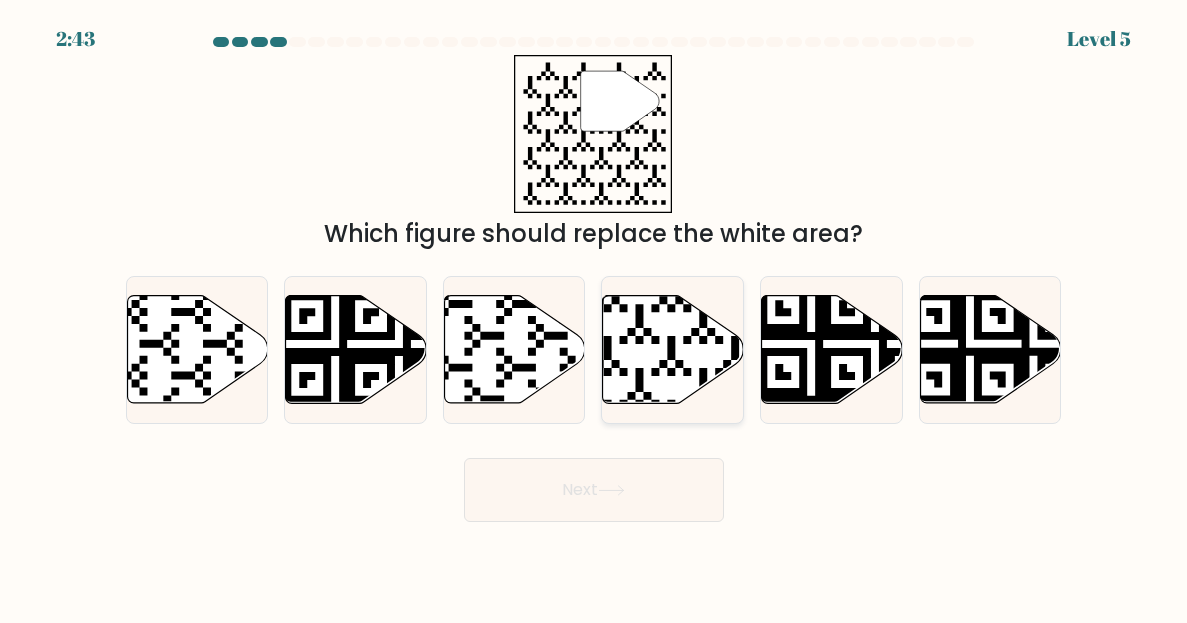 click at bounding box center (627, 407) 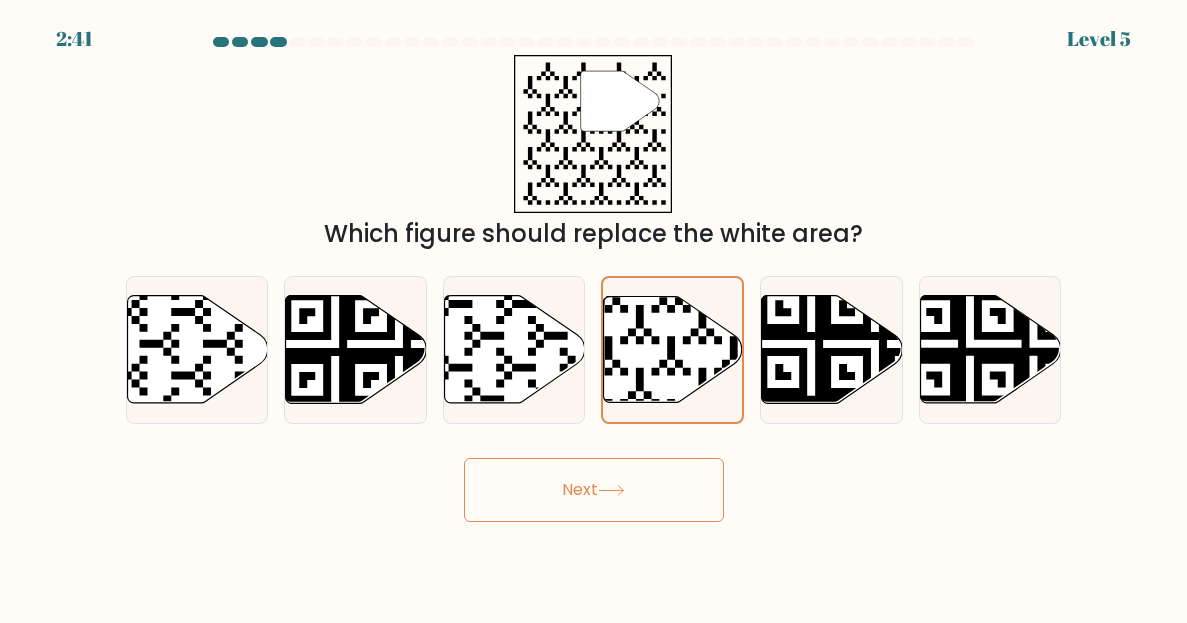click at bounding box center (611, 490) 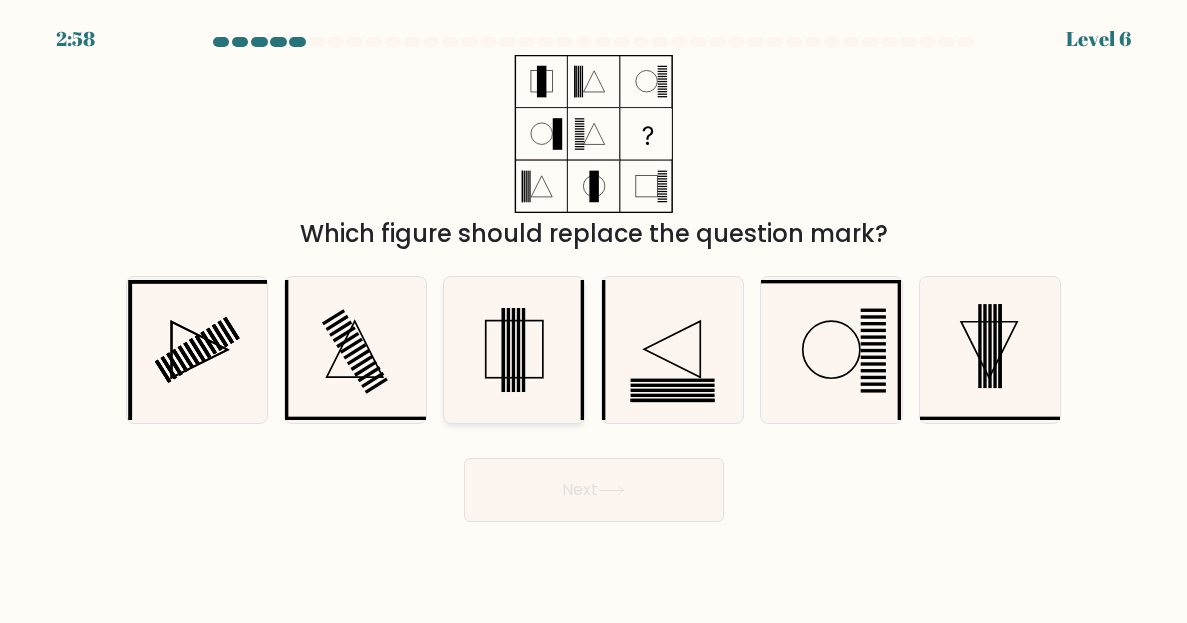 click at bounding box center (514, 350) 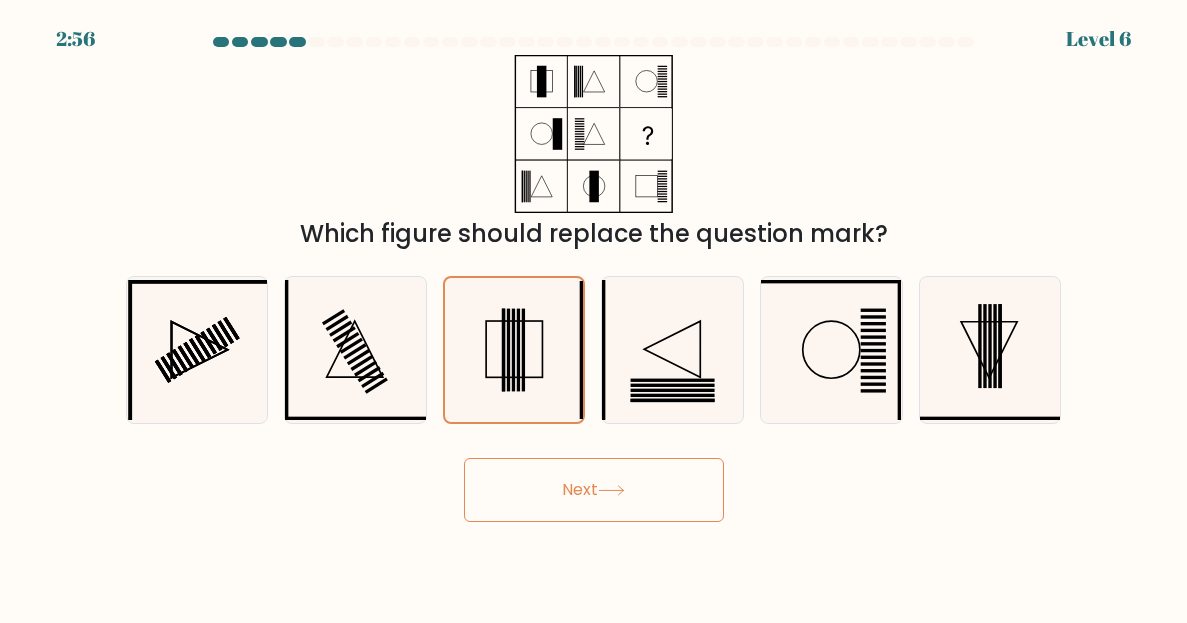 click on "Next" at bounding box center [594, 490] 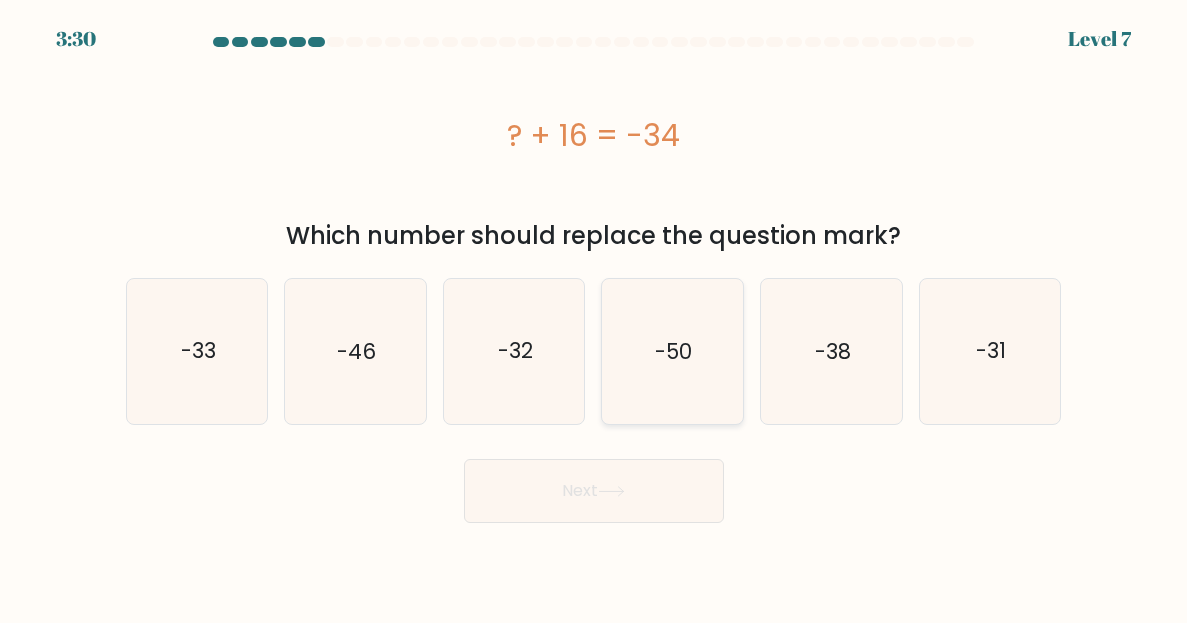 click on "-50" at bounding box center (674, 351) 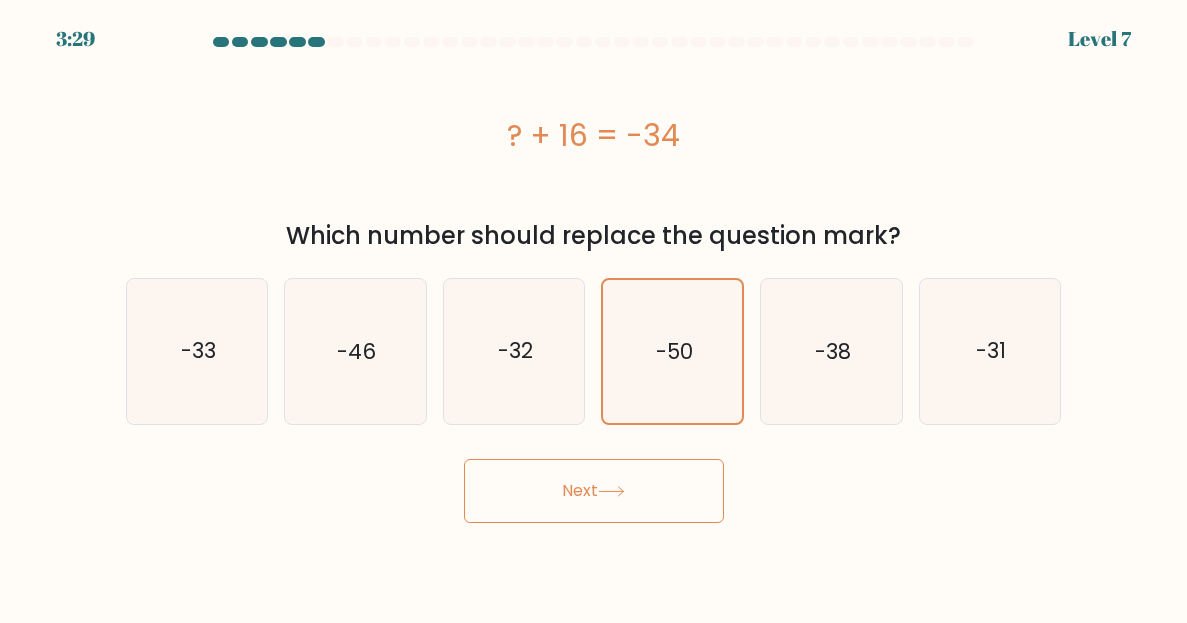click on "Next" at bounding box center (594, 491) 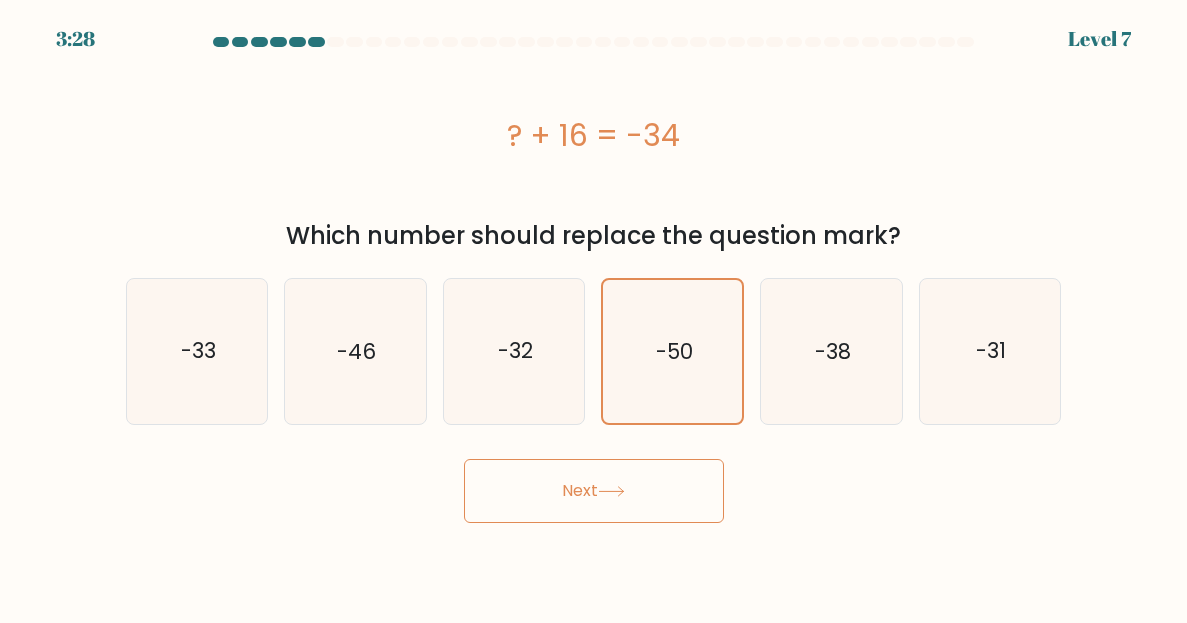 click on "Next" at bounding box center (594, 491) 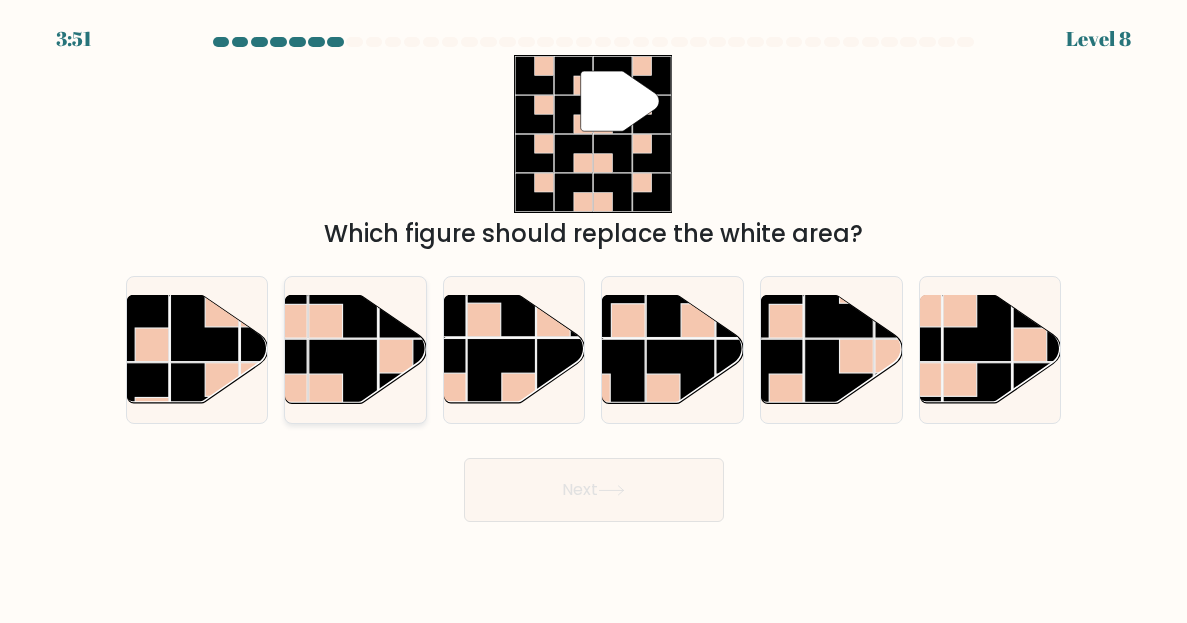 click at bounding box center (326, 321) 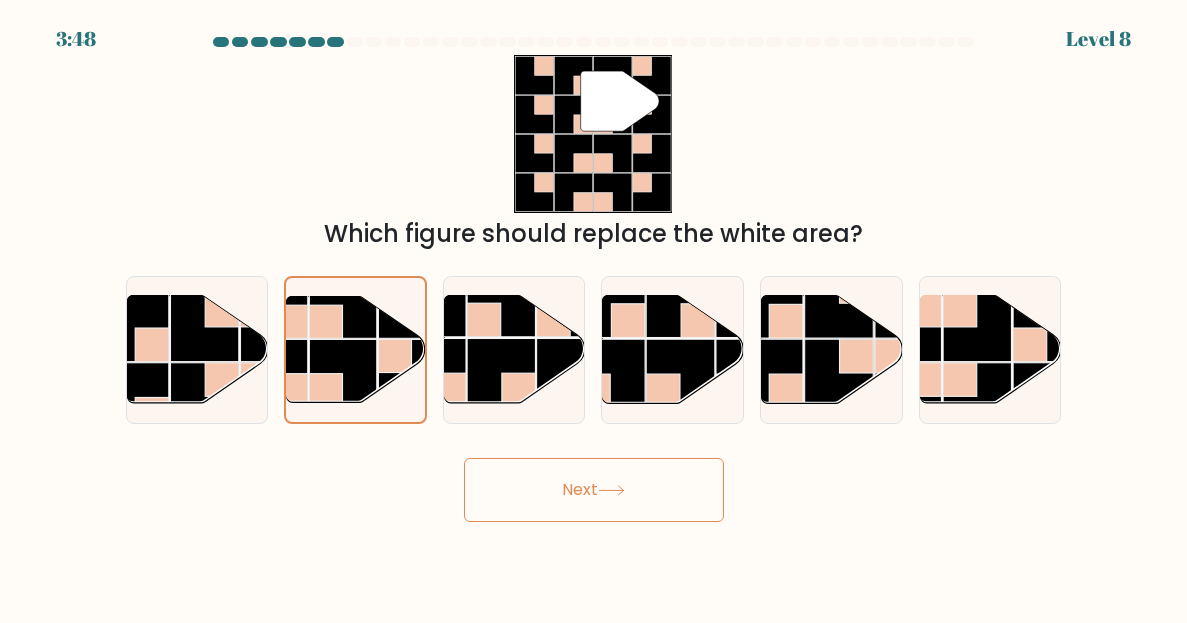 click on "Next" at bounding box center (594, 490) 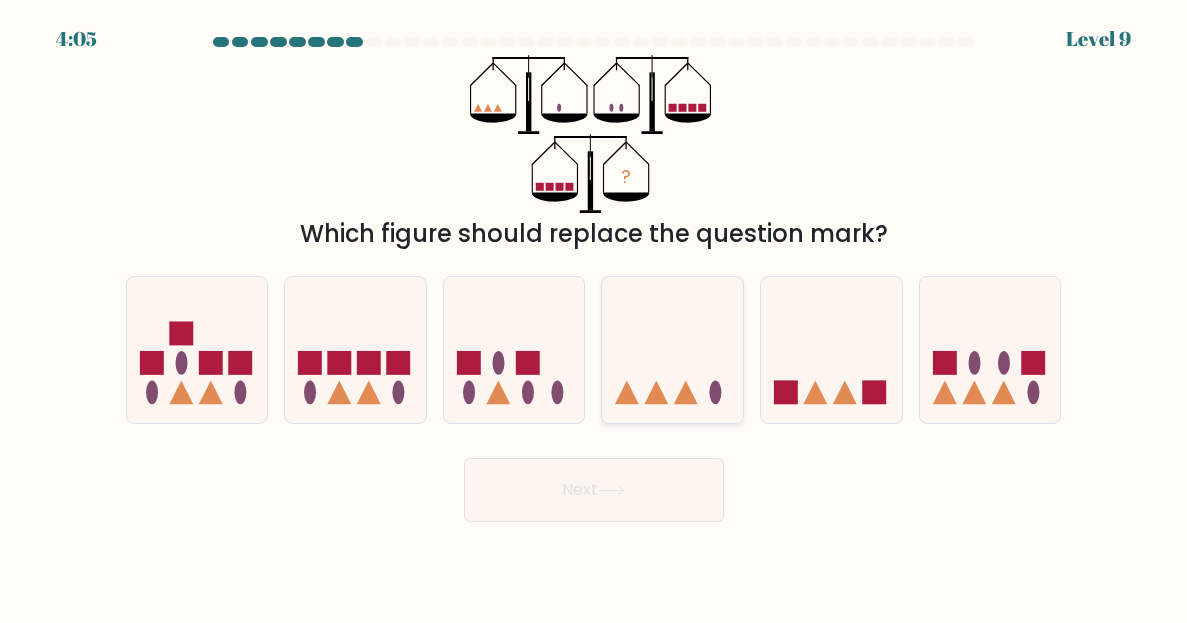 click at bounding box center [672, 350] 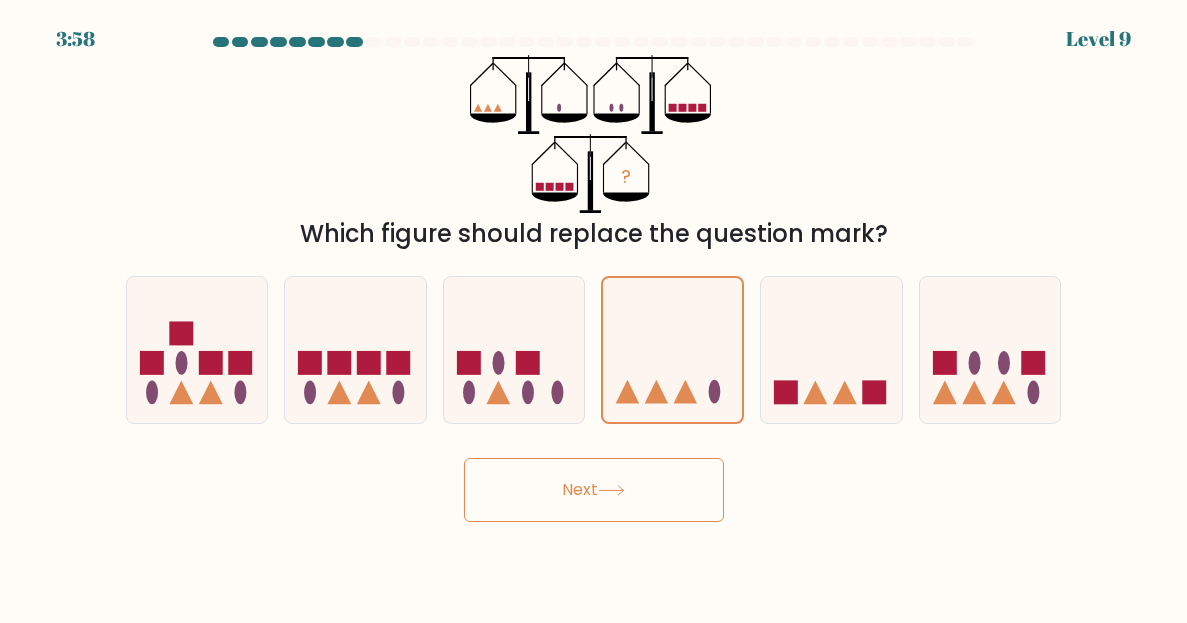 click on "Next" at bounding box center (594, 490) 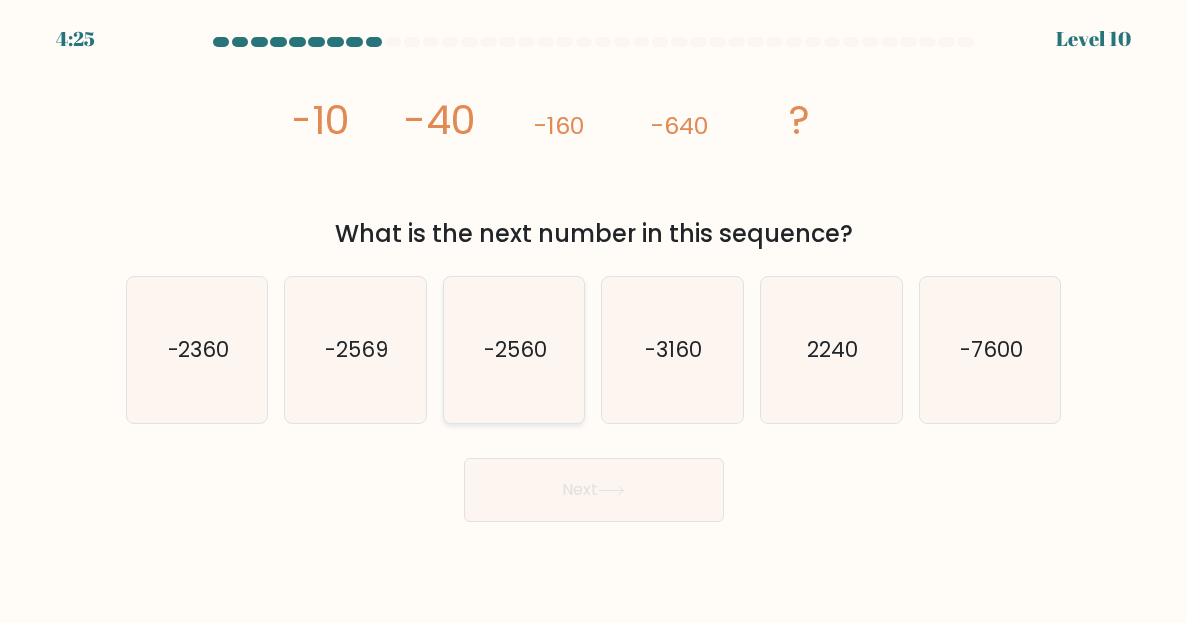 click on "-2560" at bounding box center [514, 350] 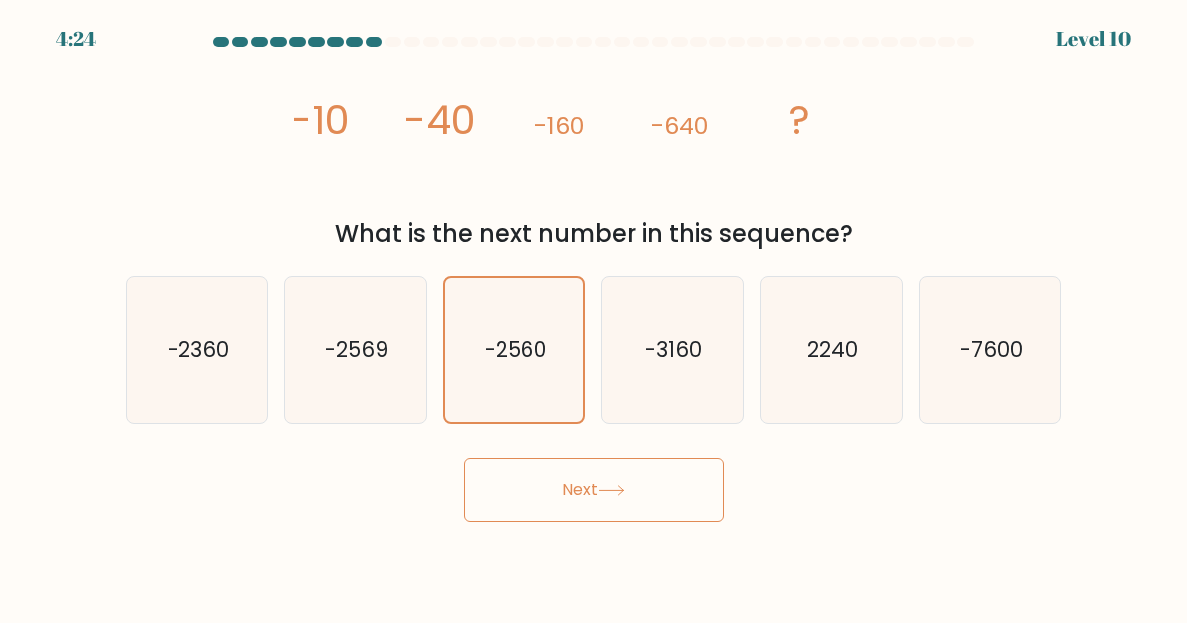 click on "Next" at bounding box center [594, 490] 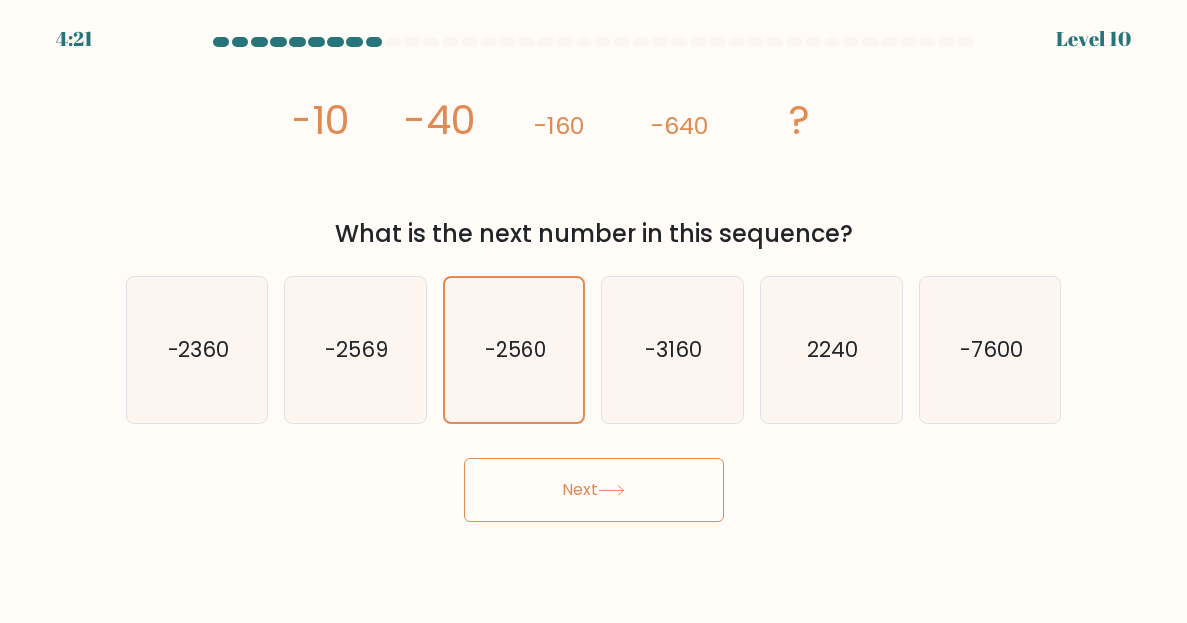 click on "Next" at bounding box center (594, 490) 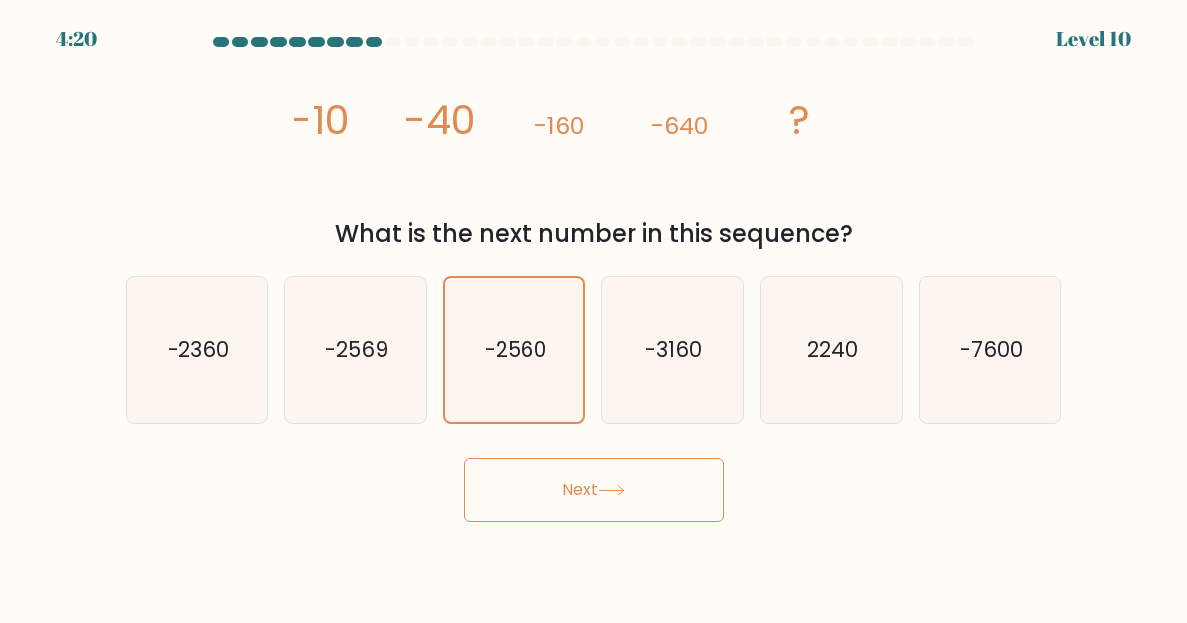 click on "Next" at bounding box center [594, 490] 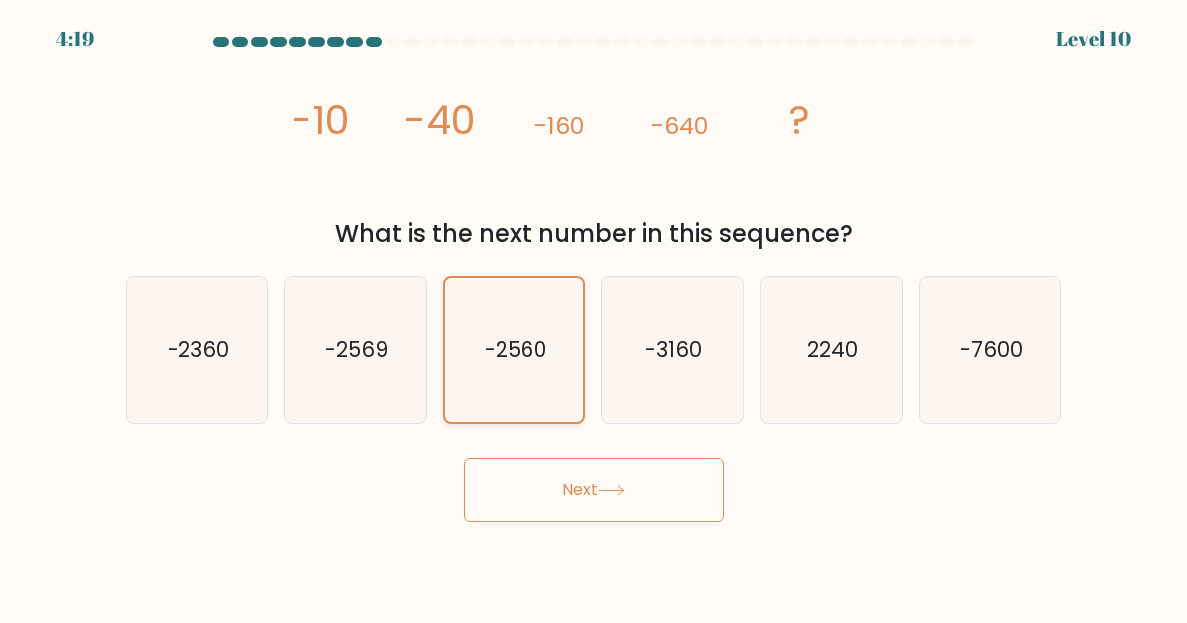 click on "-2560" at bounding box center (514, 350) 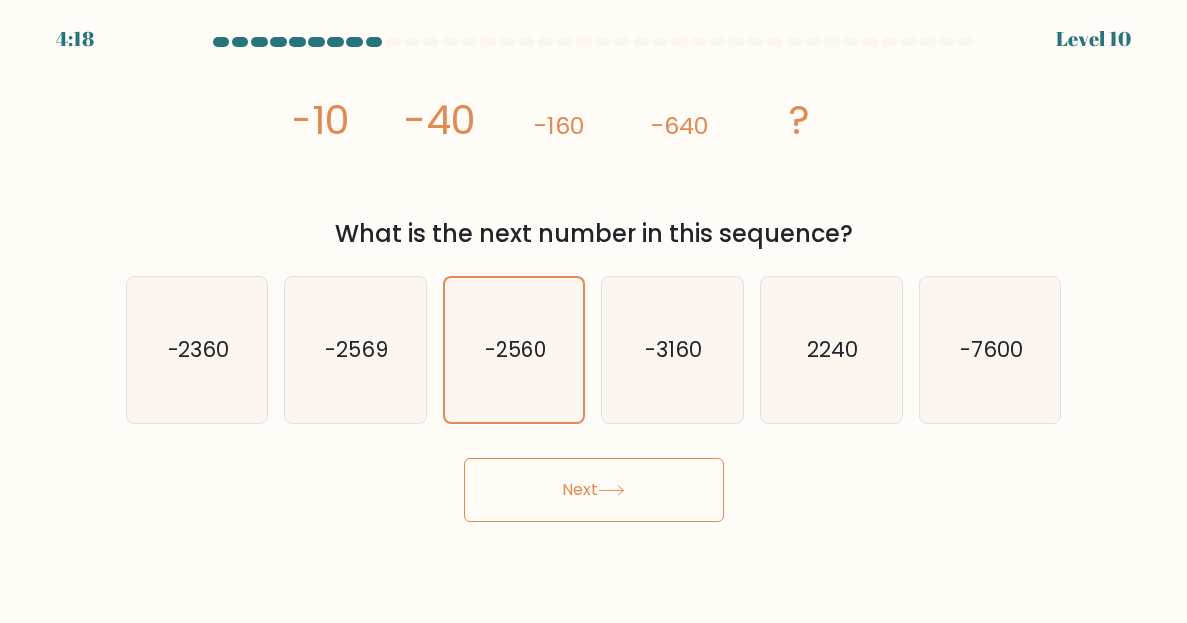 click on "Next" at bounding box center [594, 490] 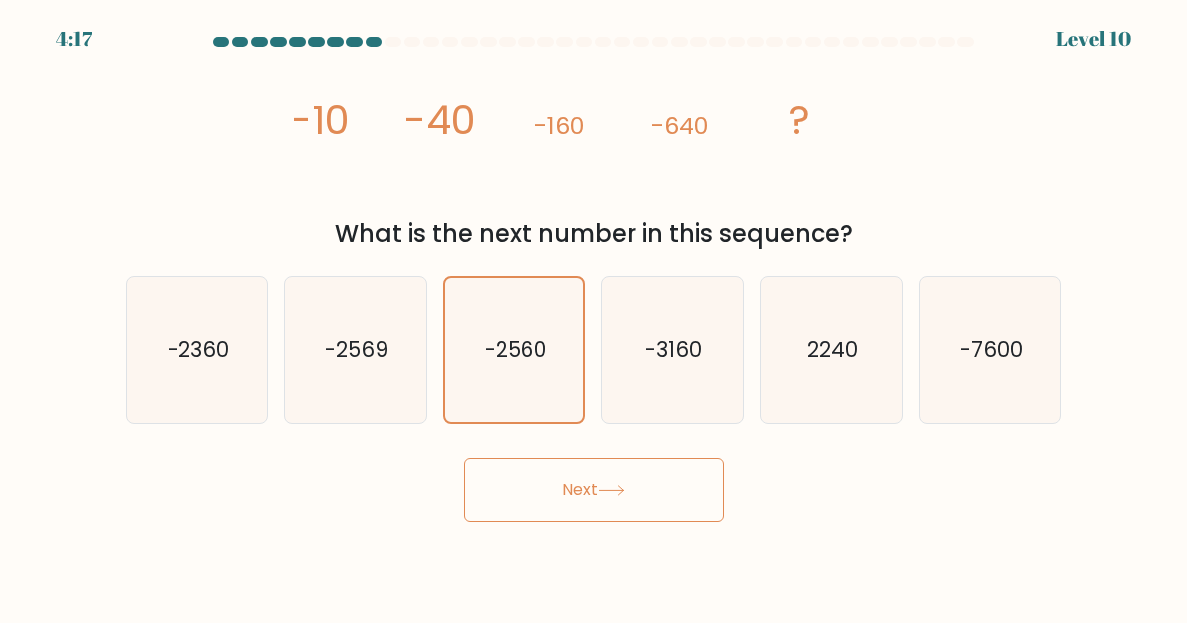 type 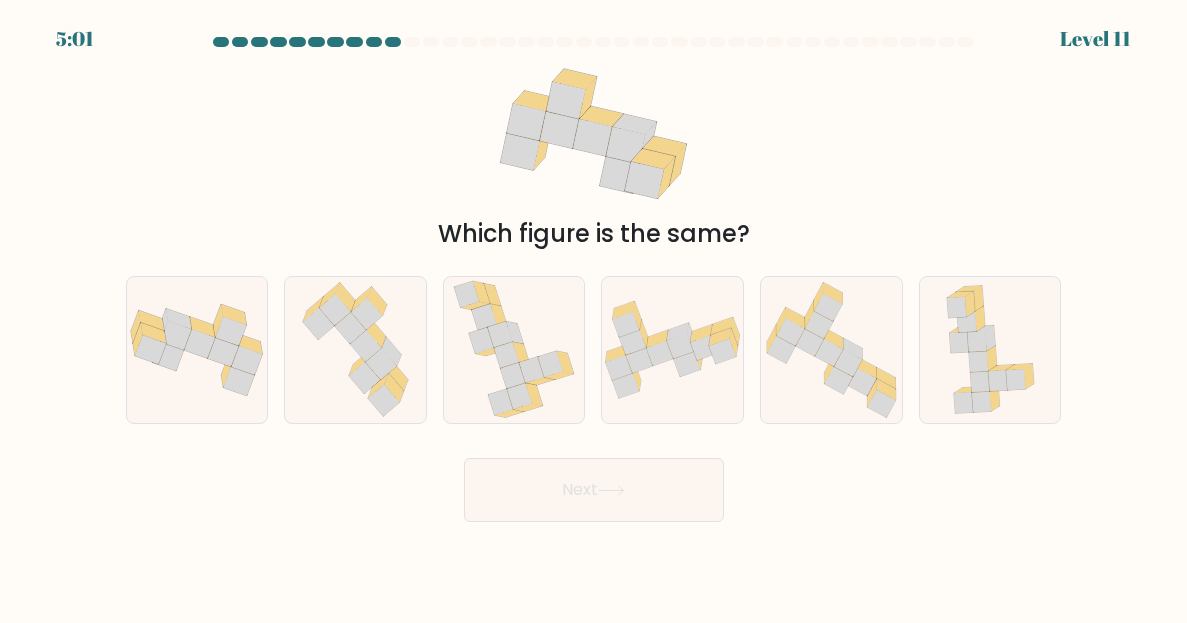 type 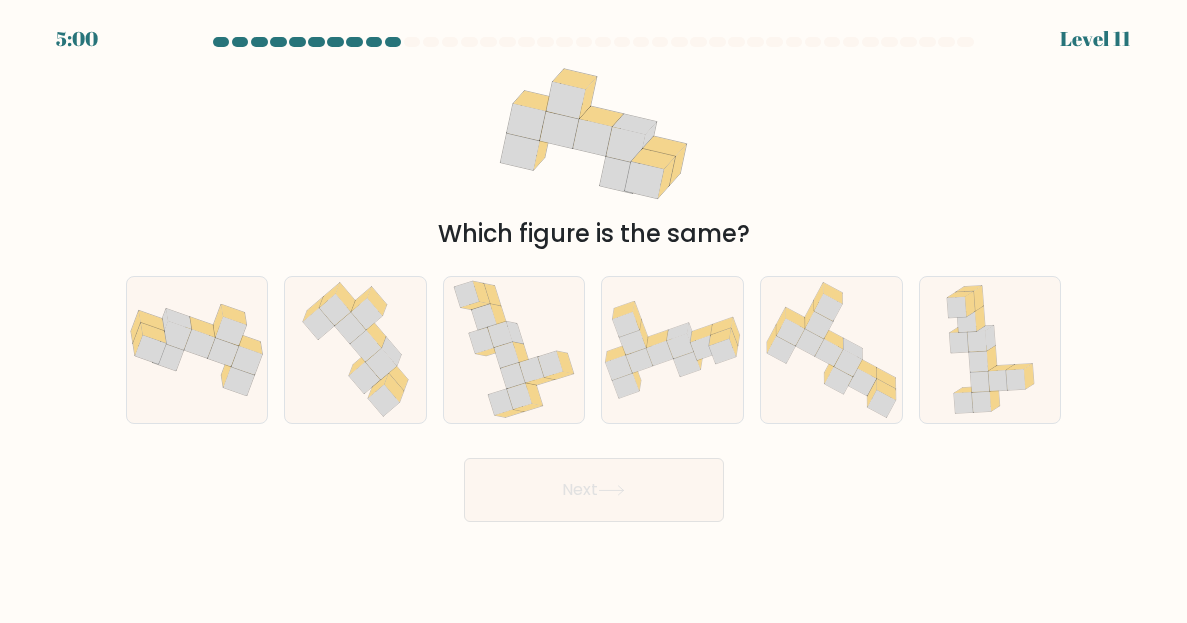 click at bounding box center [594, 134] 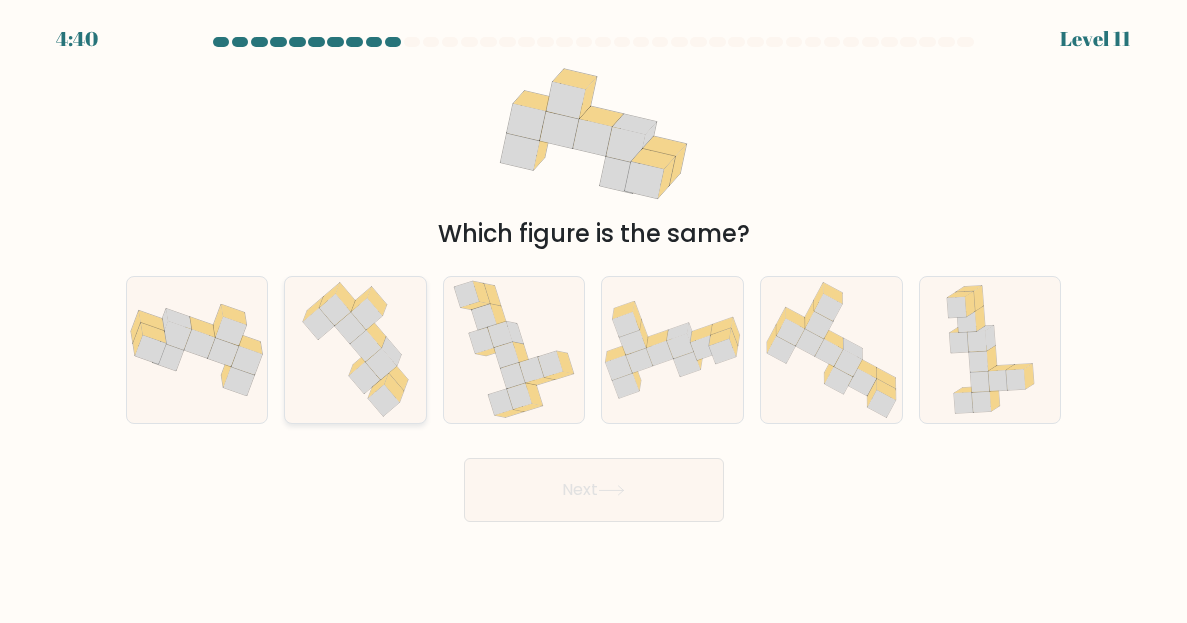 click at bounding box center [383, 401] 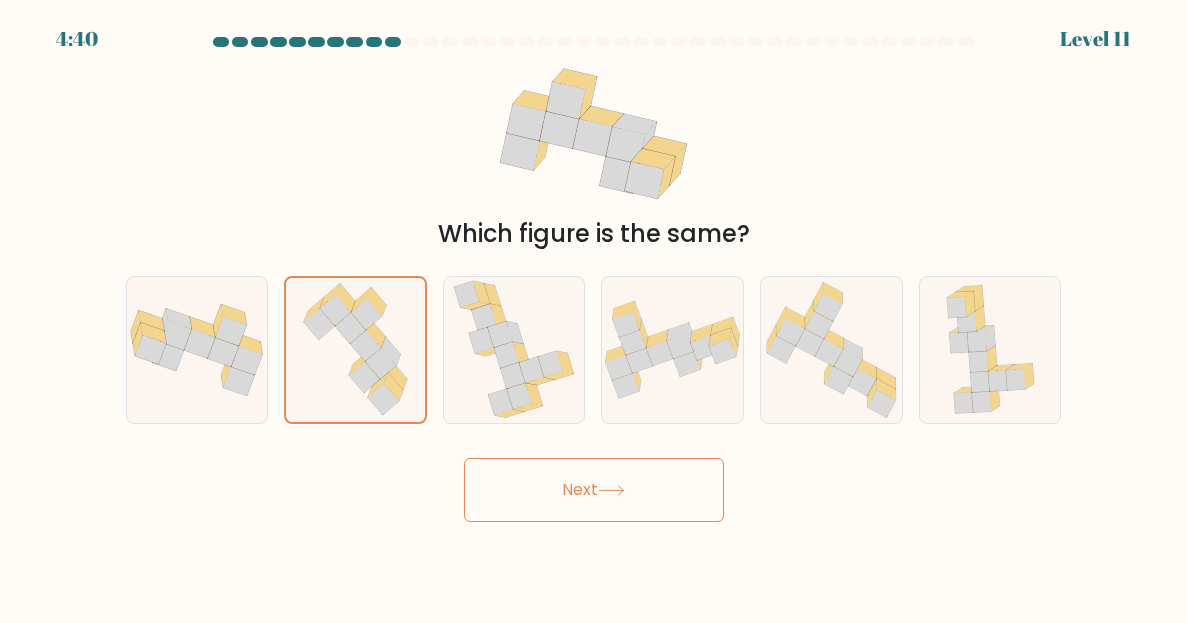 click on "Next" at bounding box center (594, 490) 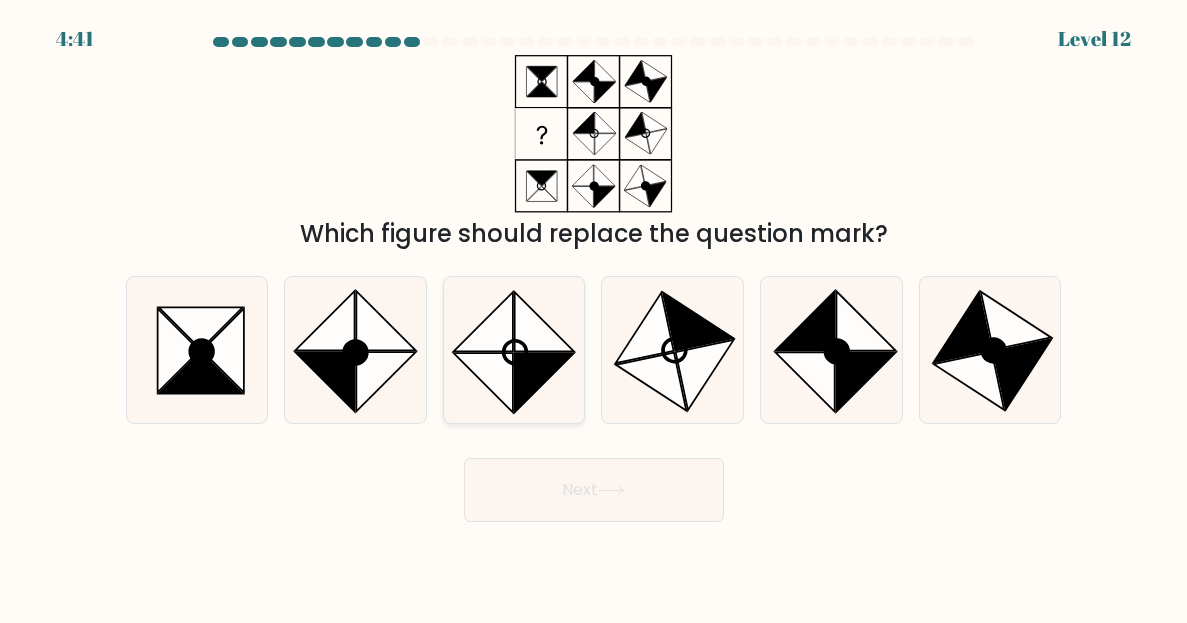 click at bounding box center [483, 322] 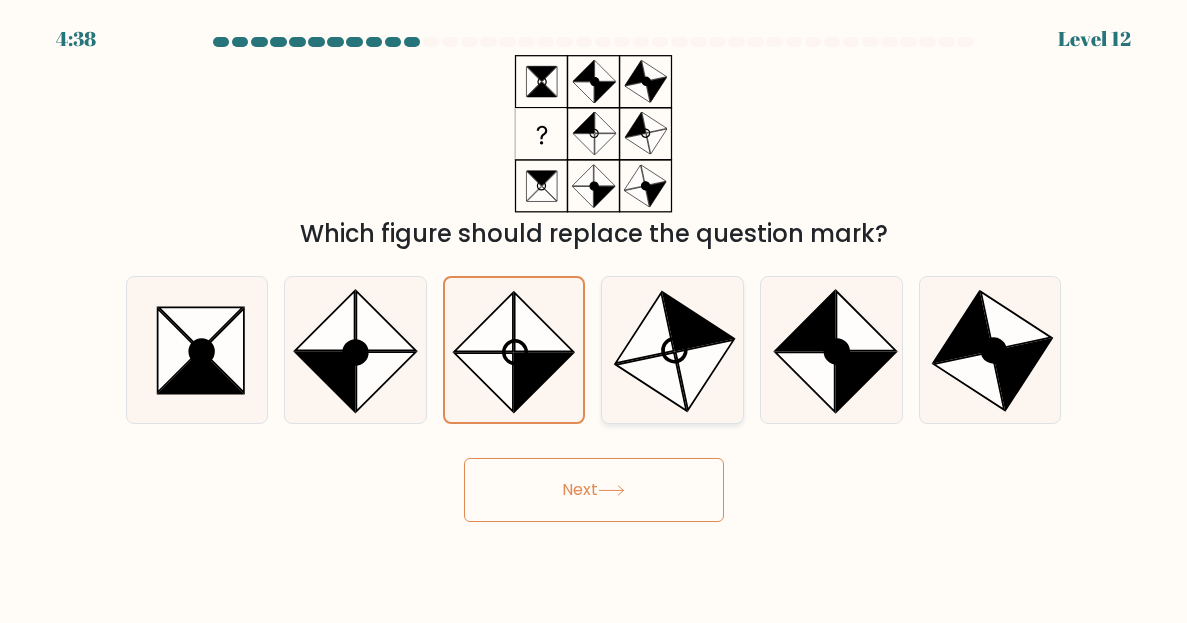 click at bounding box center [672, 350] 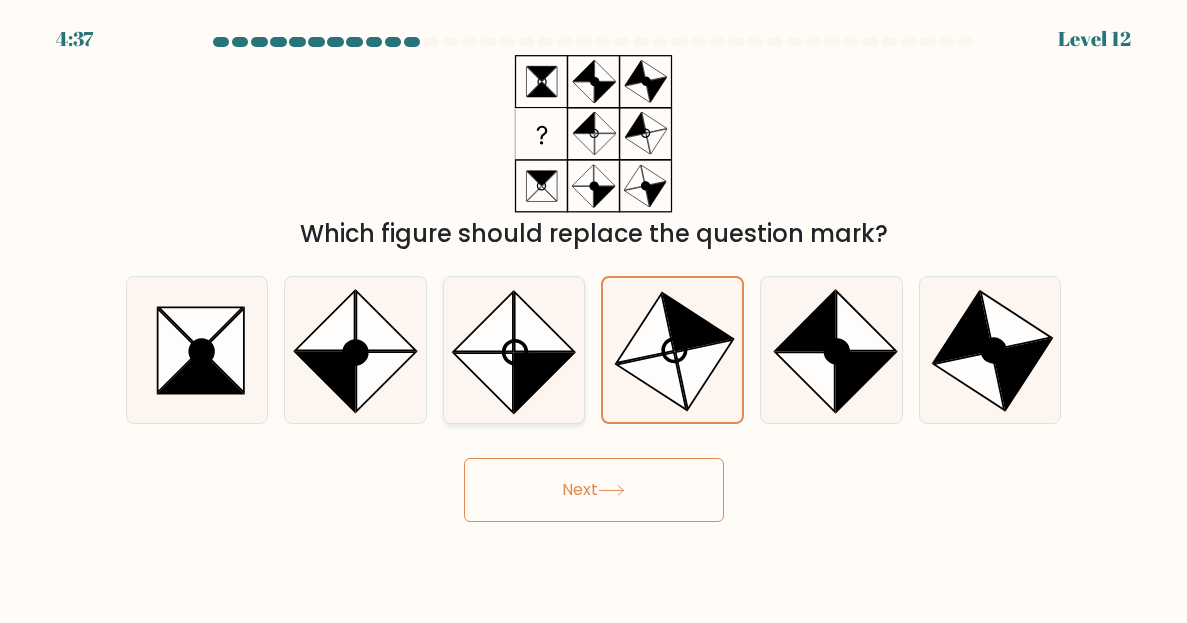 click at bounding box center [483, 383] 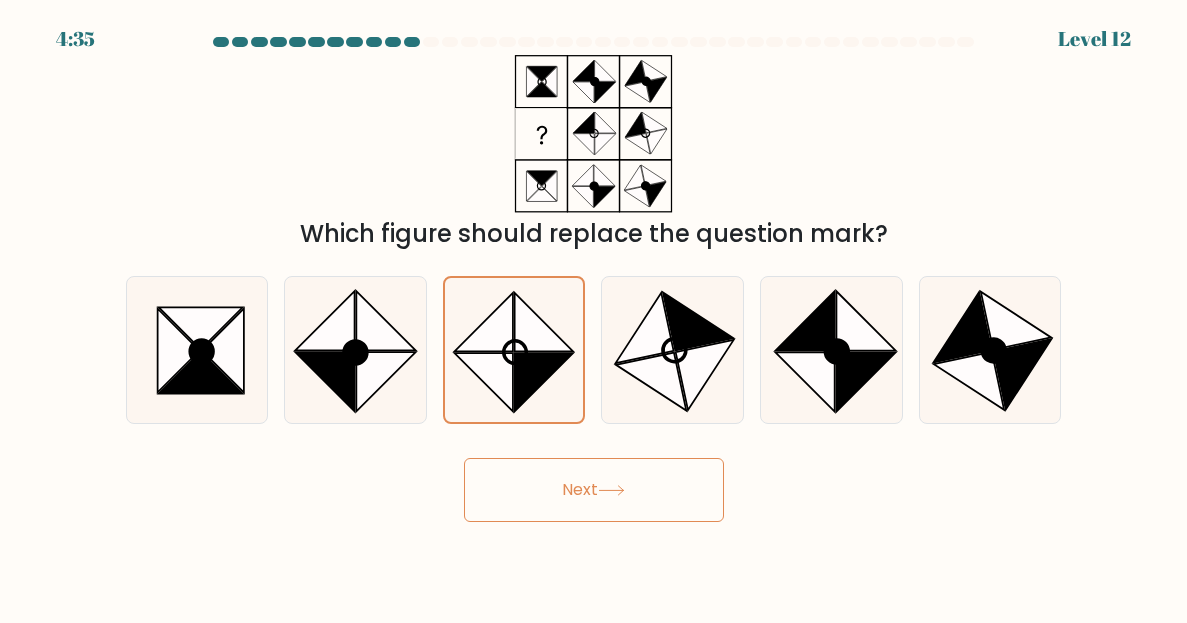 click on "Next" at bounding box center (594, 485) 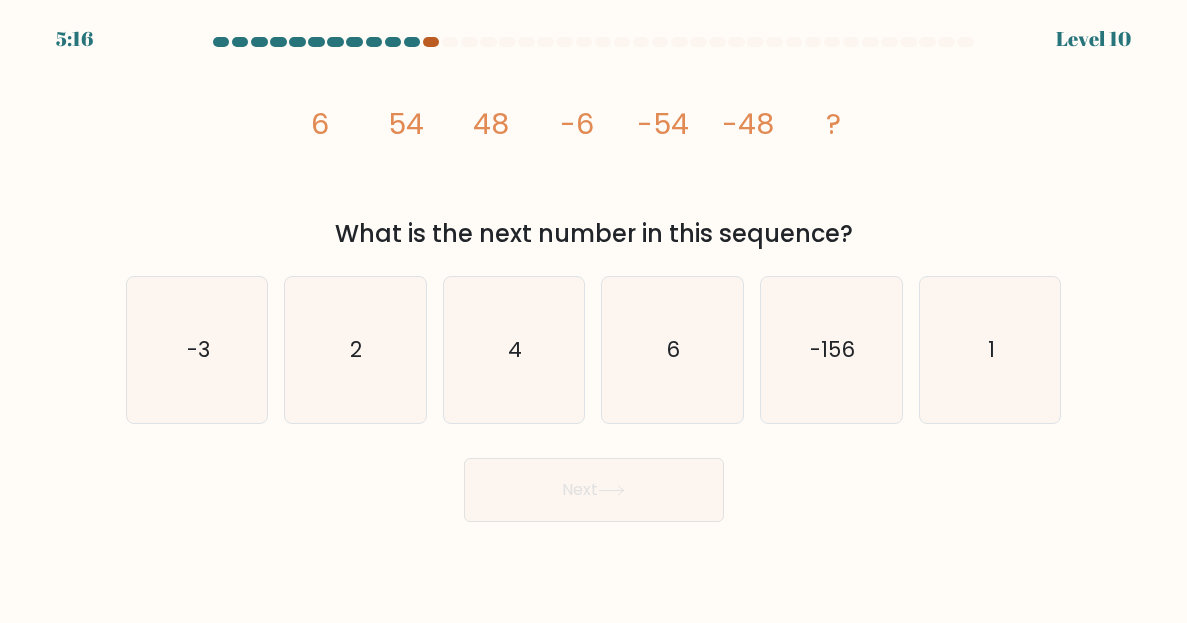 click at bounding box center (431, 42) 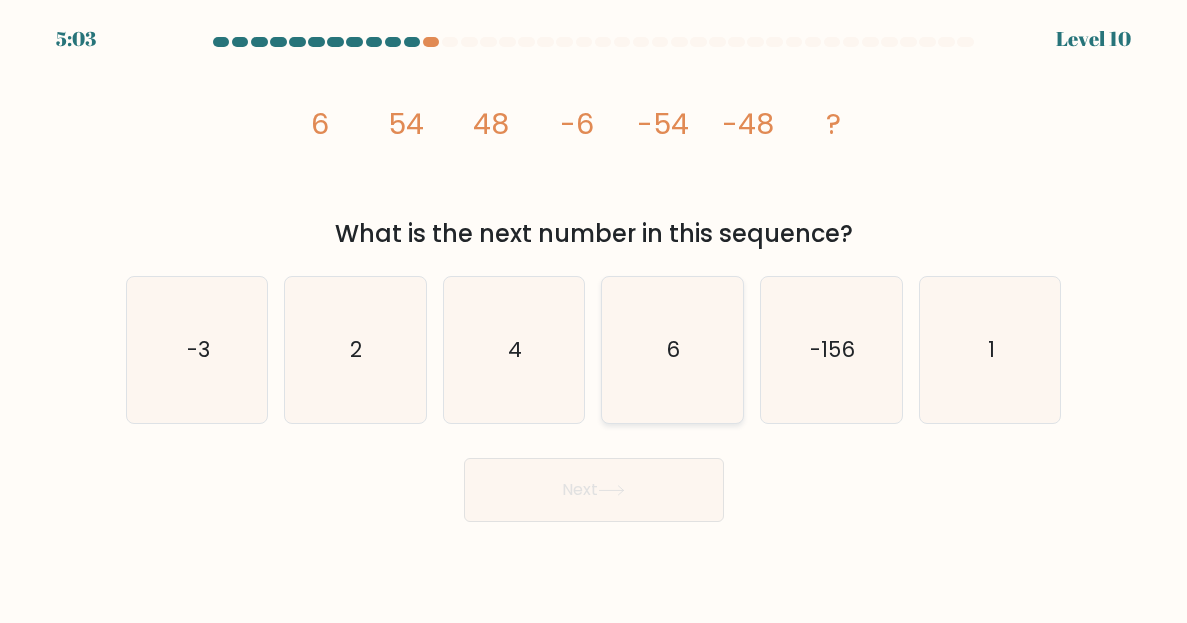 click on "6" at bounding box center [674, 349] 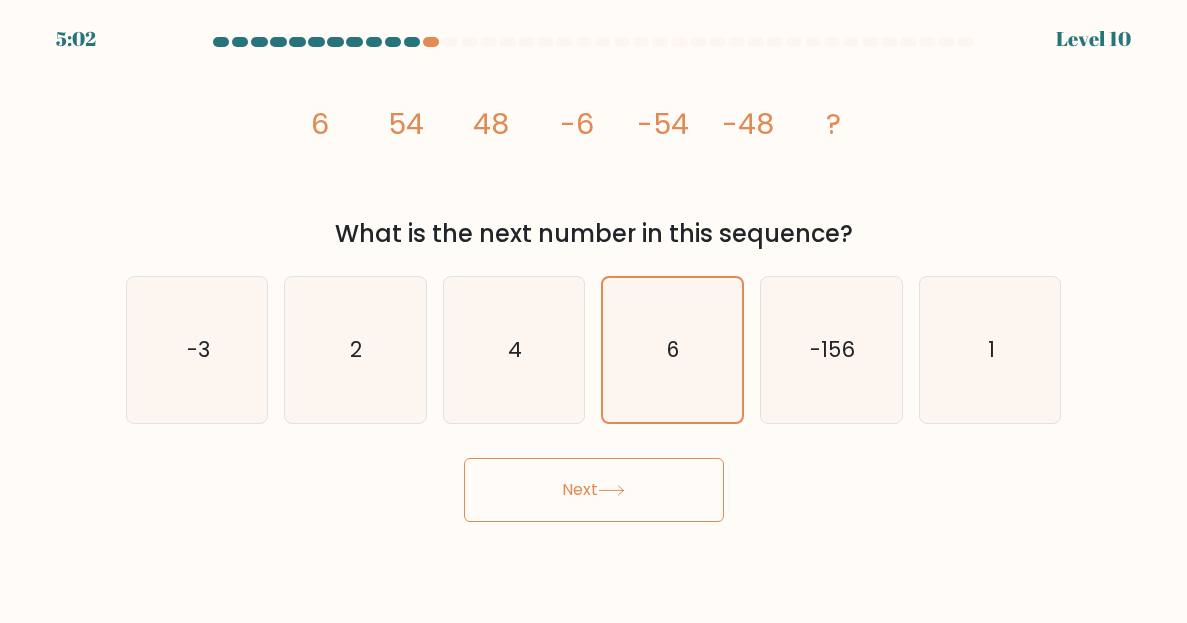 click on "Next" at bounding box center [594, 490] 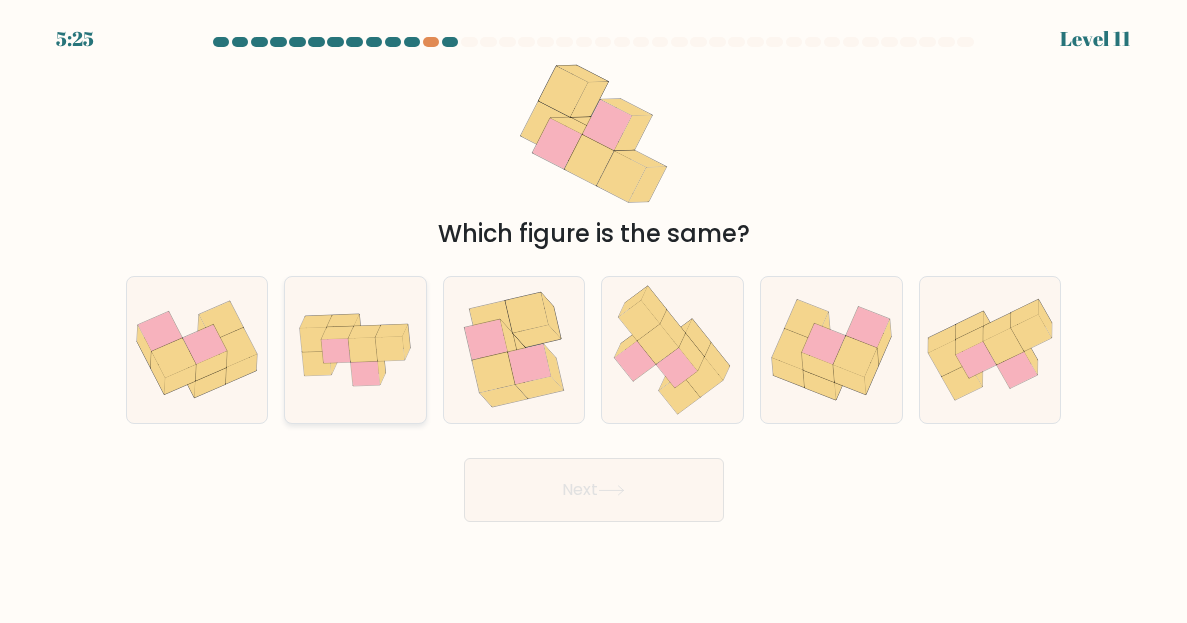 click at bounding box center [390, 348] 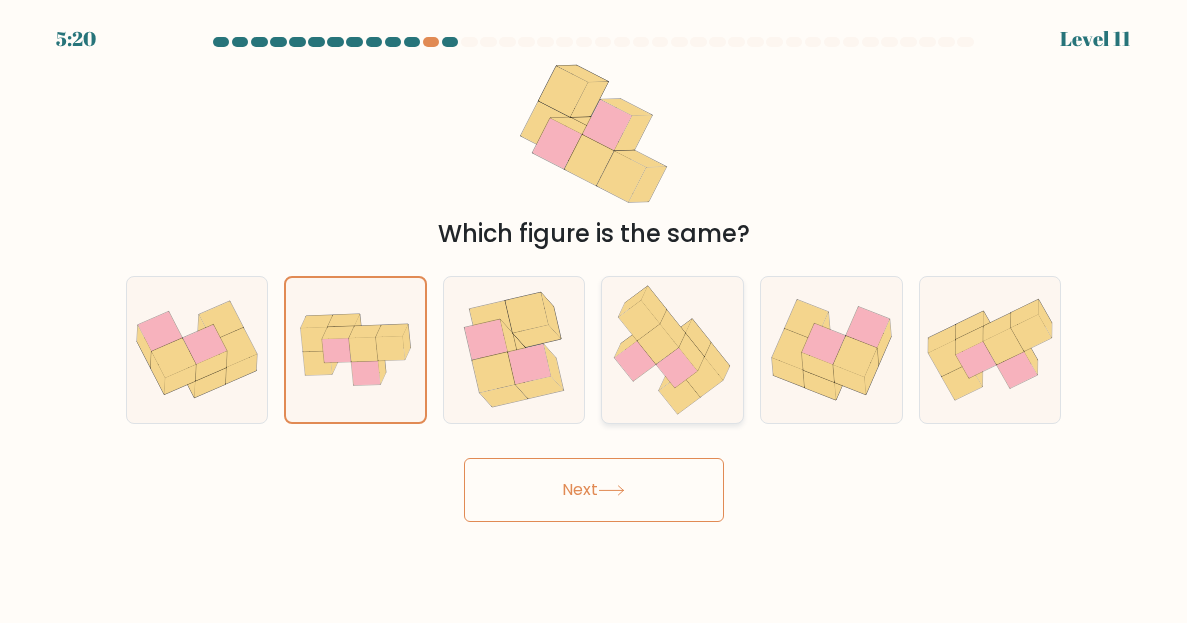 click at bounding box center (658, 344) 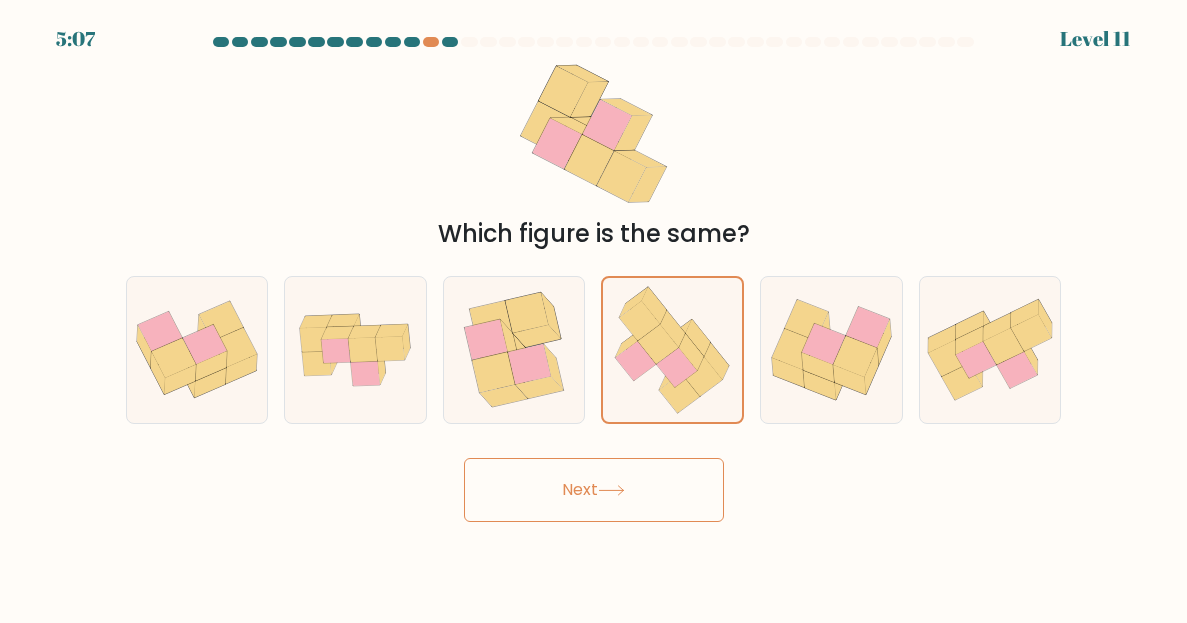 click on "Next" at bounding box center (594, 490) 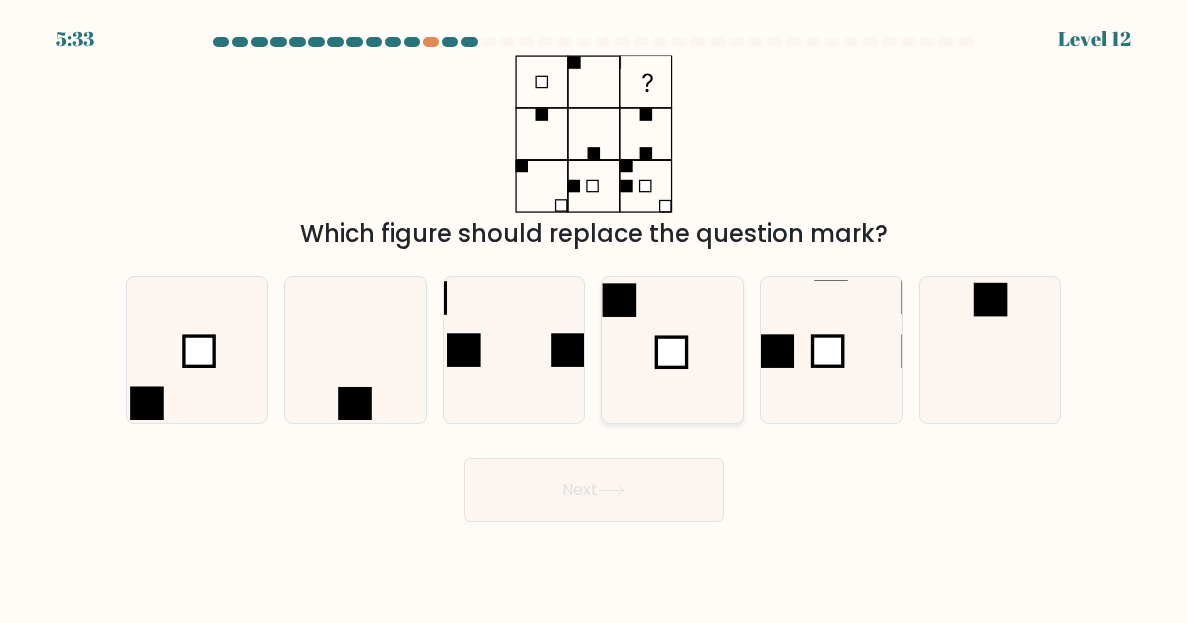 click at bounding box center (672, 350) 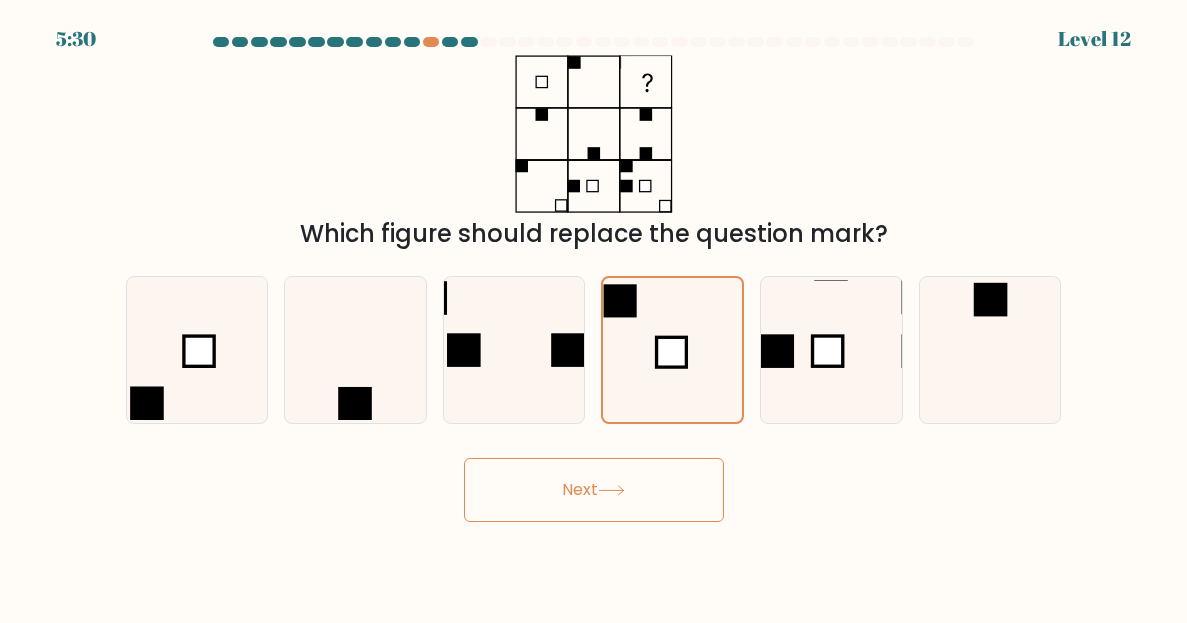 click on "Next" at bounding box center (594, 490) 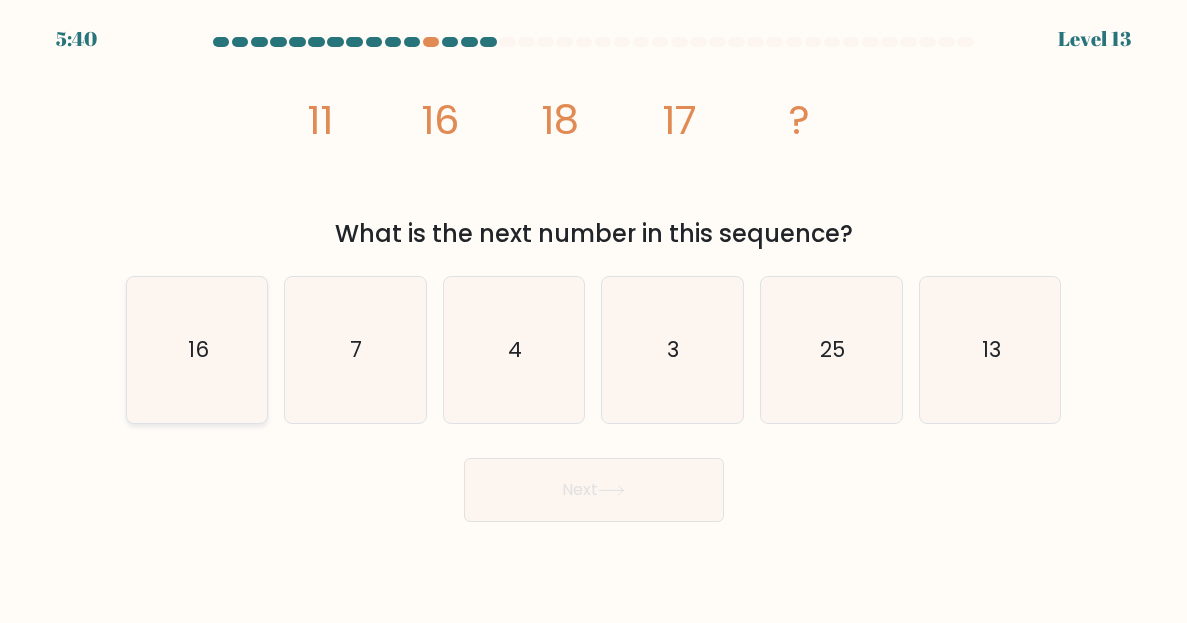 click on "16" at bounding box center (197, 350) 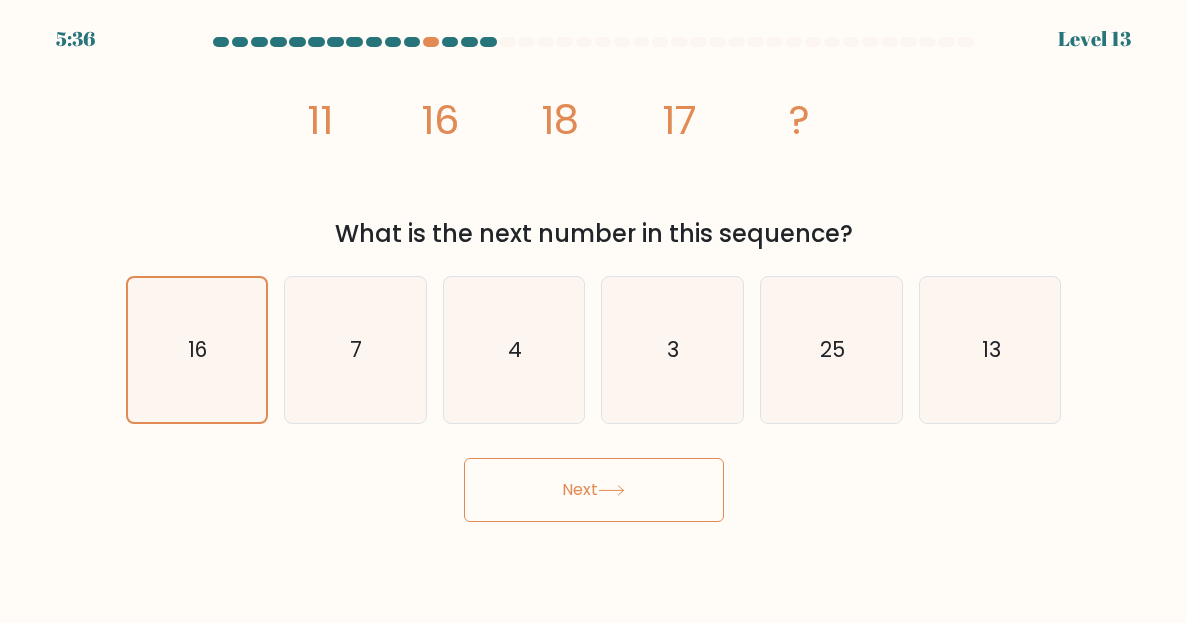 click on "Next" at bounding box center [594, 490] 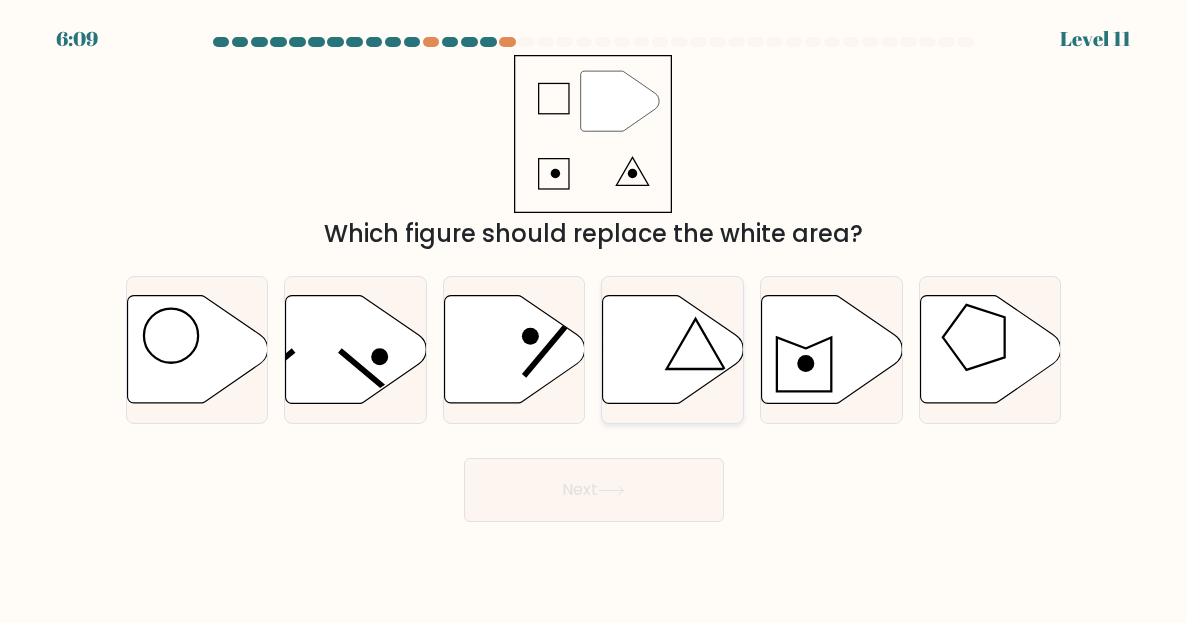 click at bounding box center [673, 350] 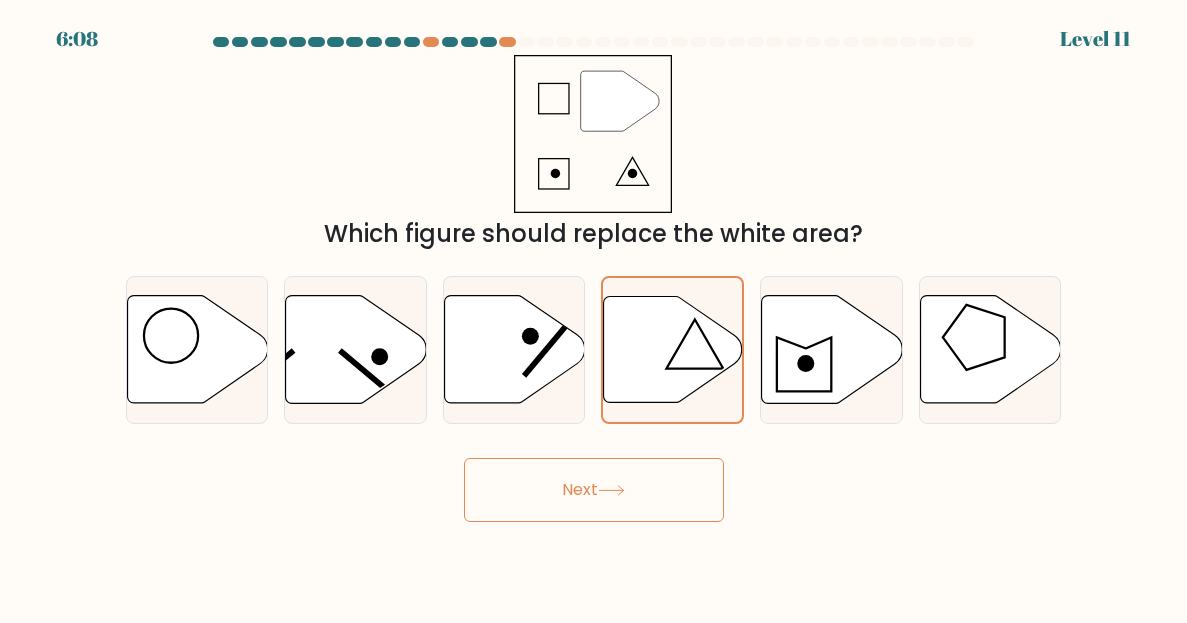 click on "Next" at bounding box center [594, 490] 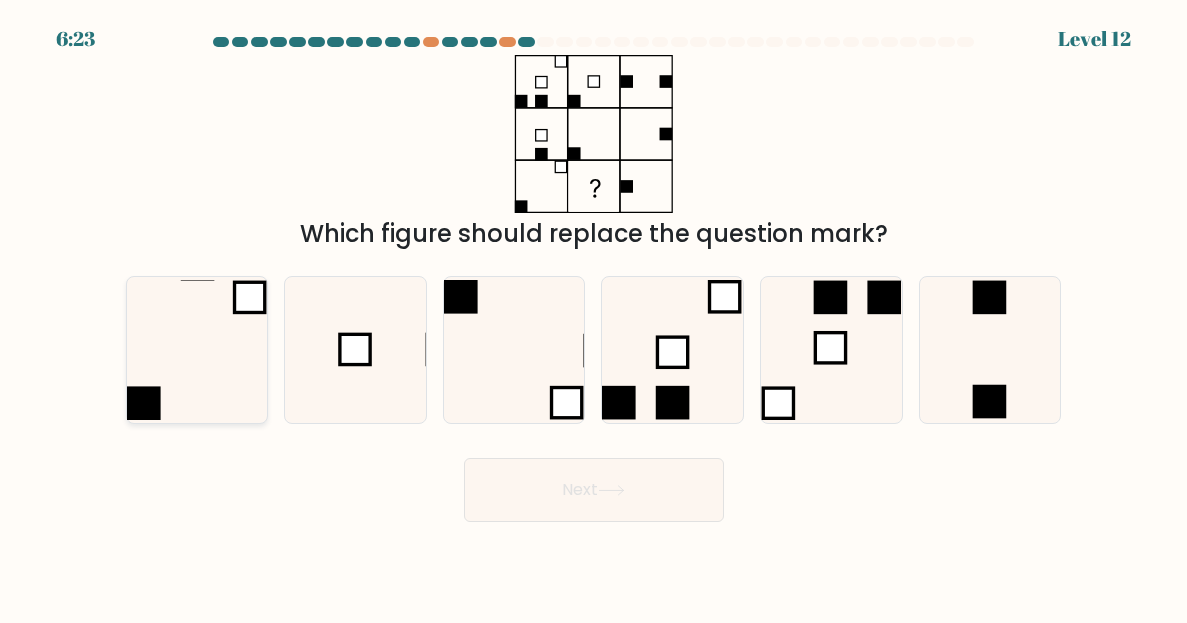 click at bounding box center [197, 350] 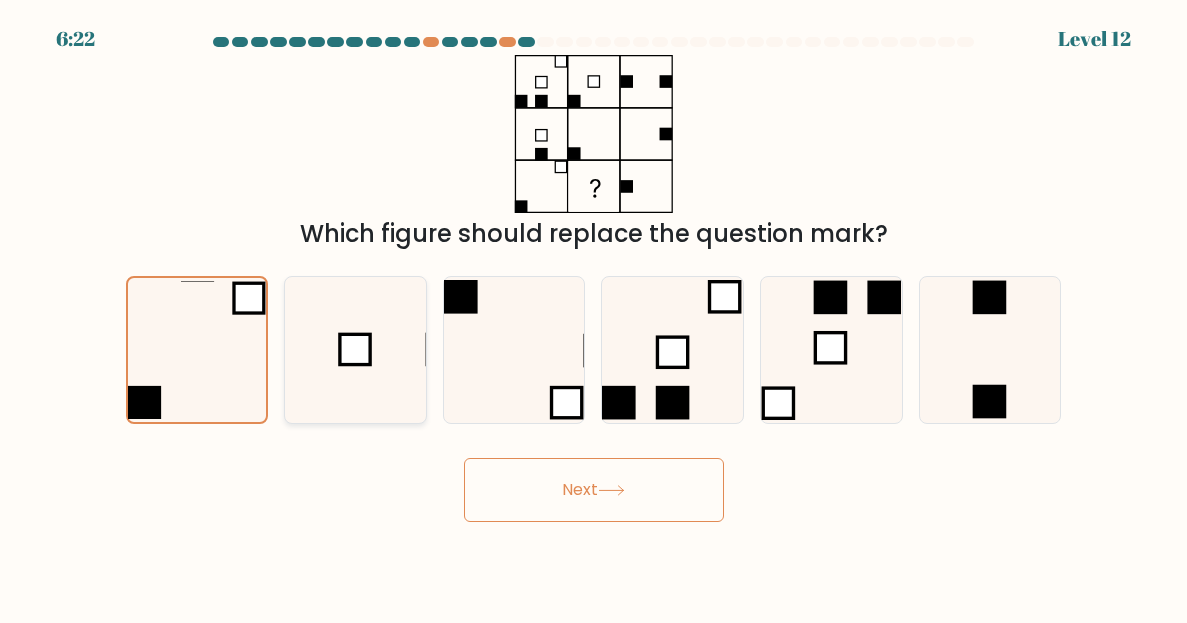 click at bounding box center (355, 350) 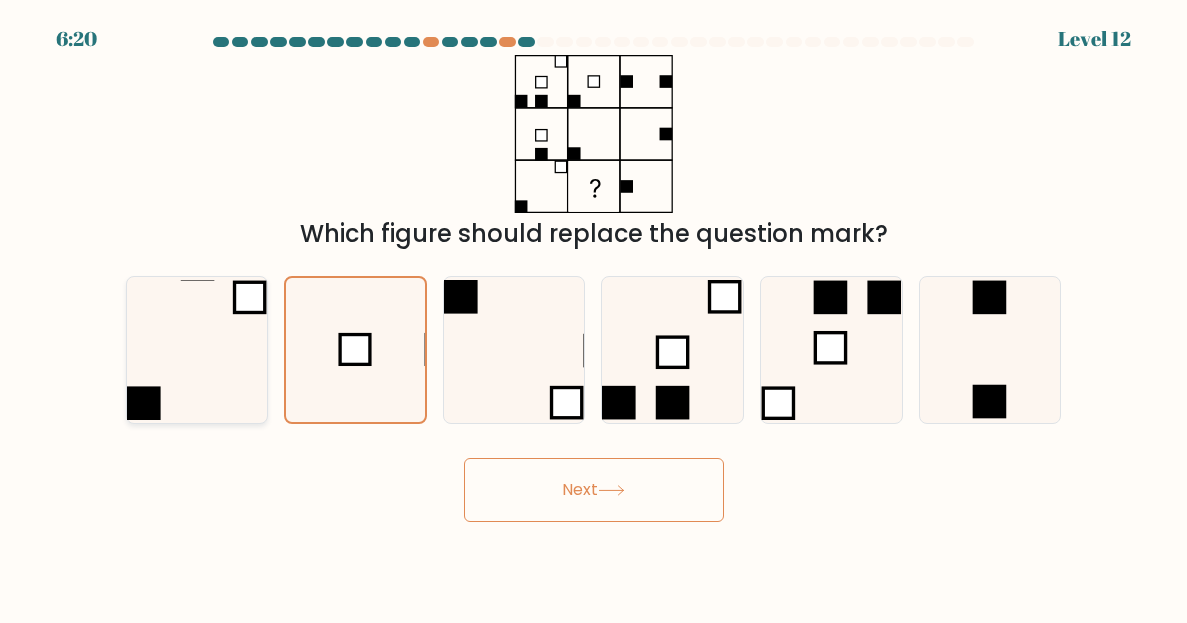 click at bounding box center (197, 350) 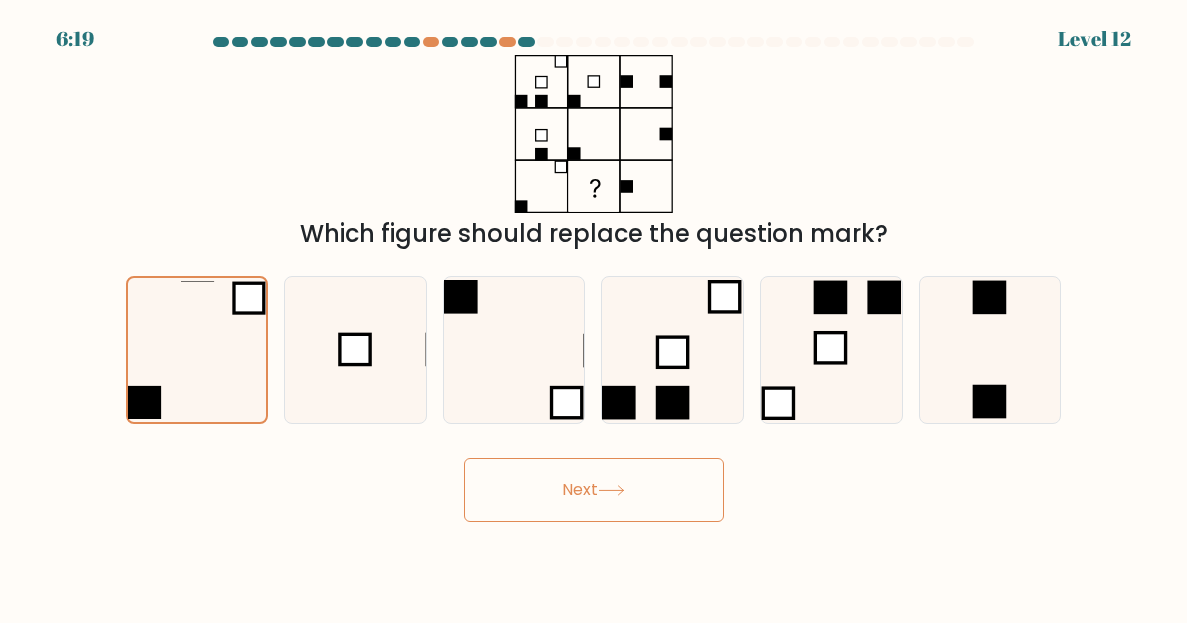 click on "Next" at bounding box center (594, 490) 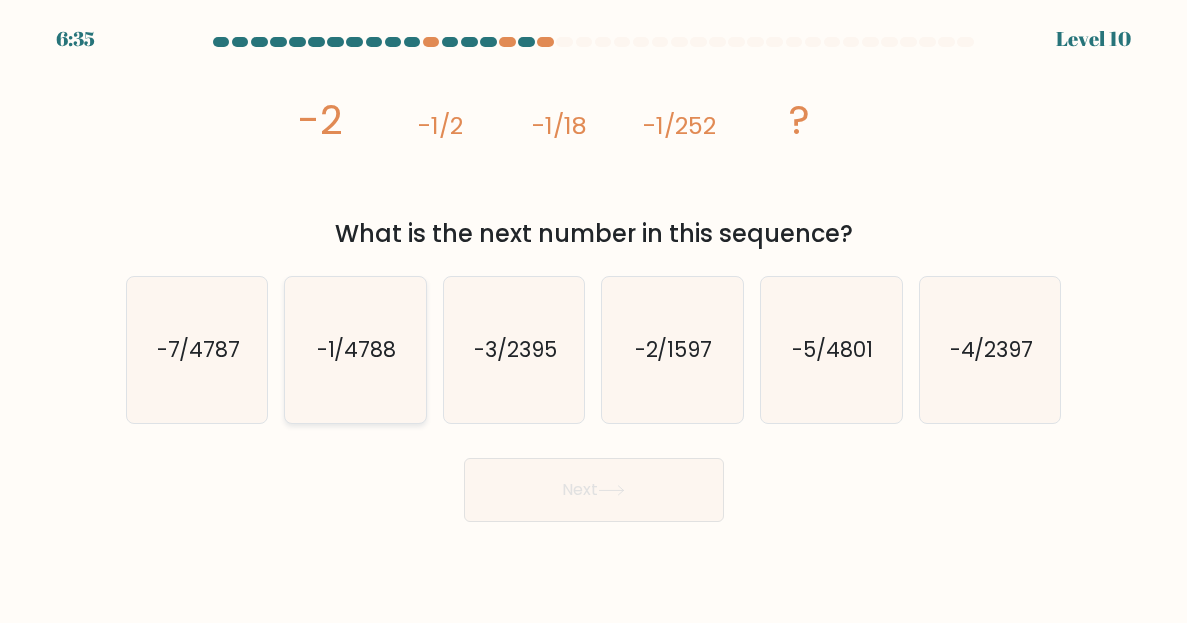 click on "-1/4788" at bounding box center [357, 349] 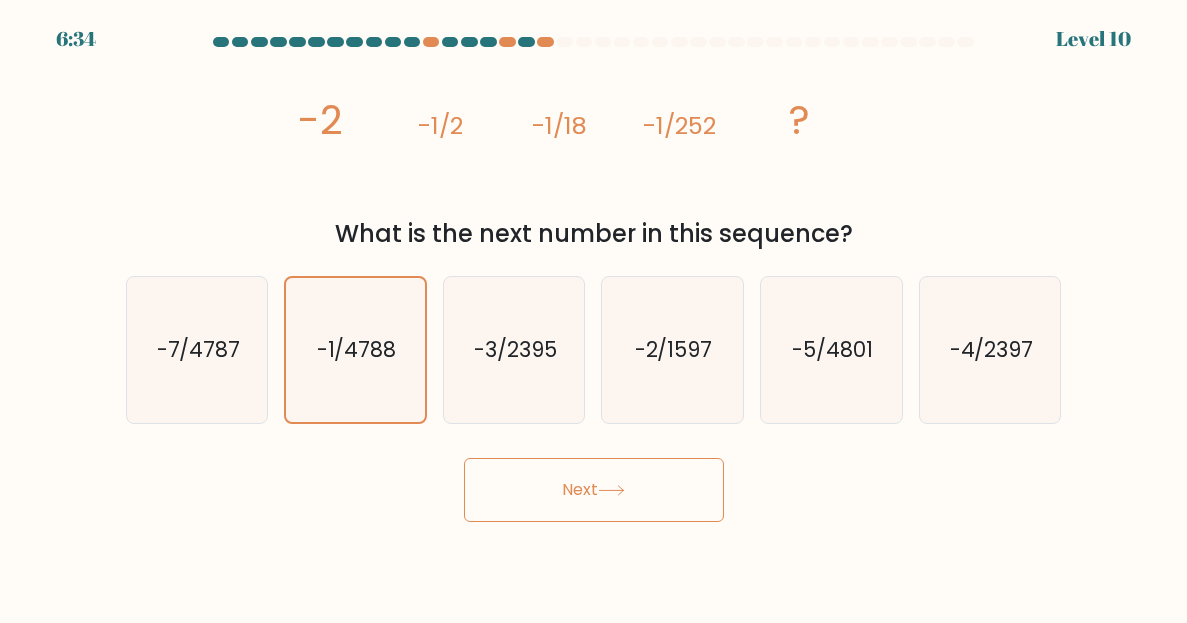 click on "Next" at bounding box center [594, 490] 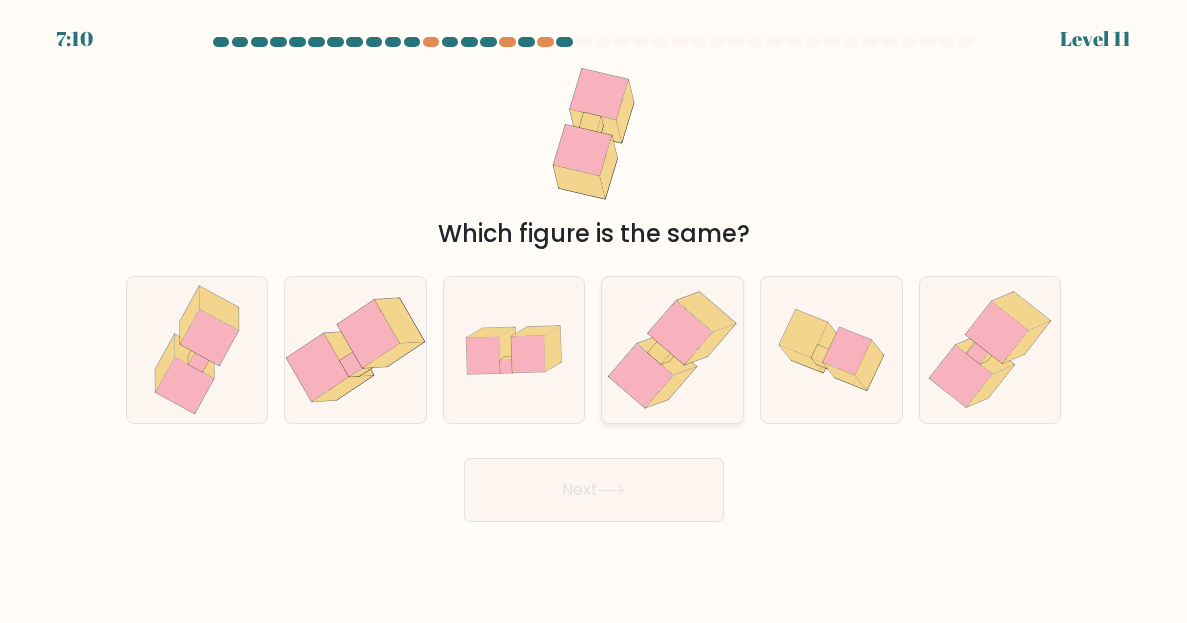 click at bounding box center [710, 344] 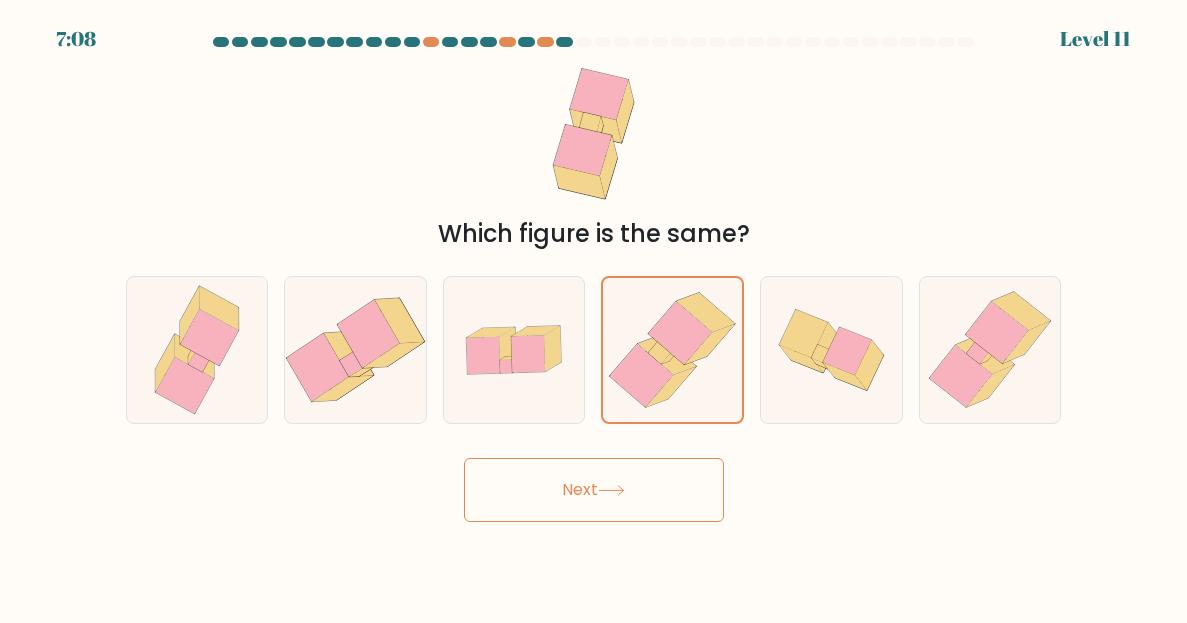 click on "Next" at bounding box center (594, 490) 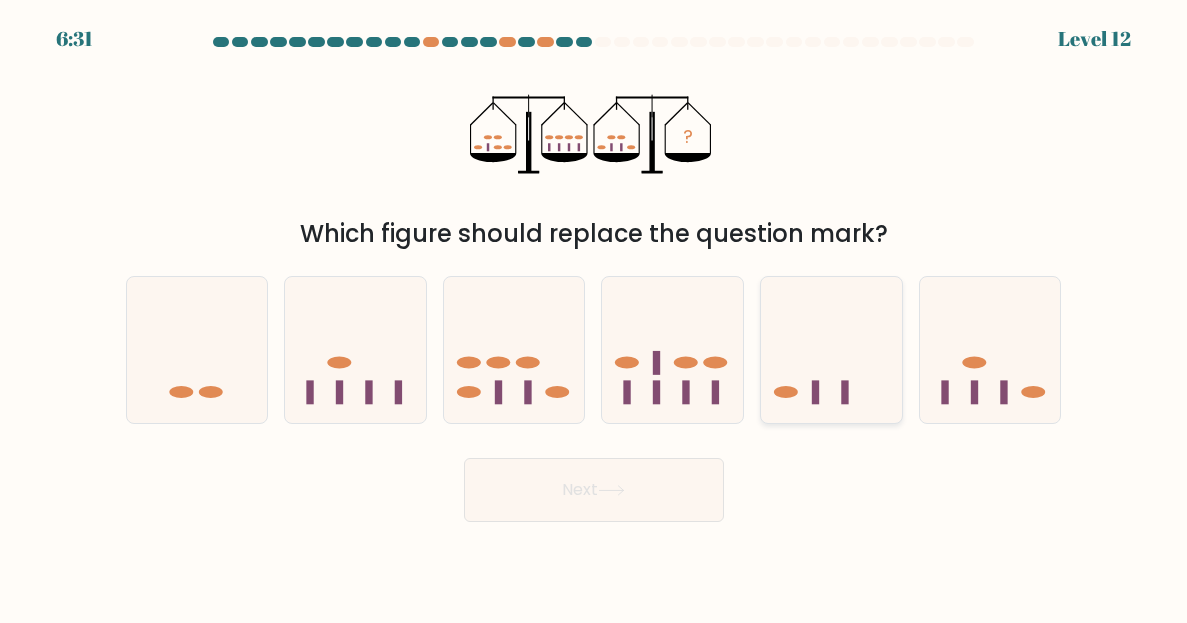 click at bounding box center [831, 350] 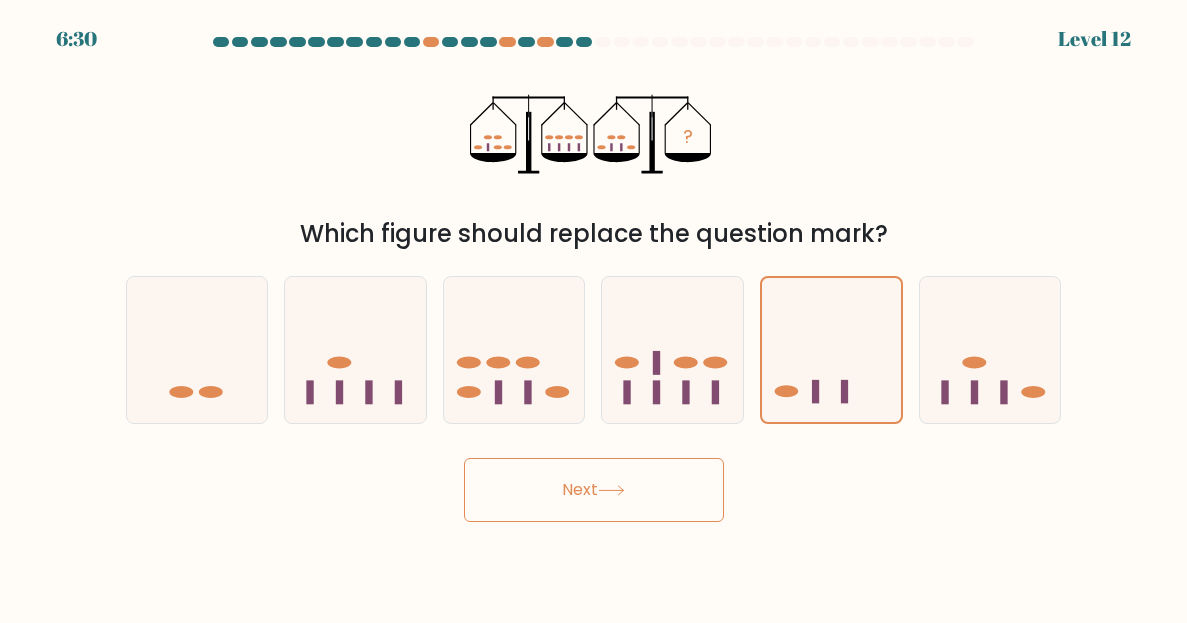 click on "Next" at bounding box center (594, 490) 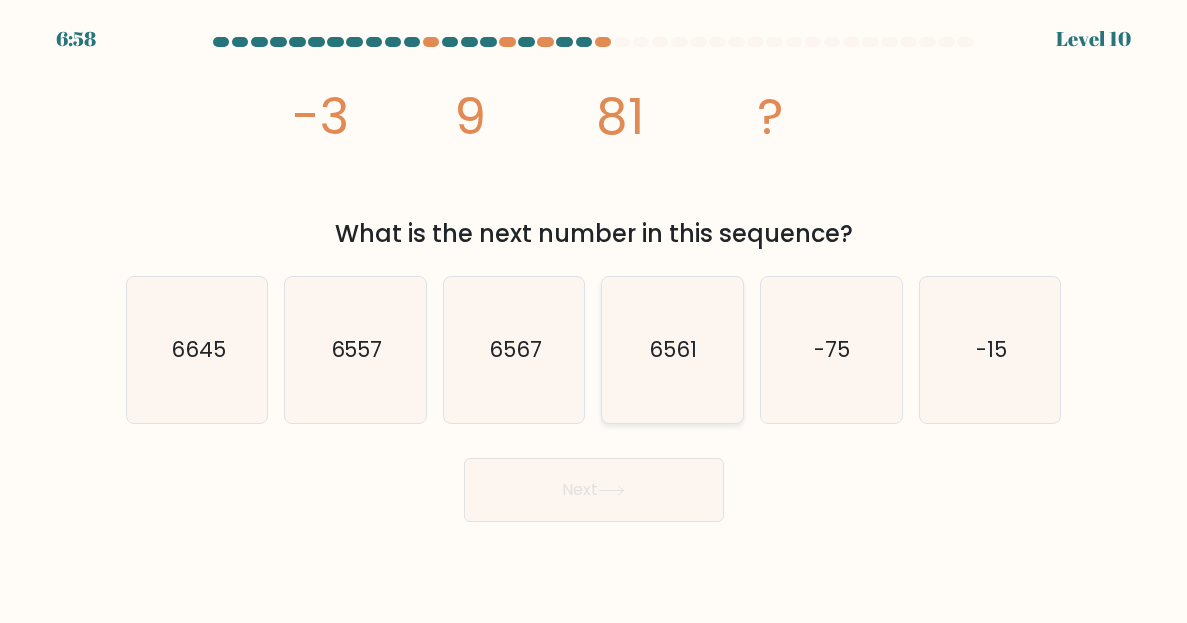 click on "6561" at bounding box center (672, 350) 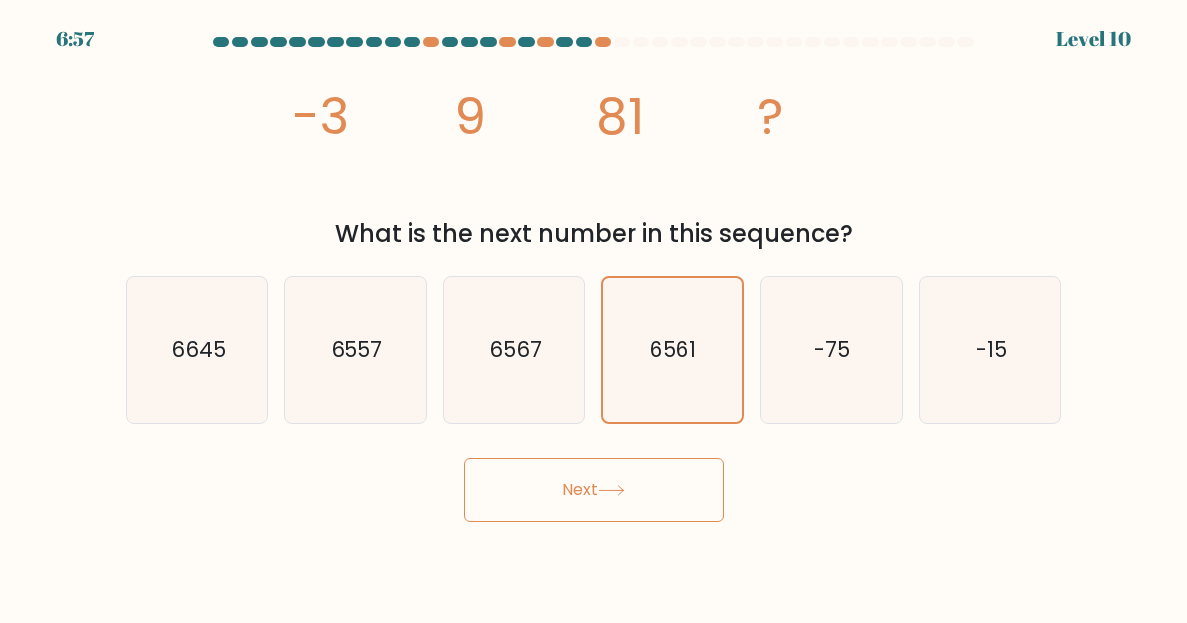 click on "Next" at bounding box center [594, 490] 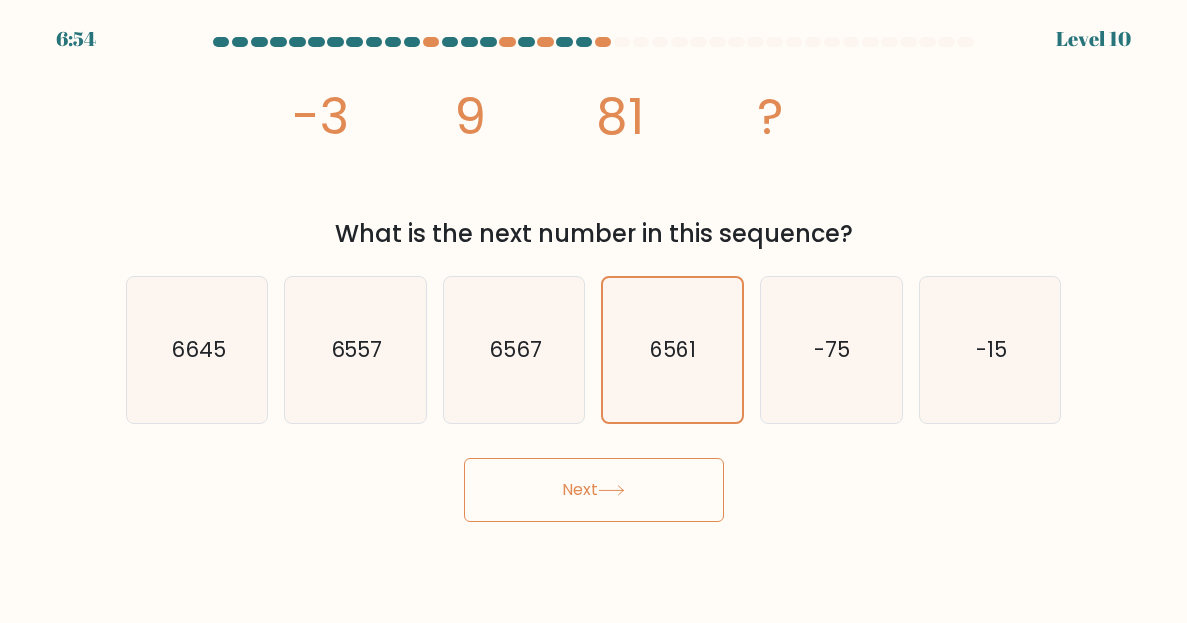 click on "Next" at bounding box center [594, 490] 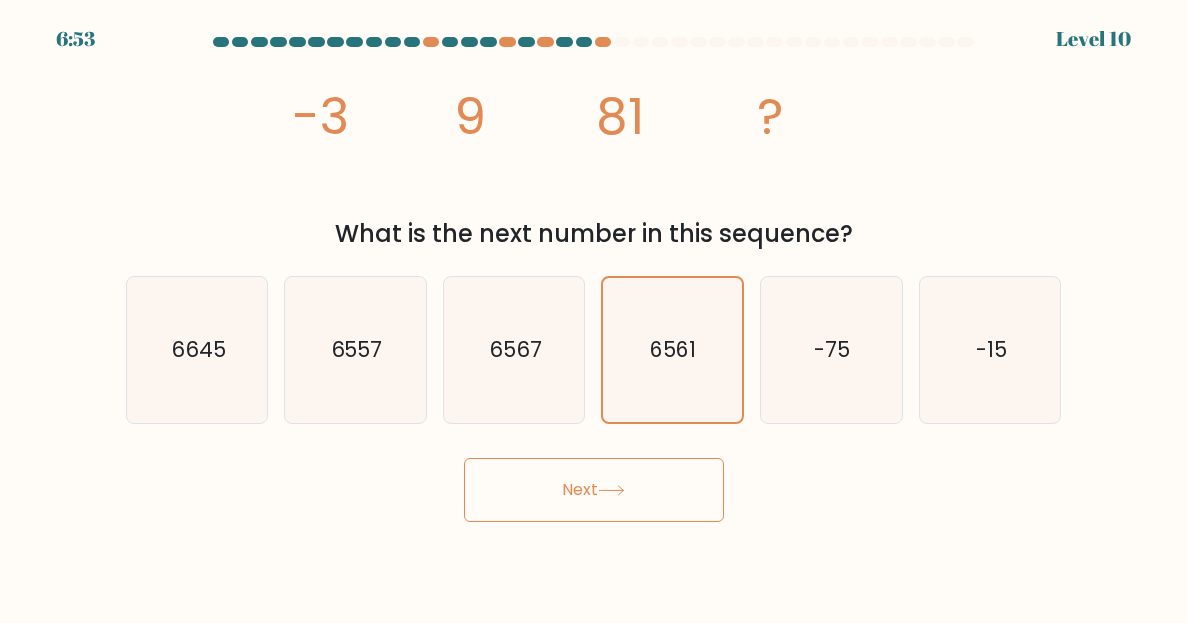 click on "Next" at bounding box center (594, 490) 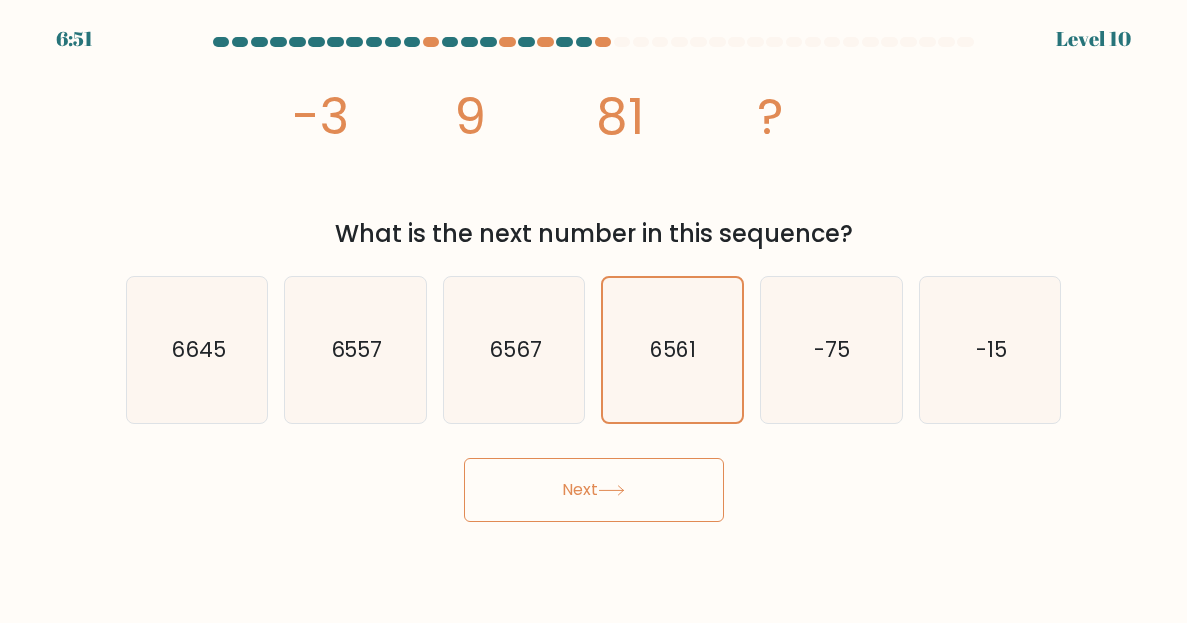 type 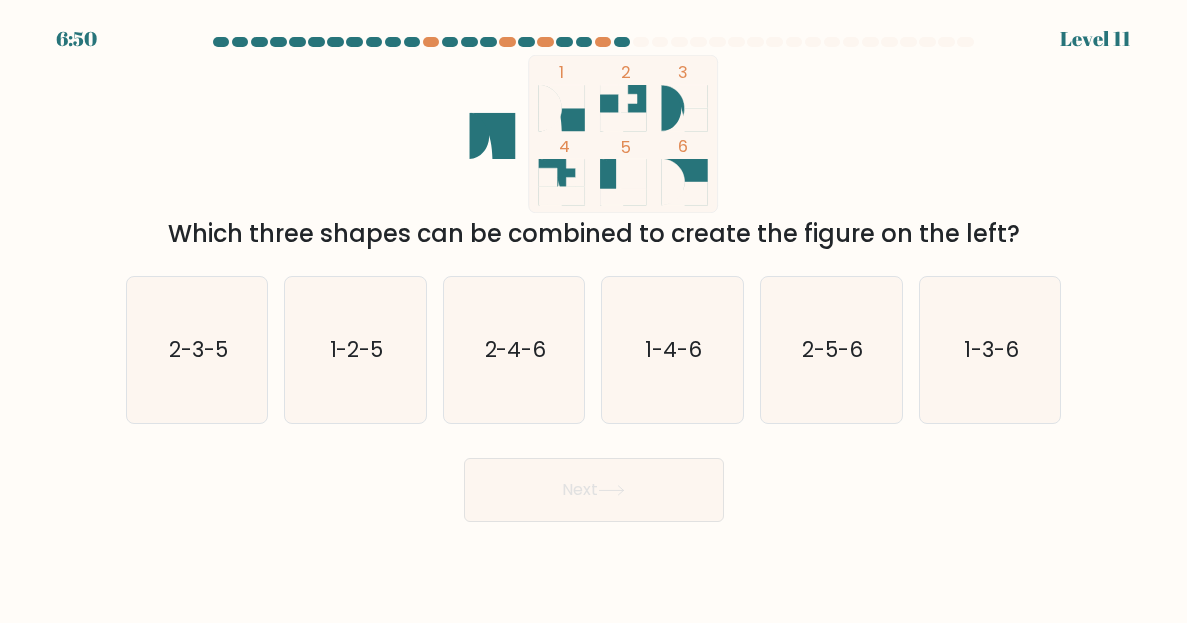 click on "Next" at bounding box center [594, 490] 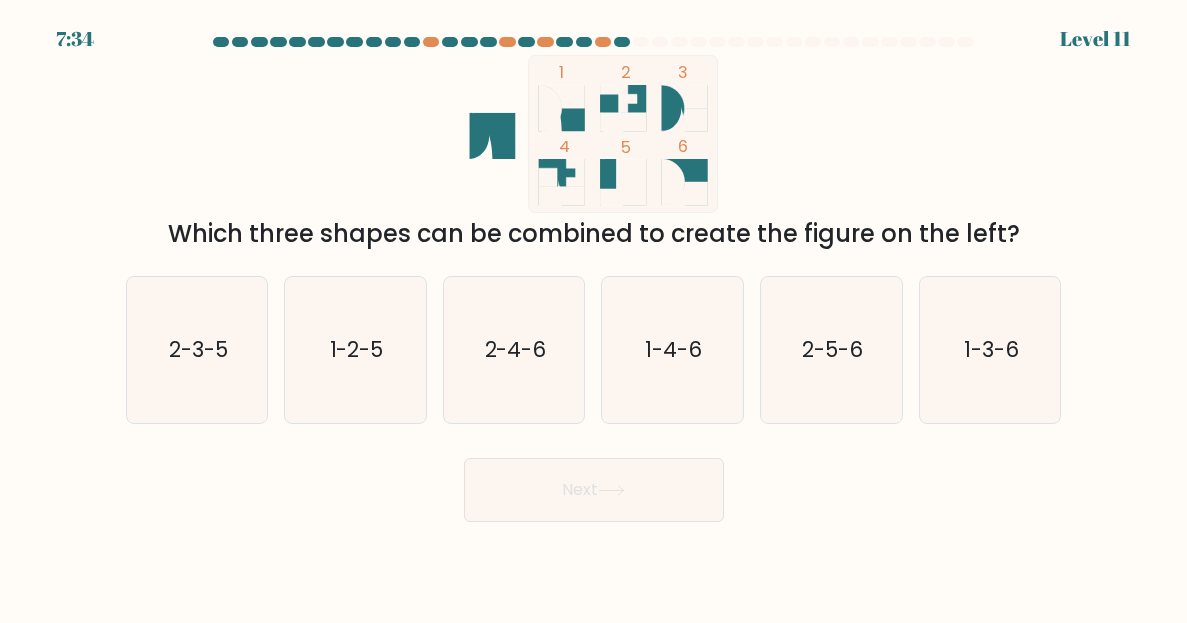 click on "1
2
3
4
5
6" at bounding box center (594, 134) 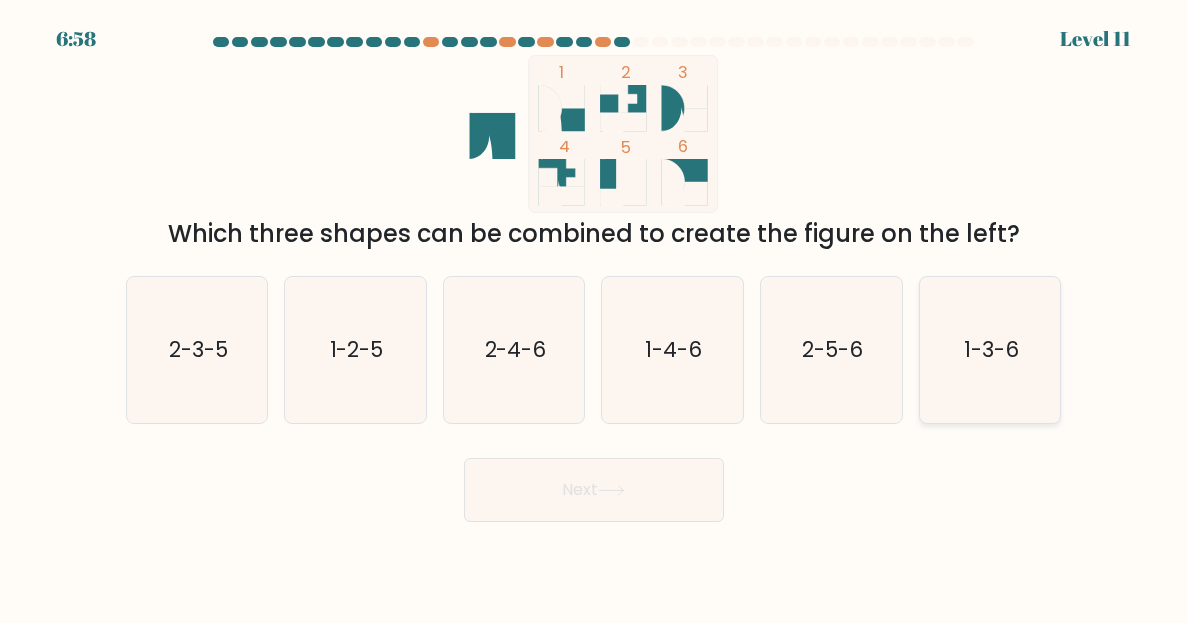 click on "1-3-6" at bounding box center [990, 350] 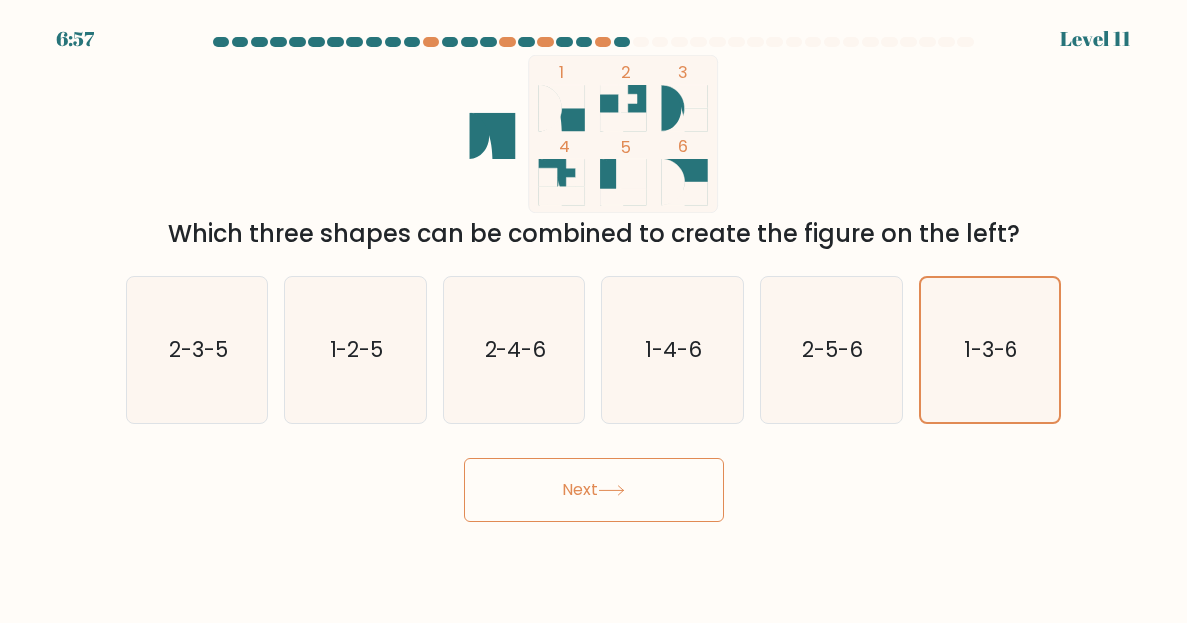 click on "Next" at bounding box center [594, 490] 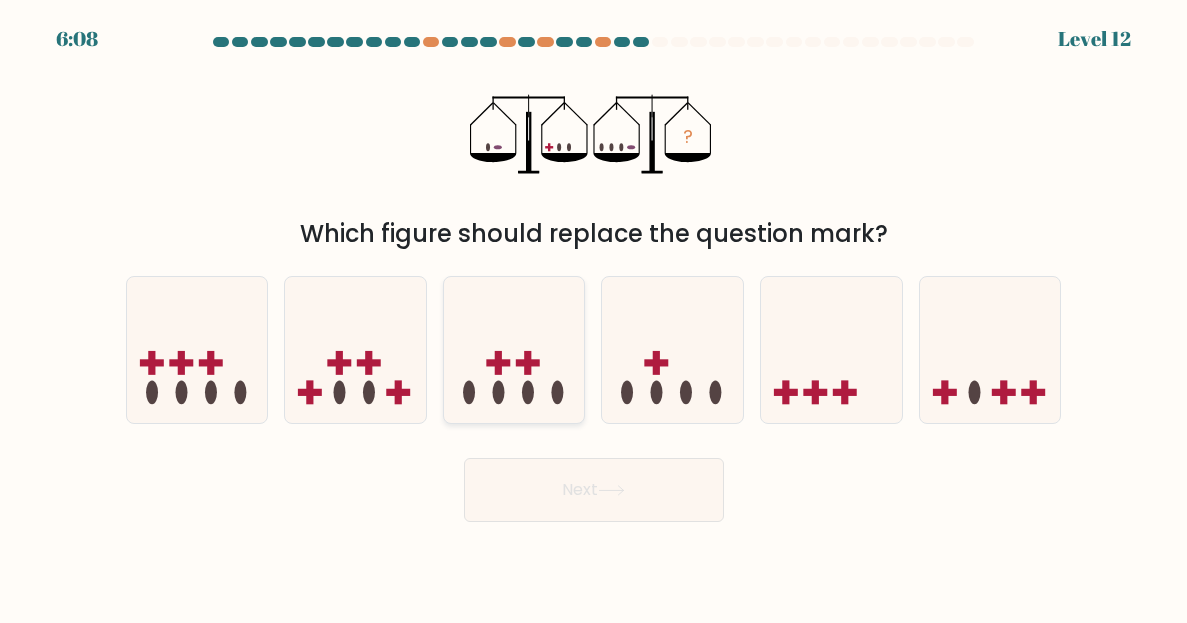 click at bounding box center [514, 350] 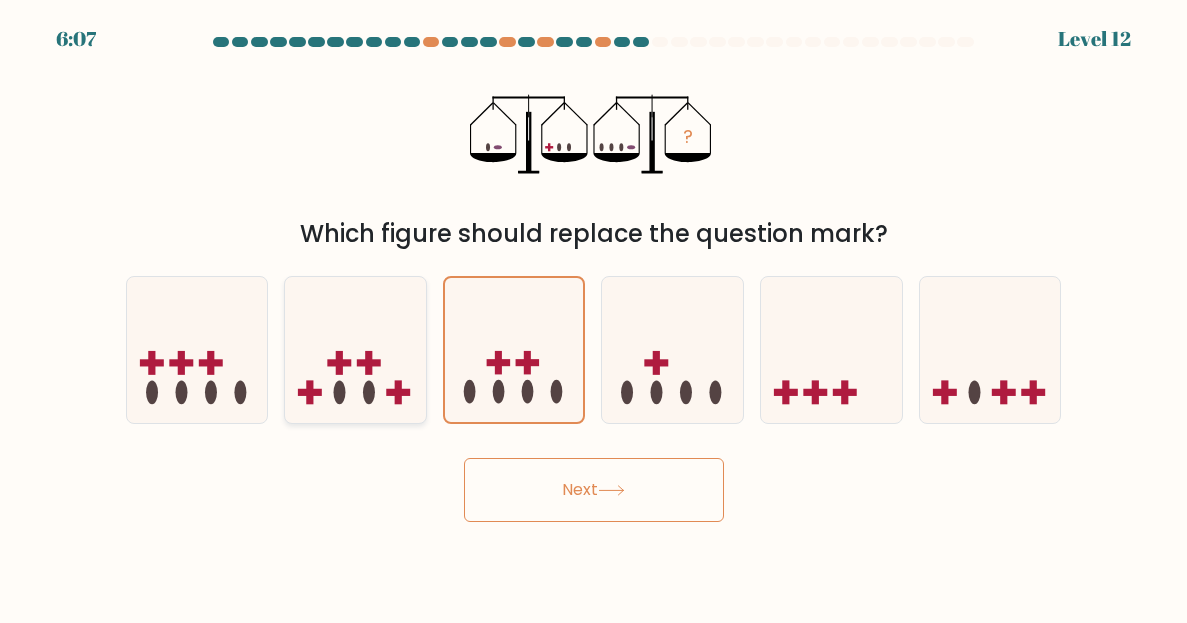 click at bounding box center [355, 350] 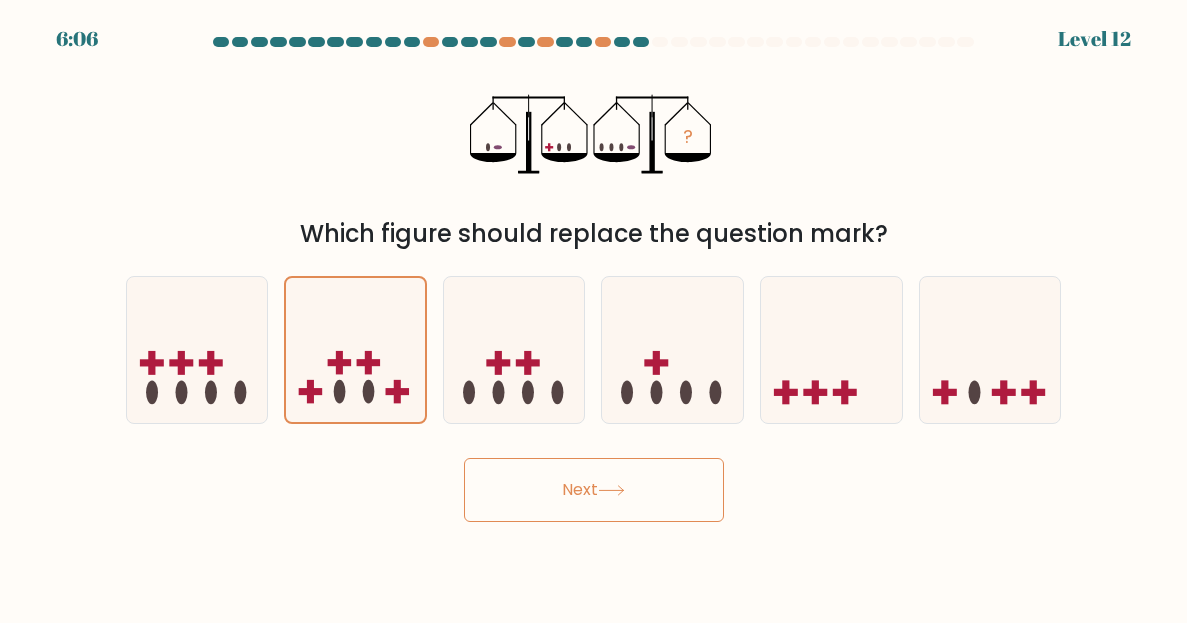 click on "Next" at bounding box center (594, 490) 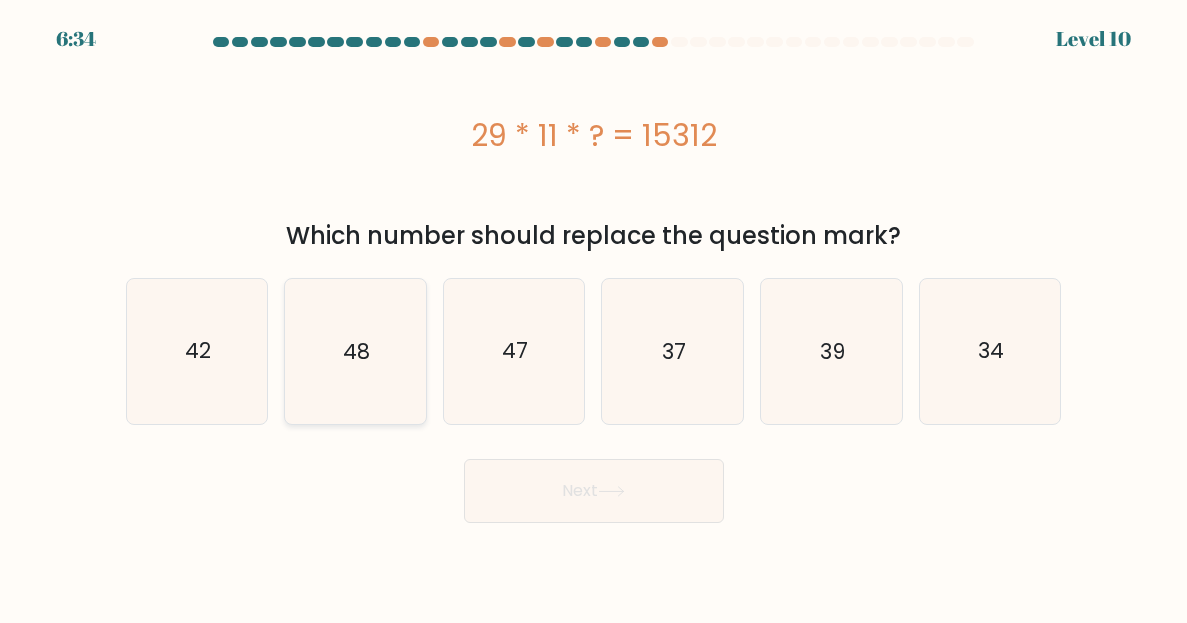 click on "48" at bounding box center [355, 351] 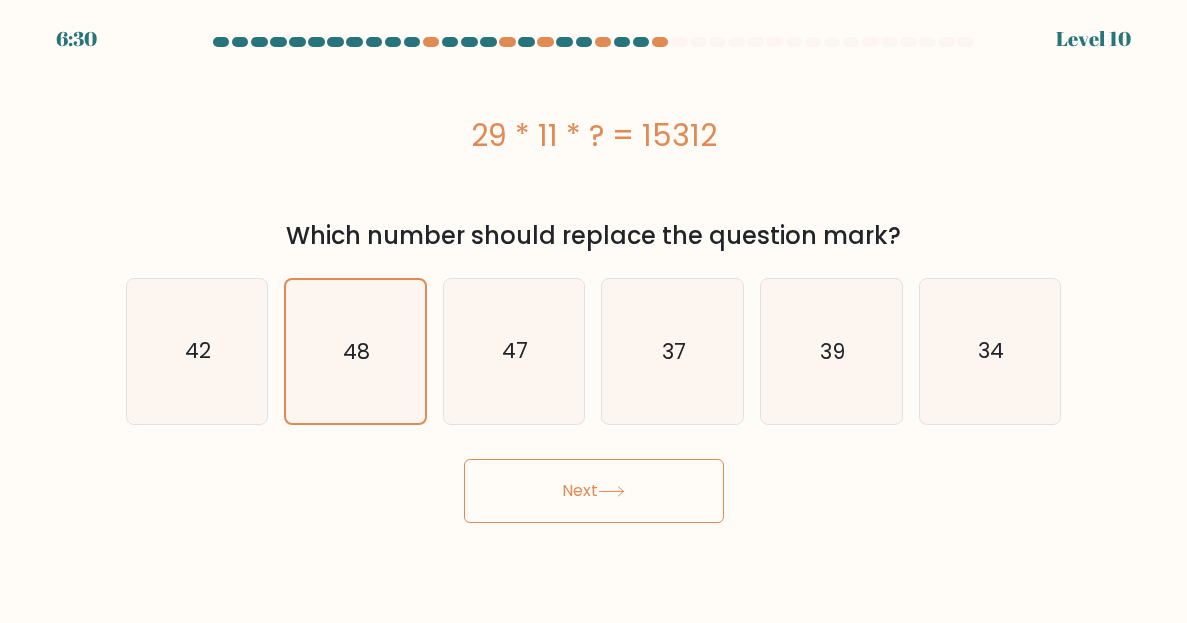 click on "Next" at bounding box center [594, 491] 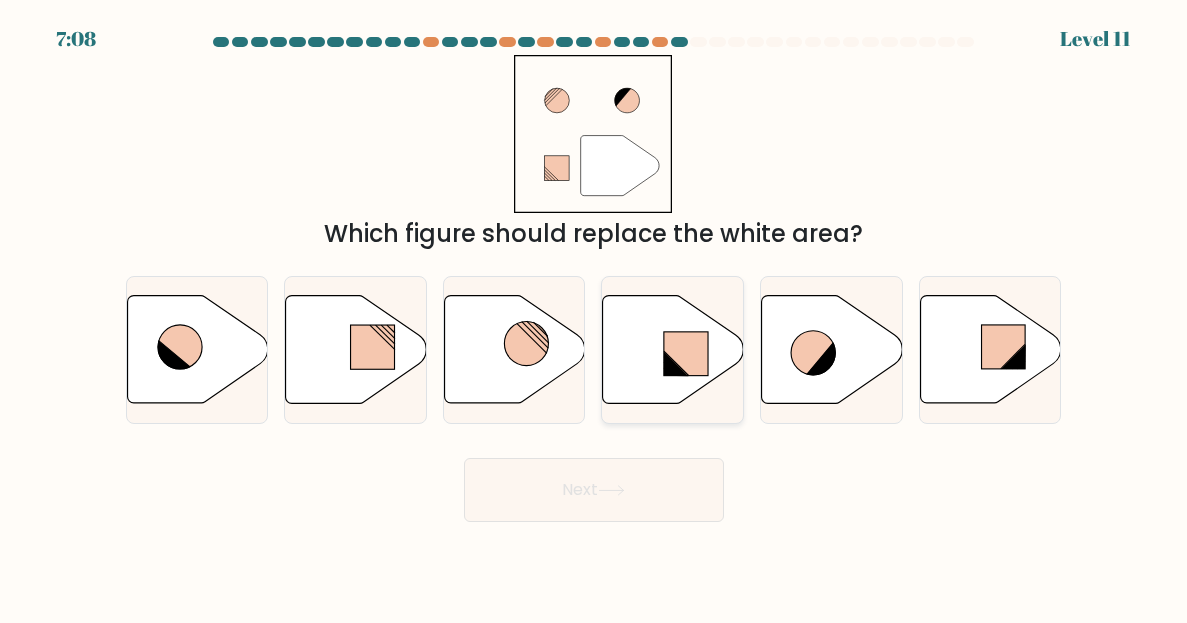 click at bounding box center [673, 350] 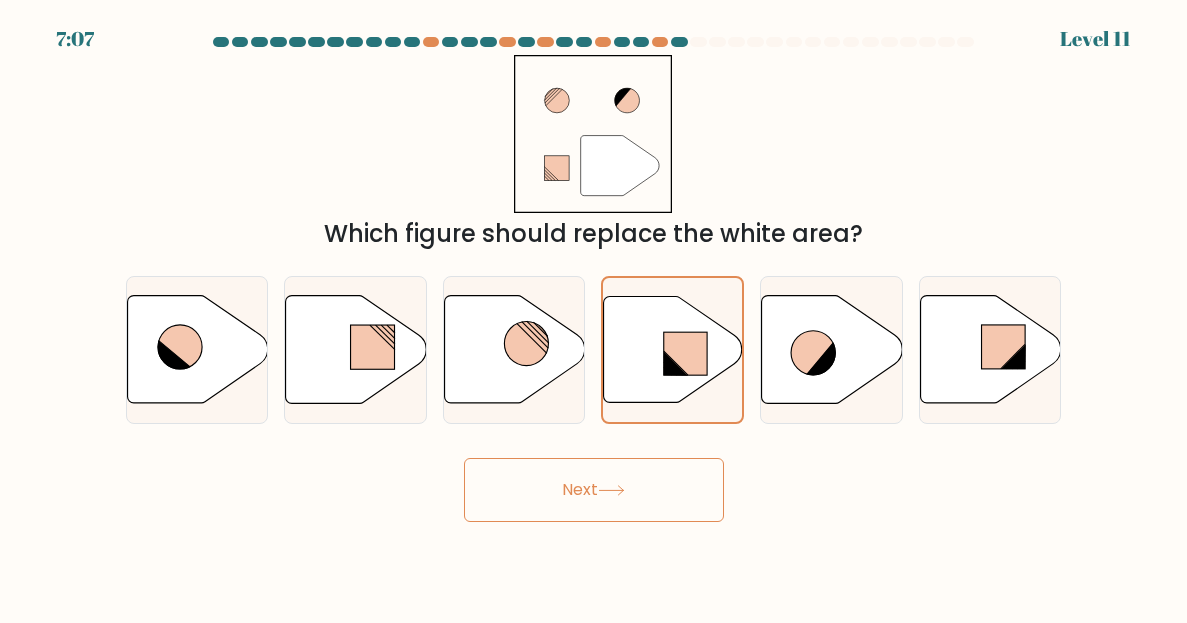 click on "Next" at bounding box center (594, 490) 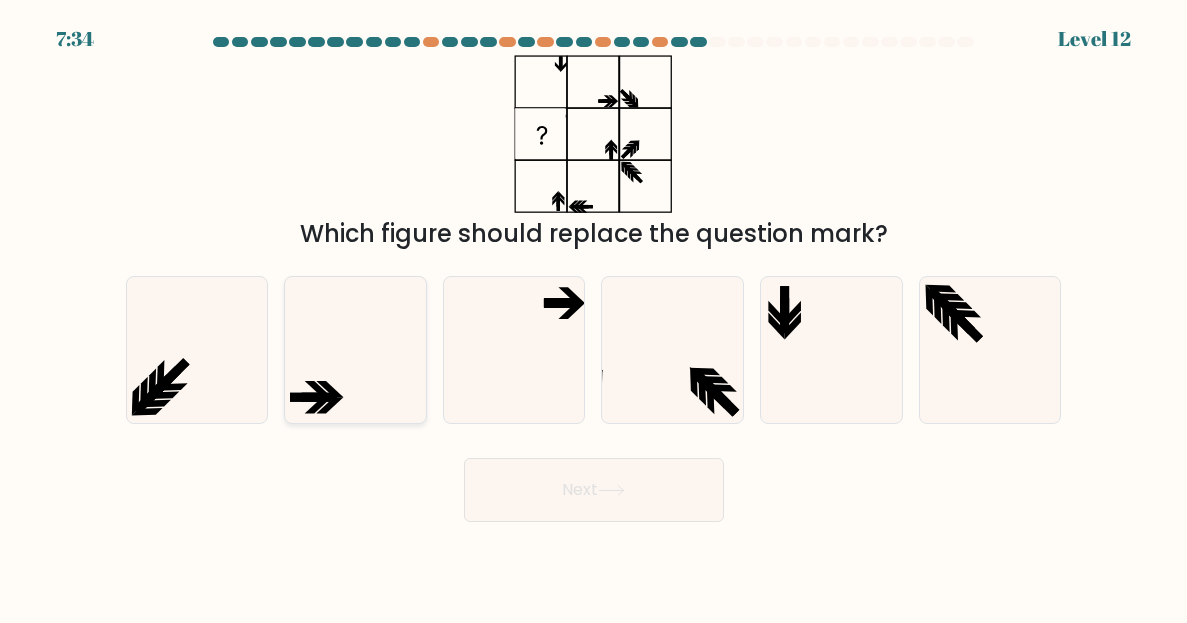 click at bounding box center (355, 350) 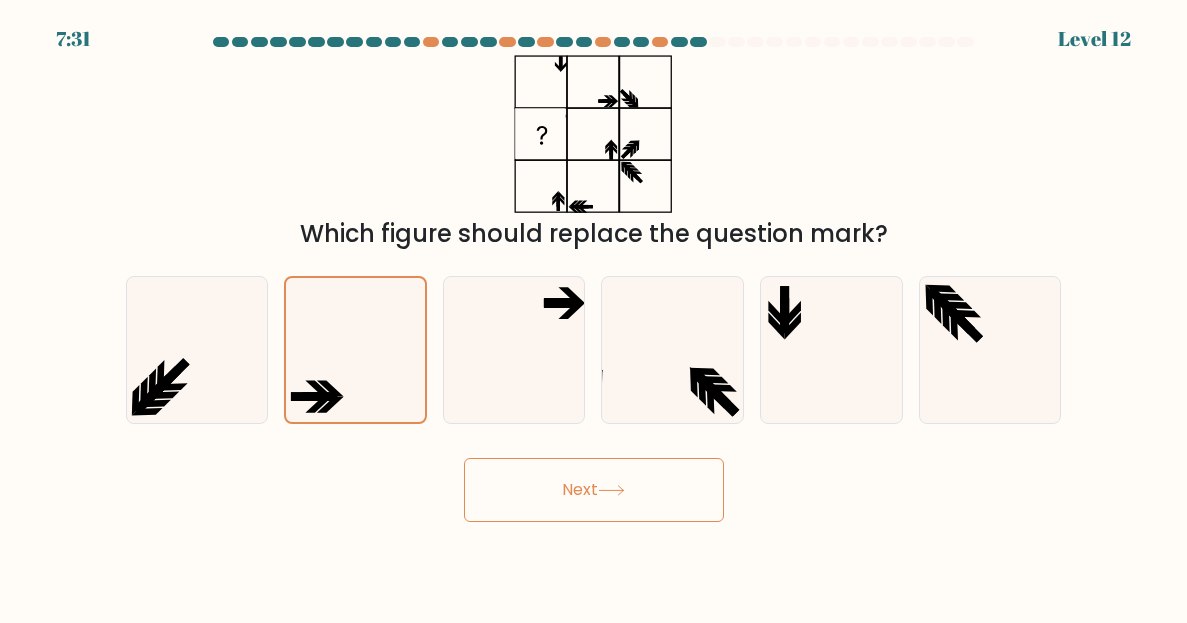 click on "Next" at bounding box center [594, 490] 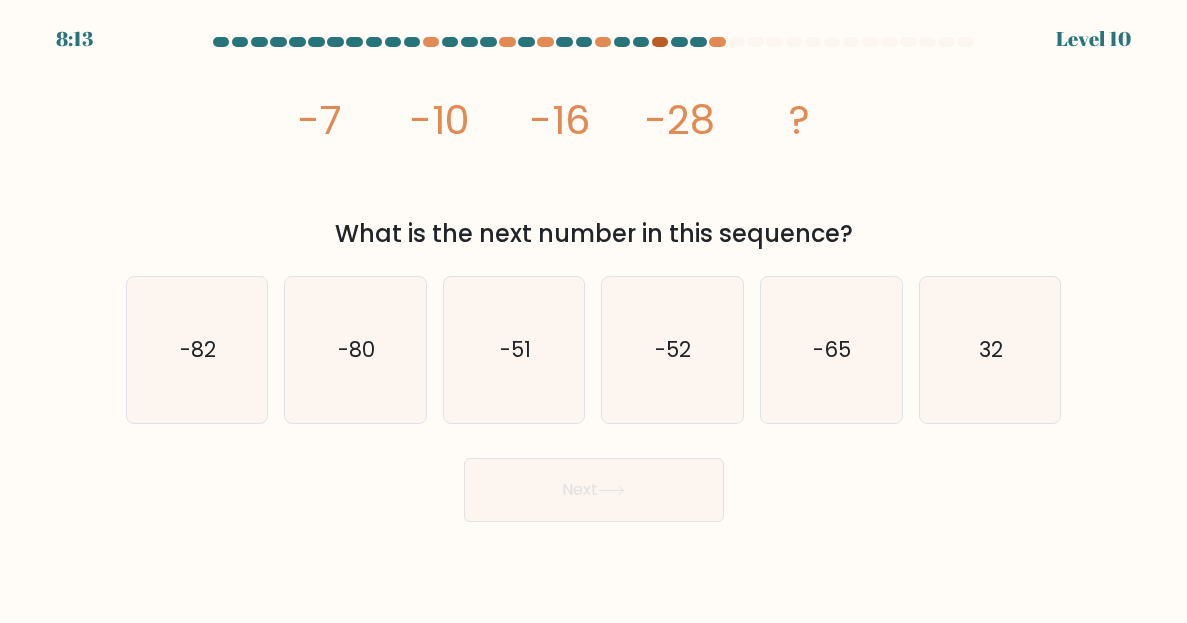 click at bounding box center [660, 42] 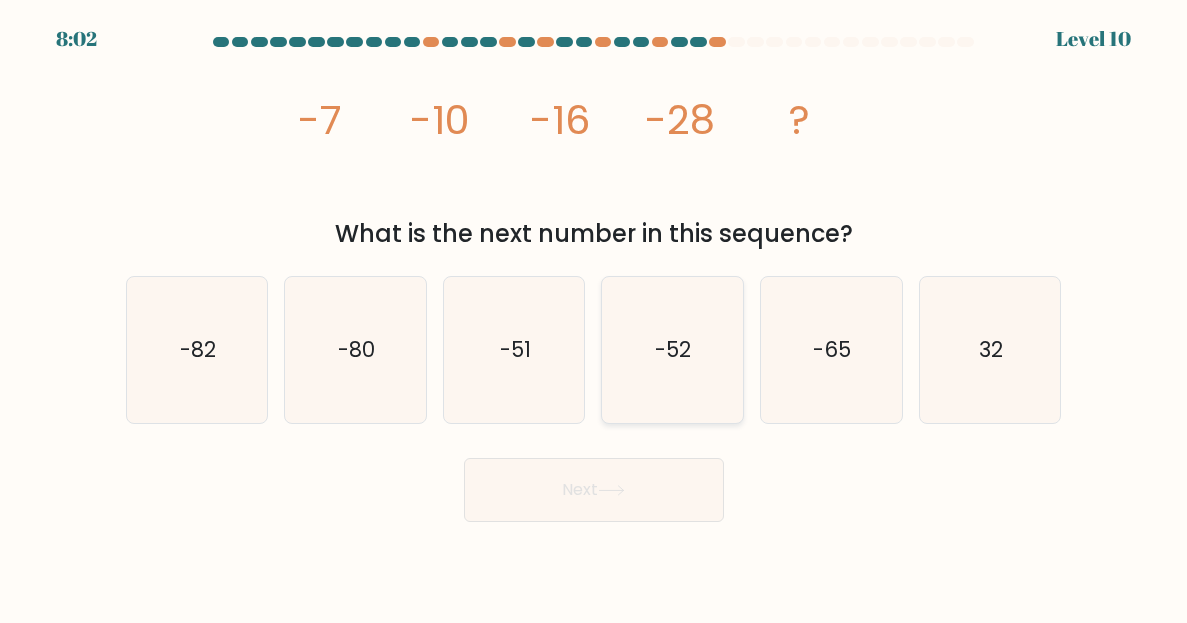 click on "-52" at bounding box center [672, 350] 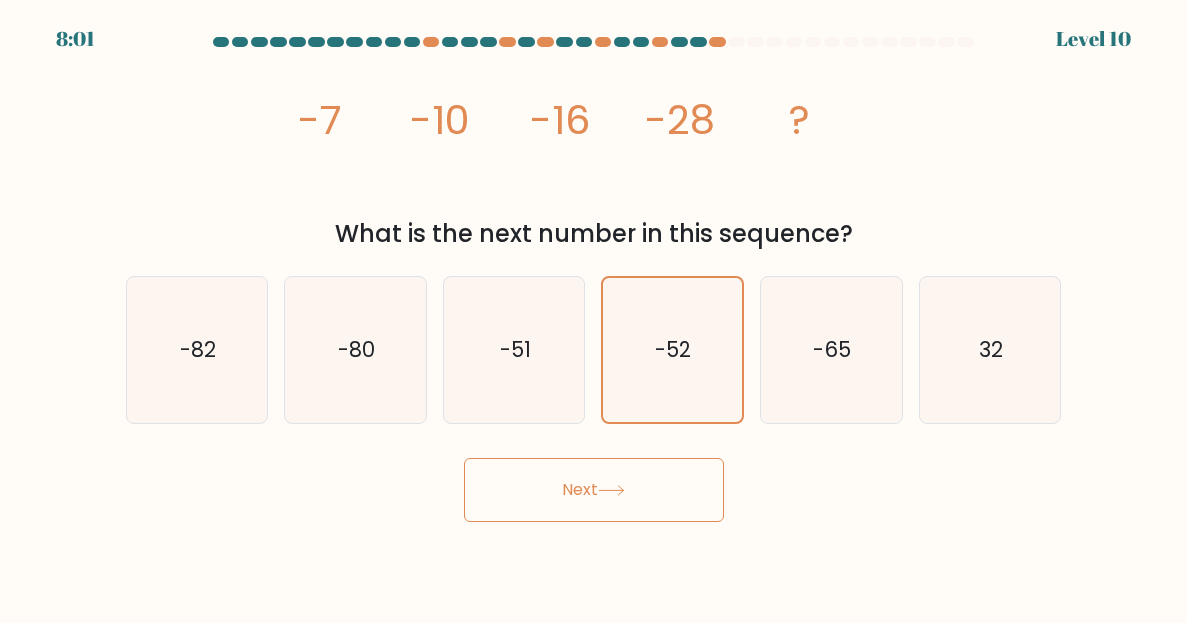 click at bounding box center [611, 490] 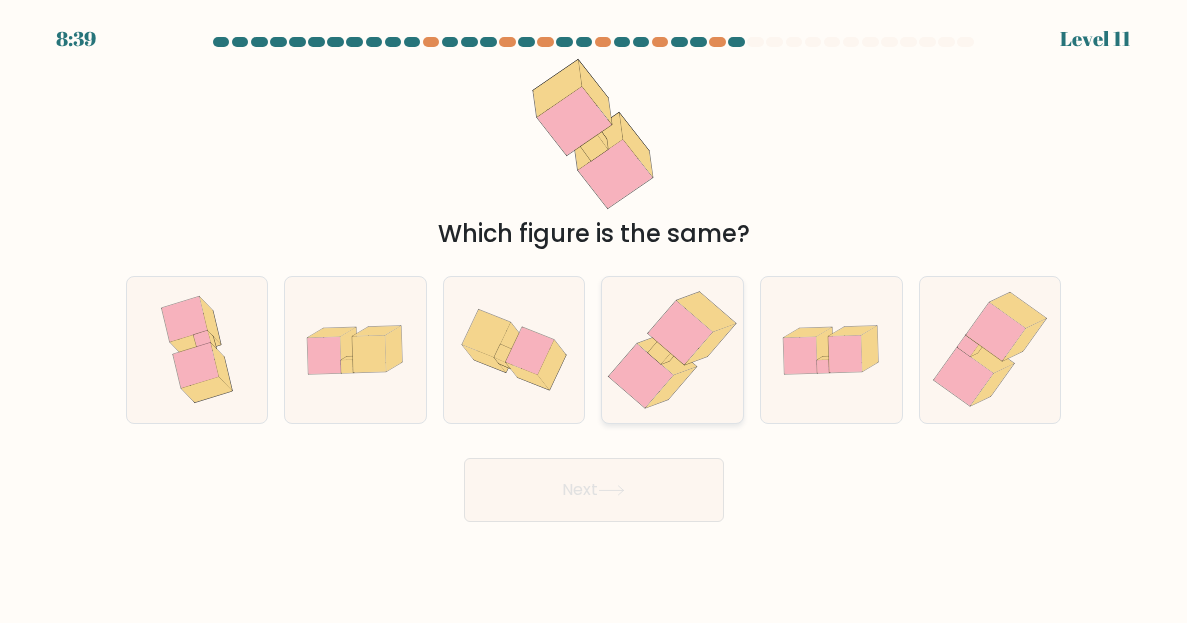 click at bounding box center (672, 350) 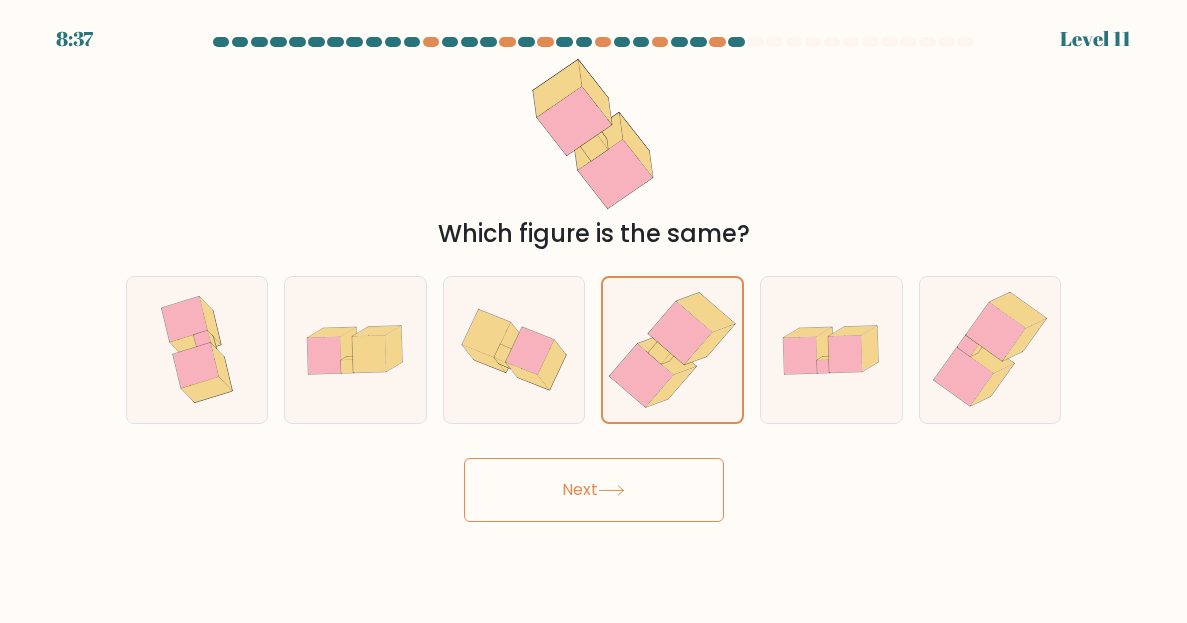 click on "Next" at bounding box center [594, 490] 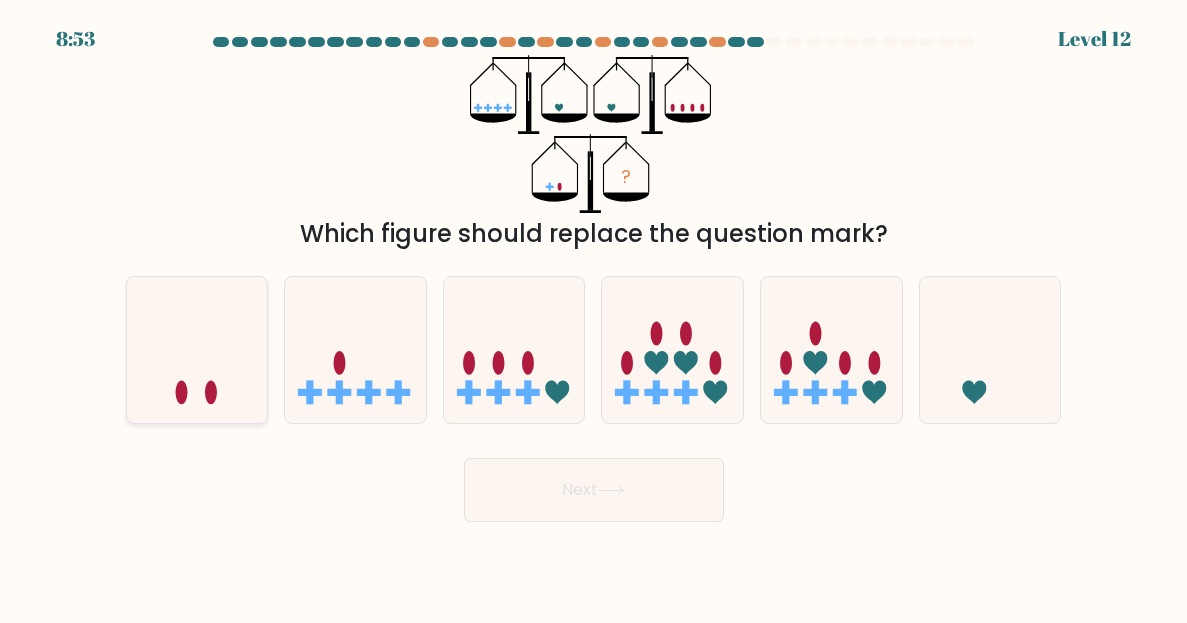 click at bounding box center (197, 350) 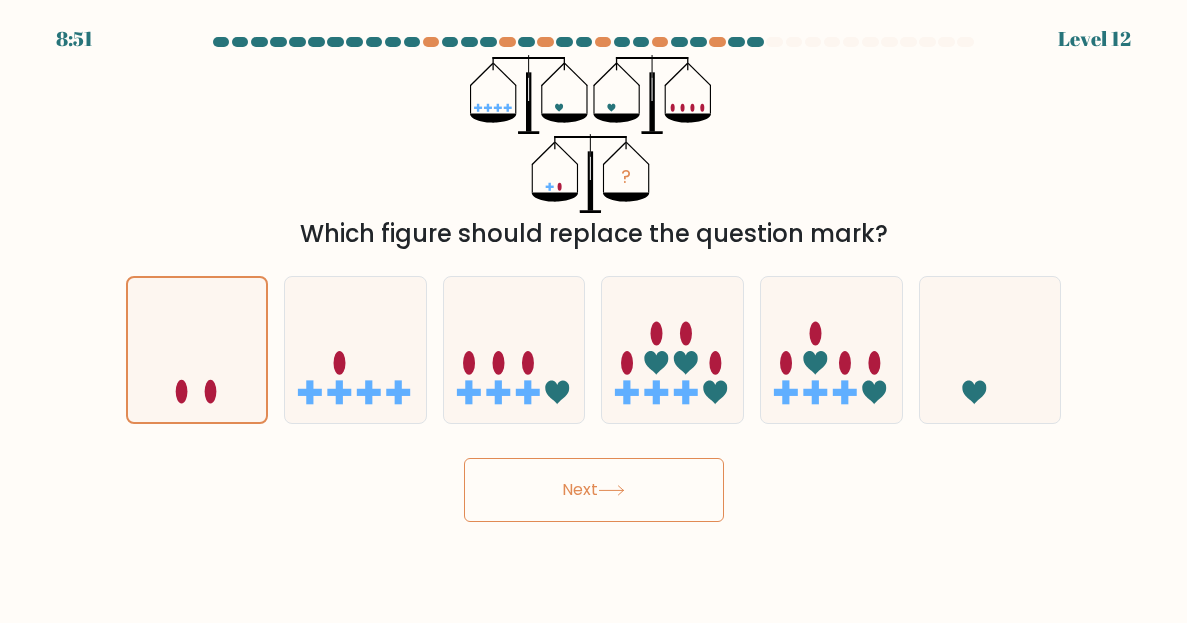 click on "Next" at bounding box center (594, 490) 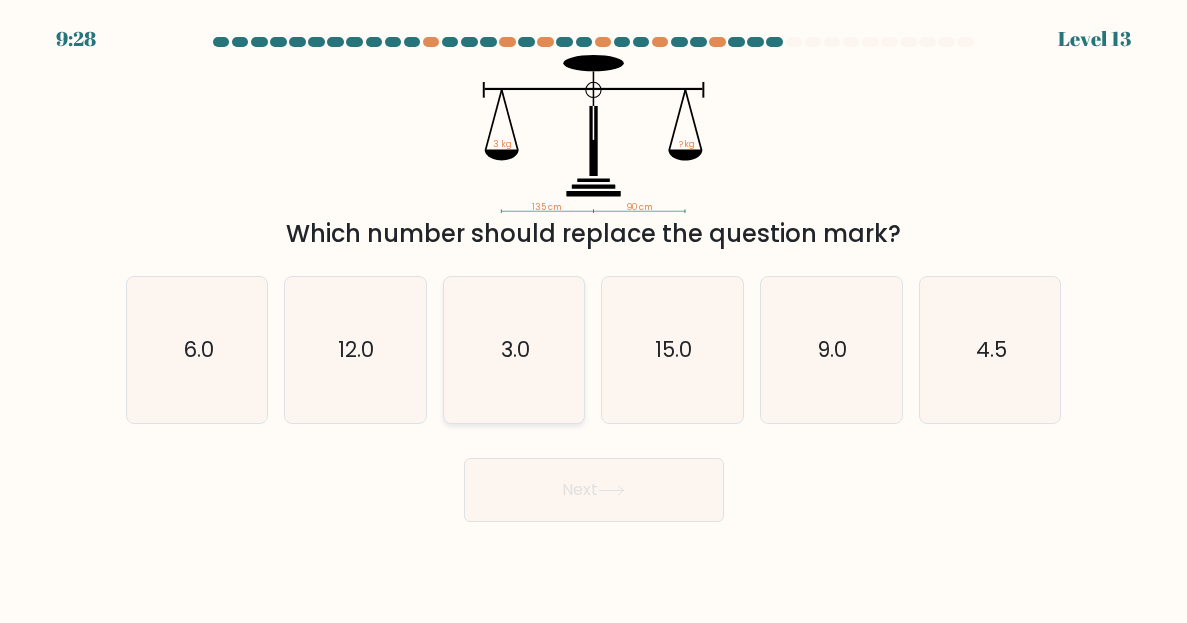 click on "3.0" at bounding box center [514, 350] 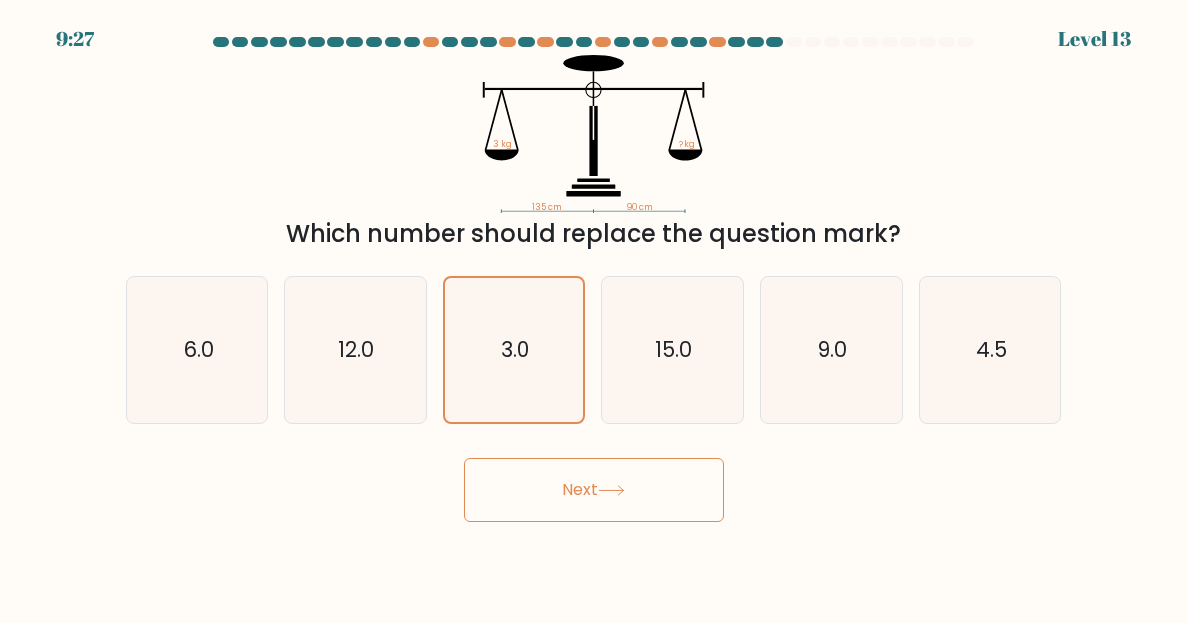 click on "Next" at bounding box center [594, 490] 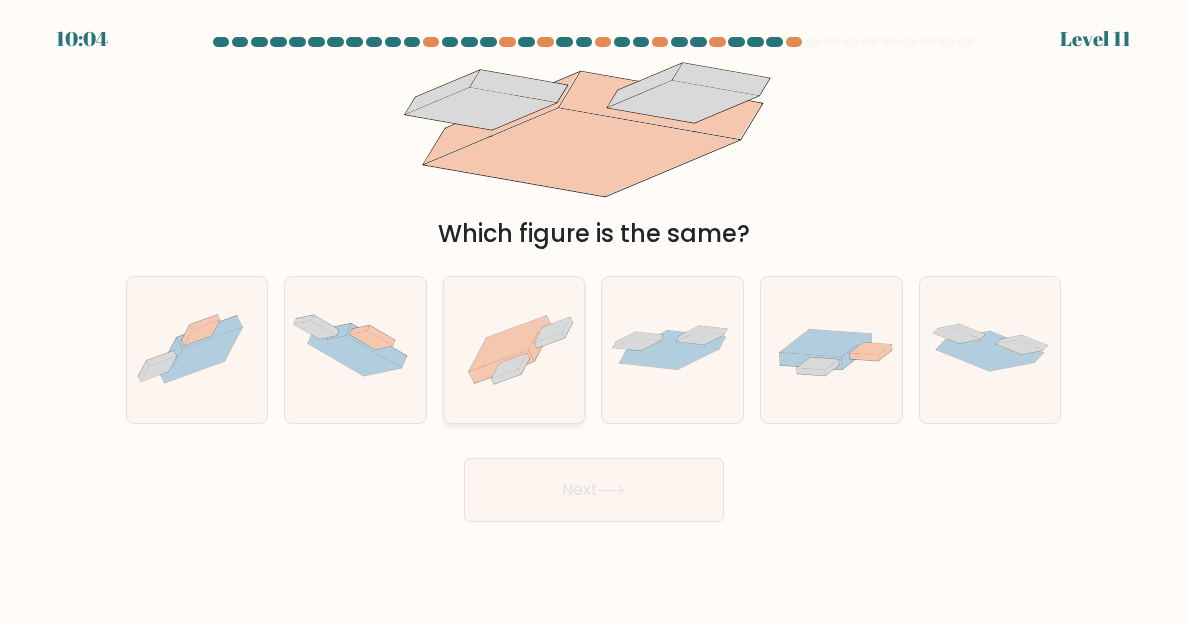 click at bounding box center [514, 349] 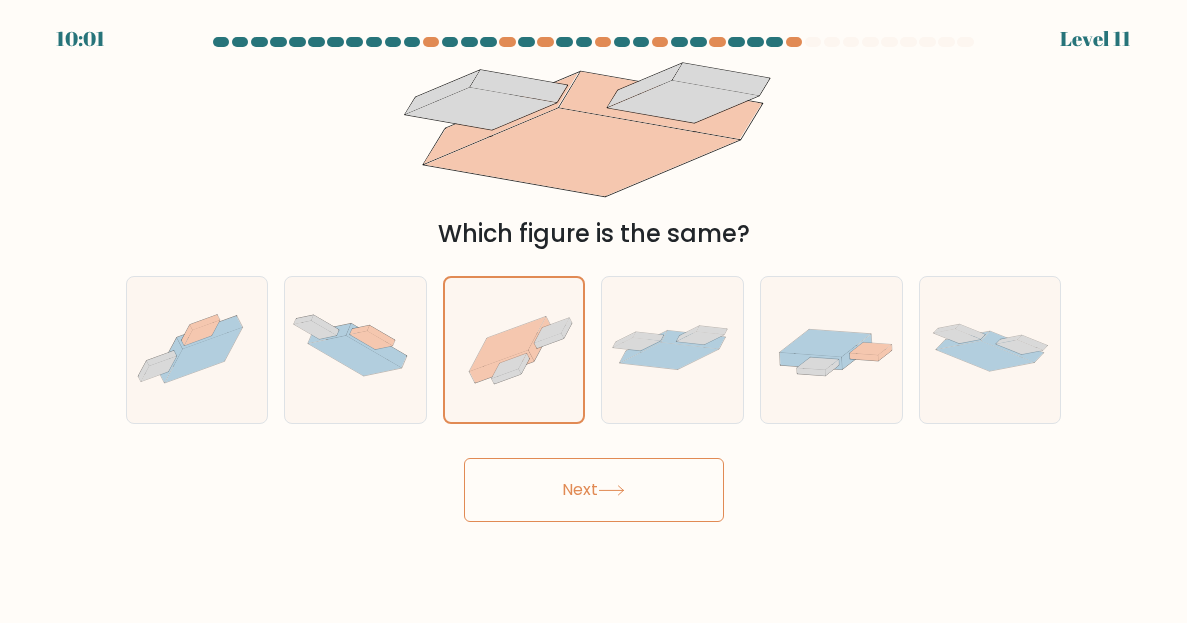 click at bounding box center (611, 490) 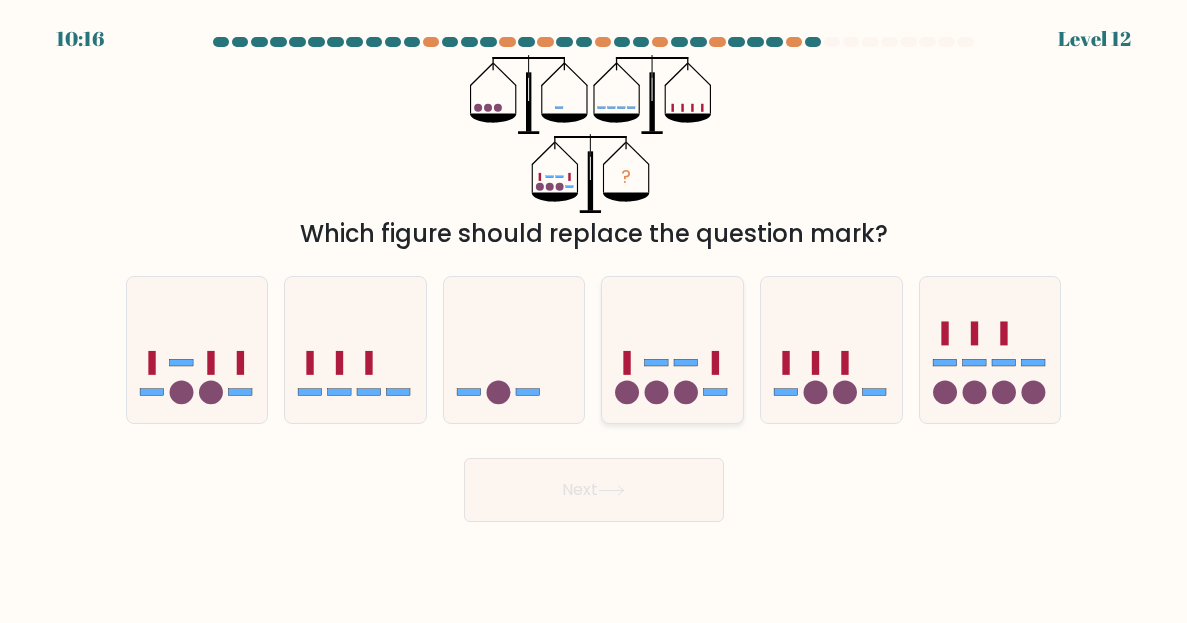 click at bounding box center [672, 350] 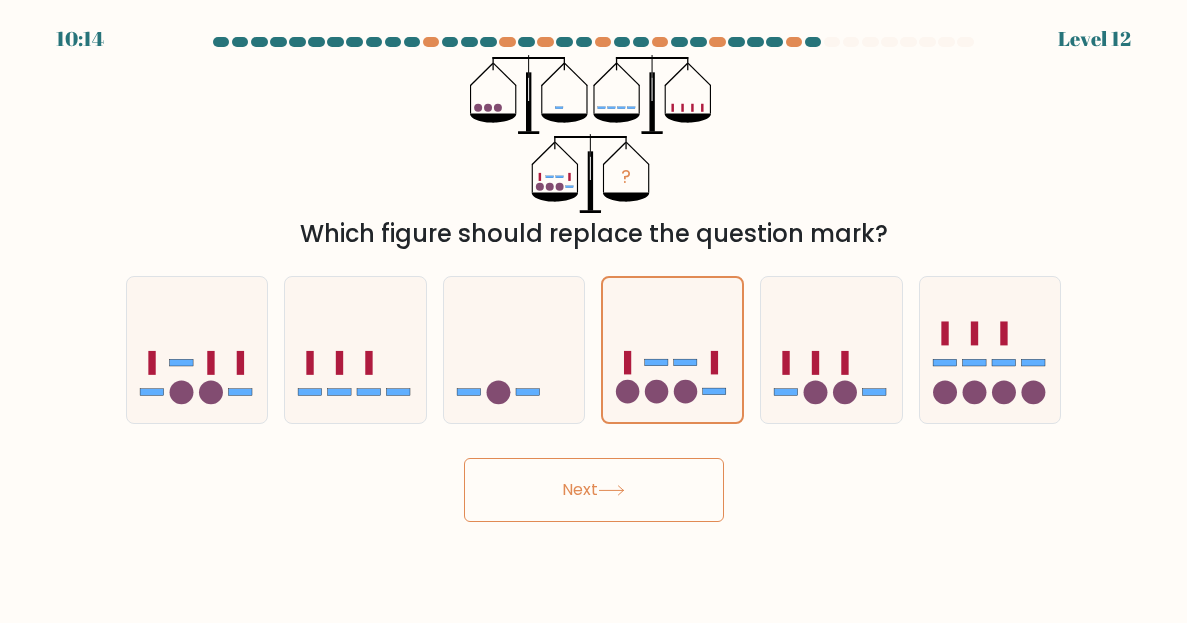 click on "Next" at bounding box center [594, 490] 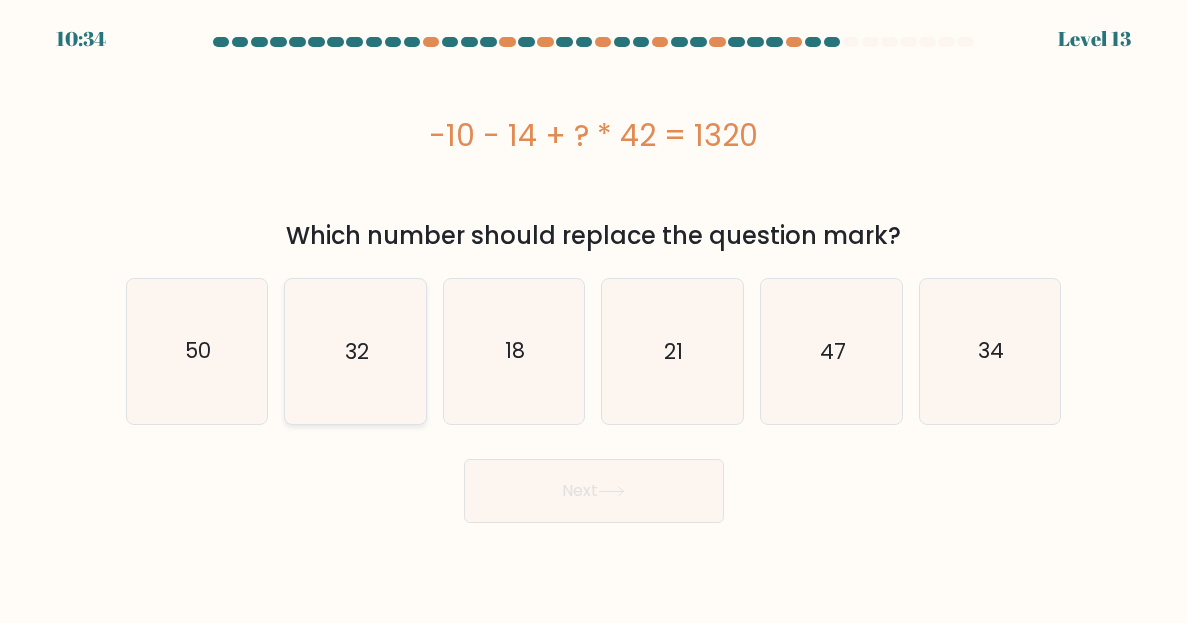 click on "32" at bounding box center (355, 351) 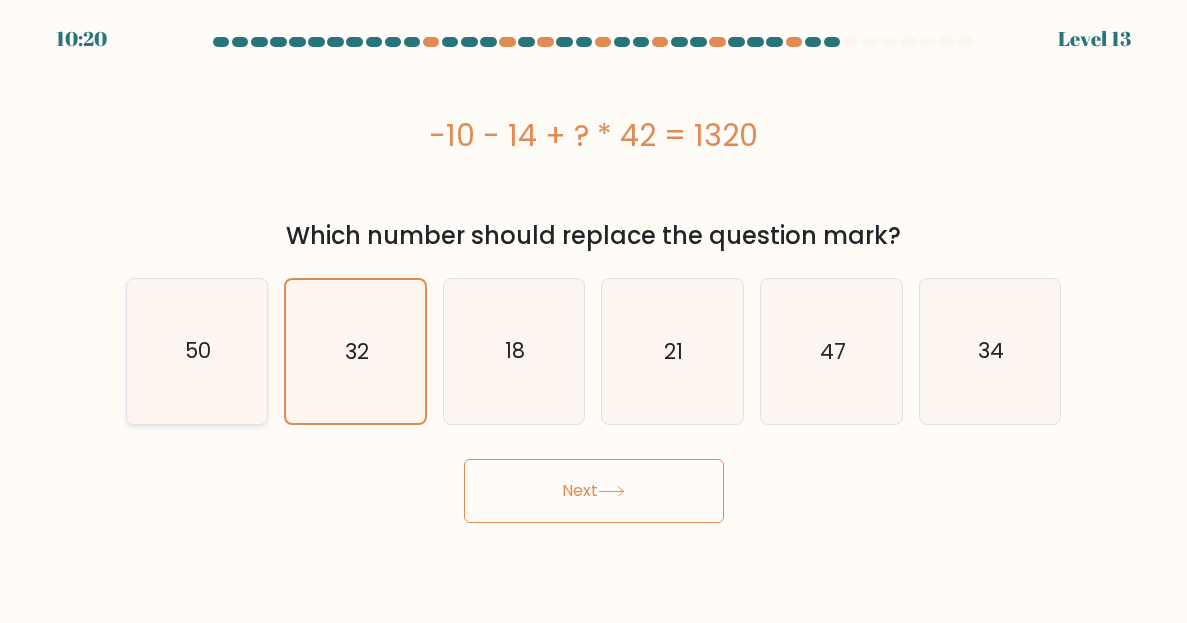 click on "50" at bounding box center [198, 351] 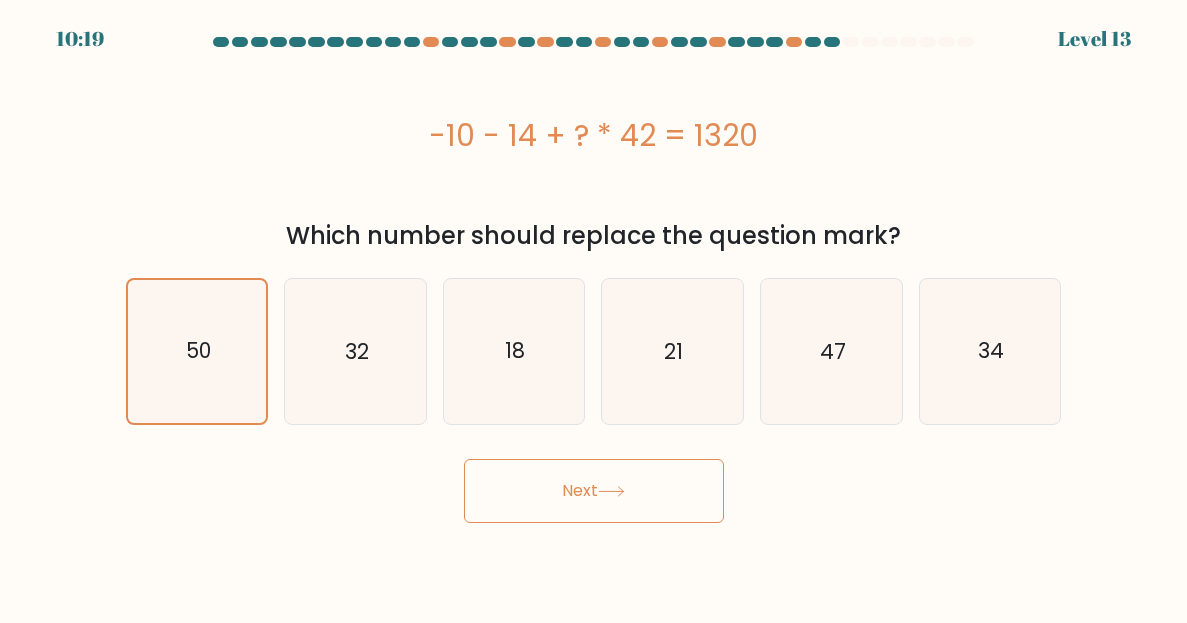 click on "Next" at bounding box center [594, 491] 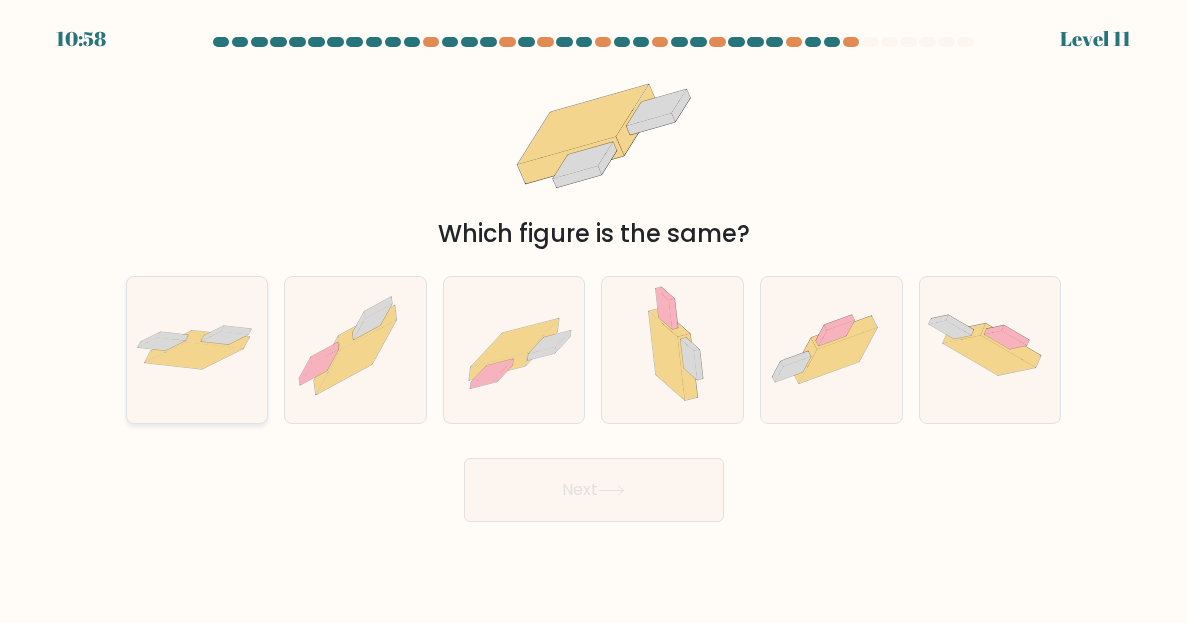 click at bounding box center [197, 350] 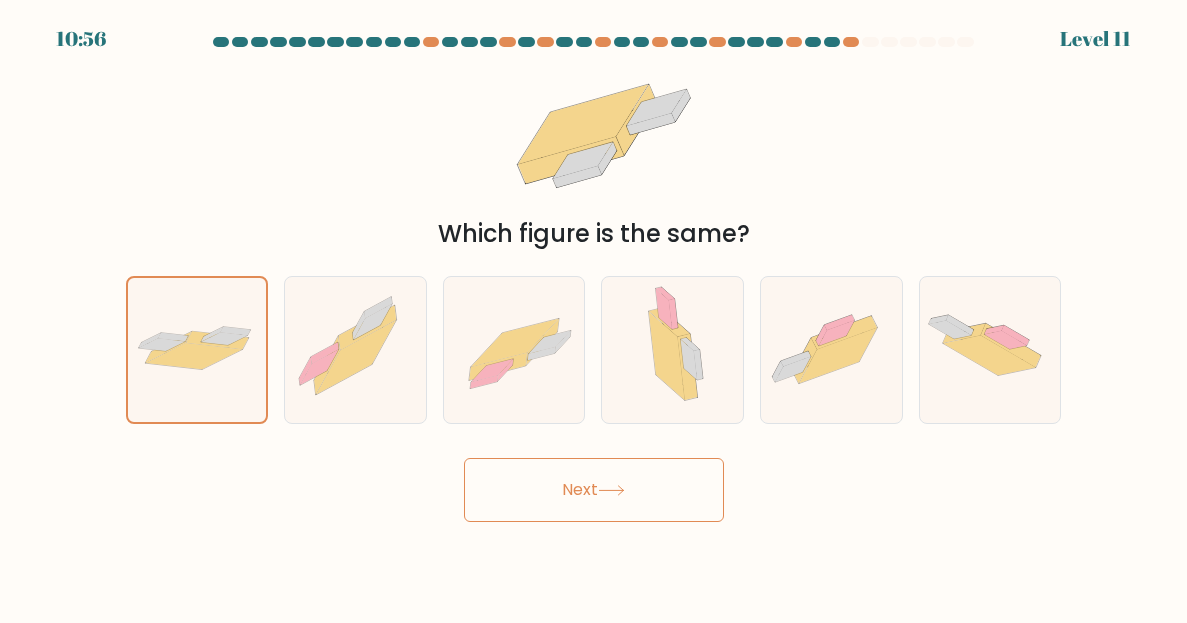 click on "Next" at bounding box center (594, 490) 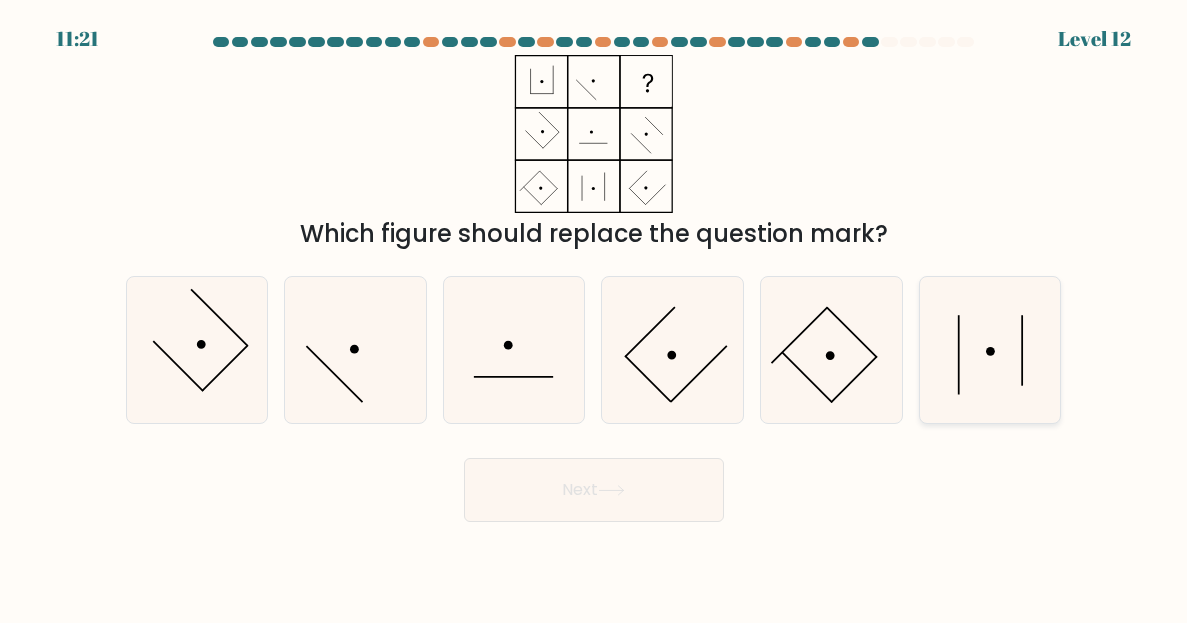 click at bounding box center (990, 350) 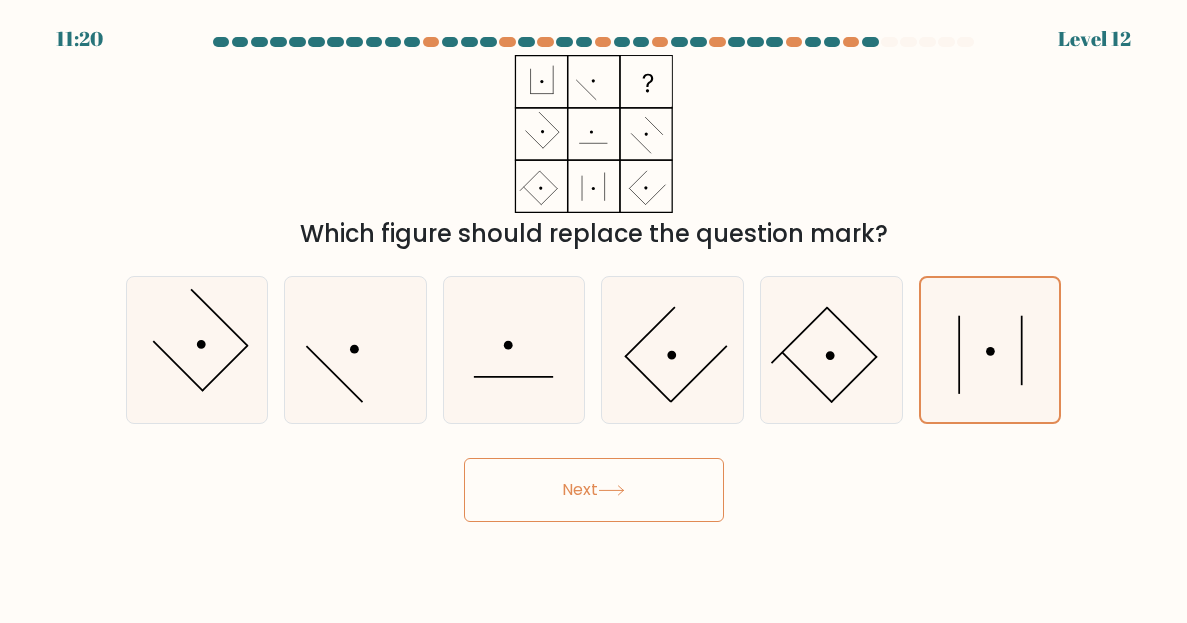 click on "Next" at bounding box center [594, 490] 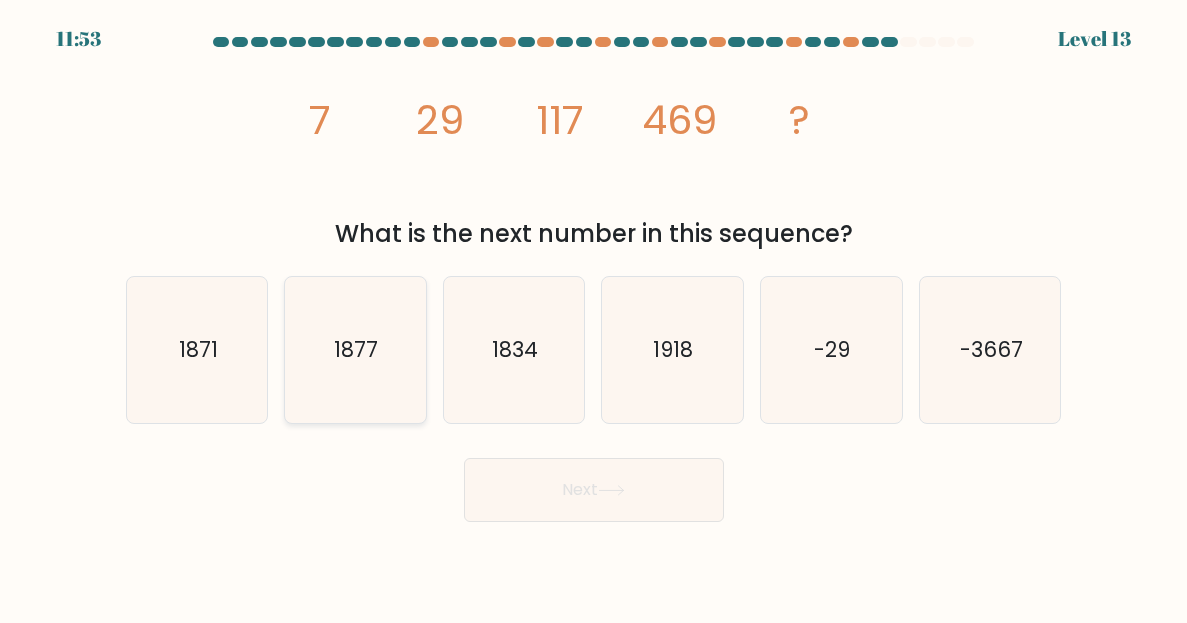 click on "1877" at bounding box center [355, 350] 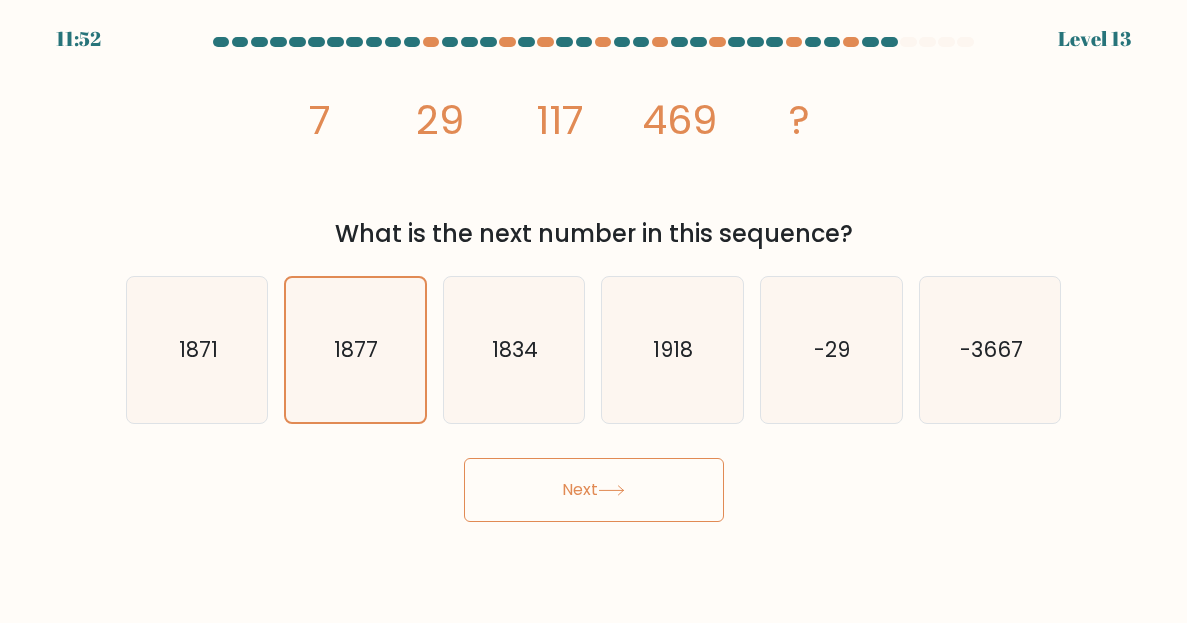 click on "Next" at bounding box center [594, 490] 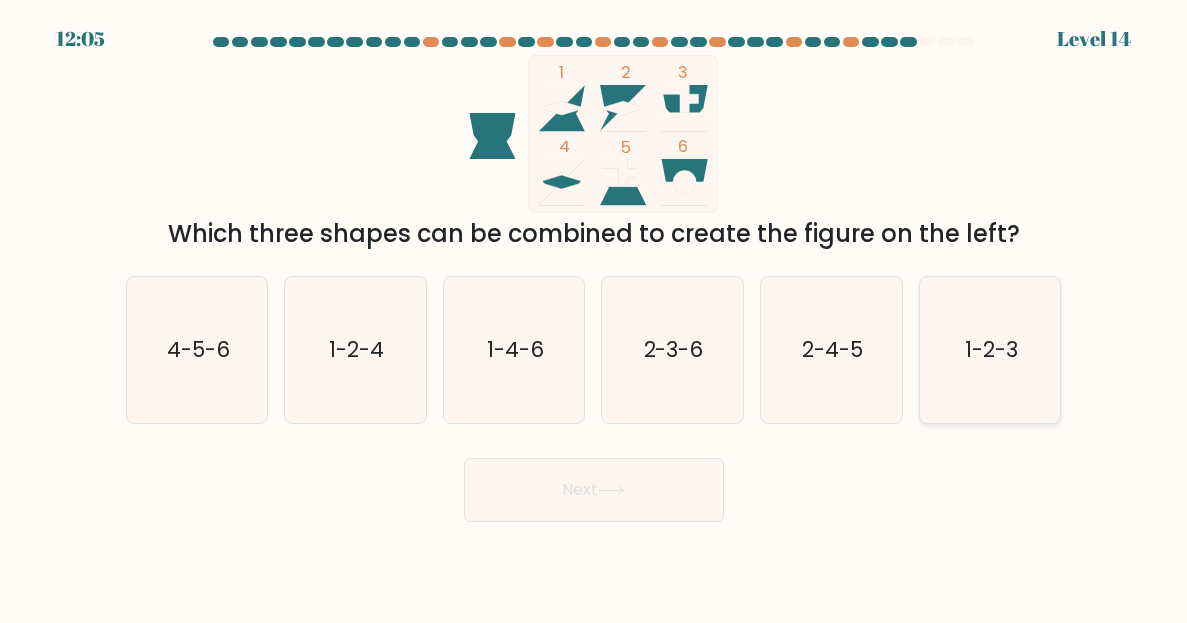 click on "1-2-3" at bounding box center (990, 350) 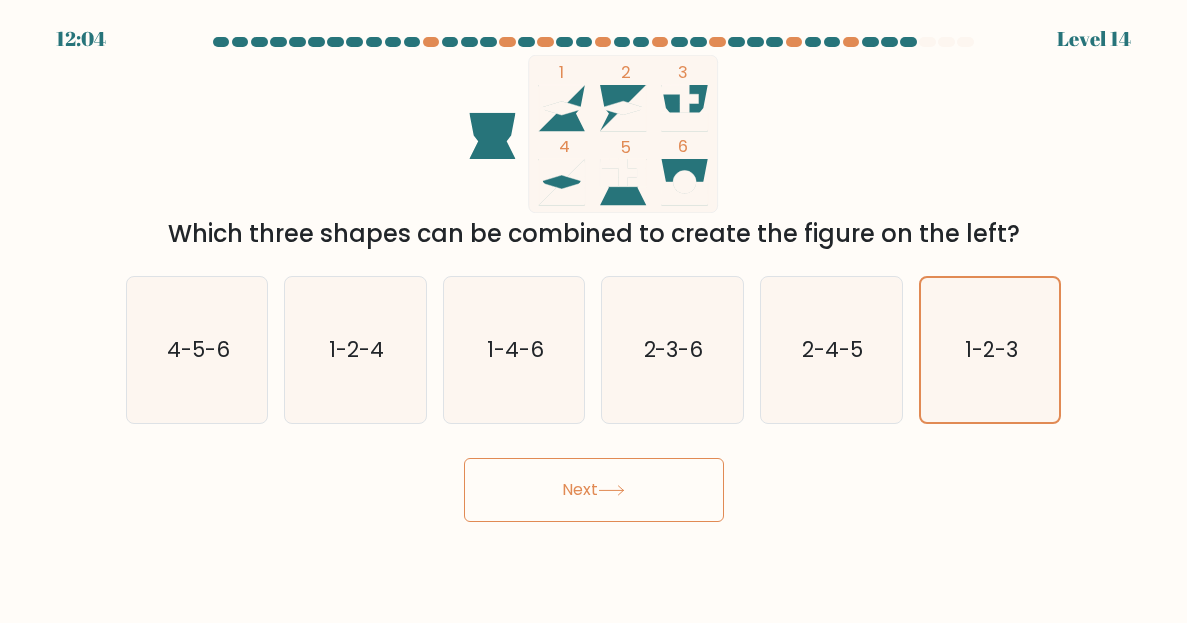 click on "Next" at bounding box center [594, 490] 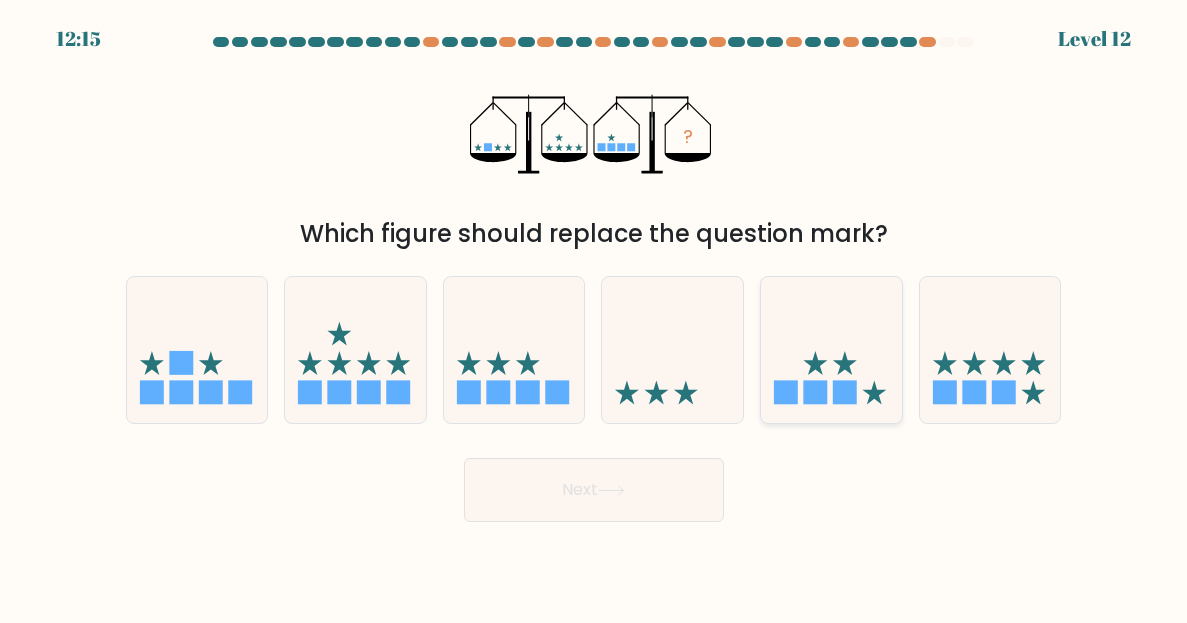click at bounding box center [831, 350] 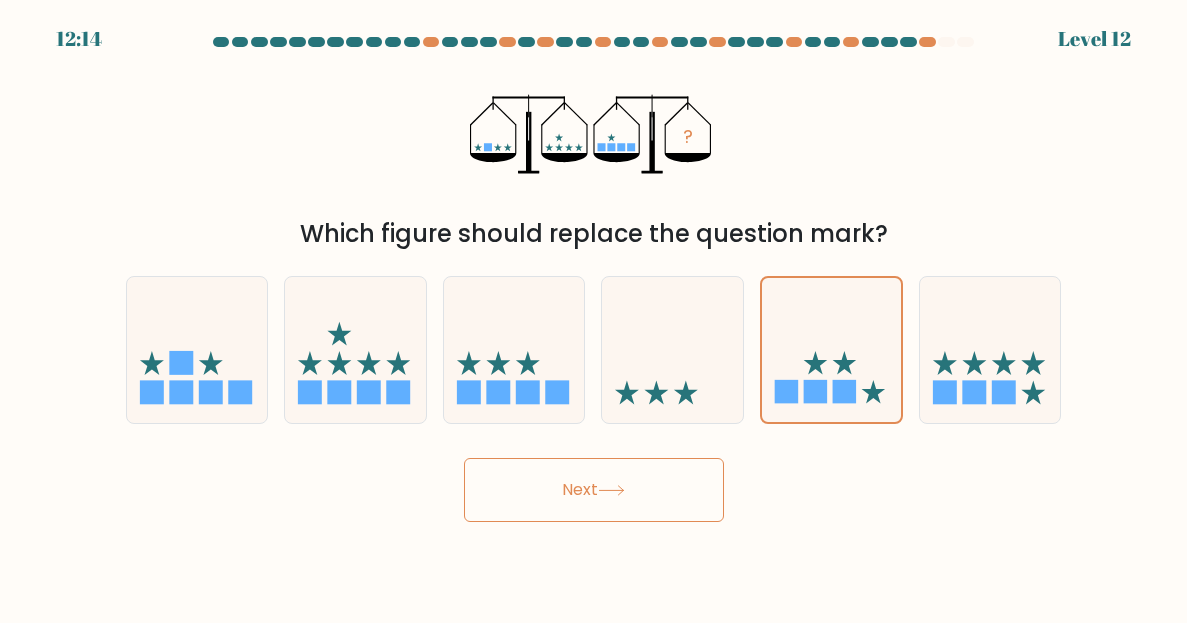 click on "Next" at bounding box center (594, 490) 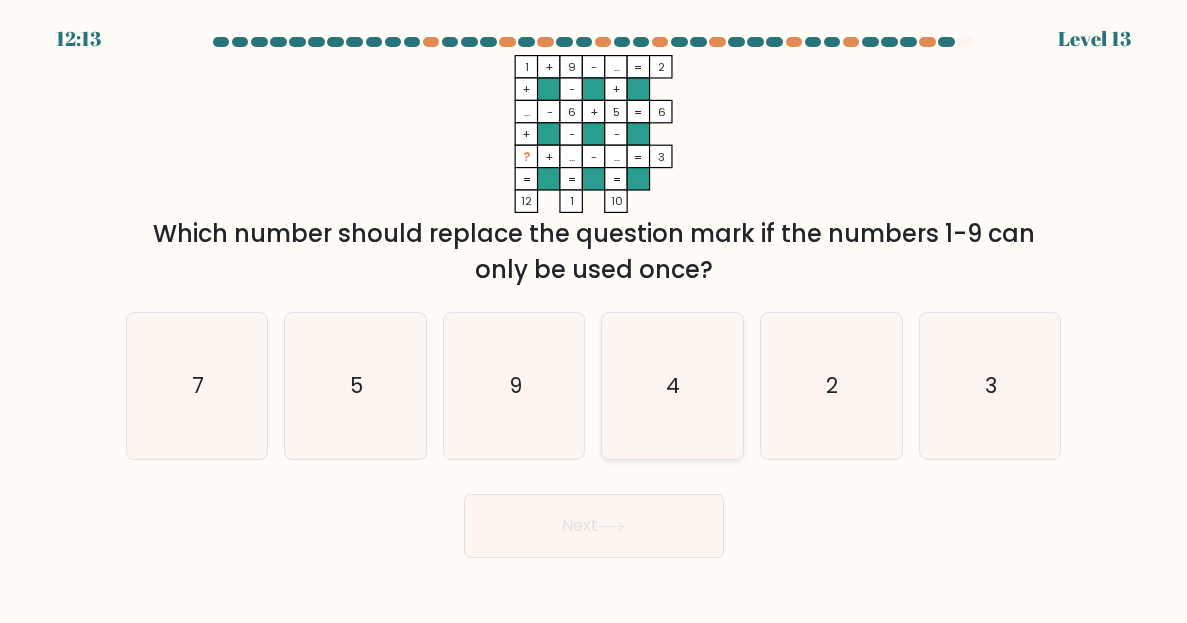 click on "4" at bounding box center (672, 386) 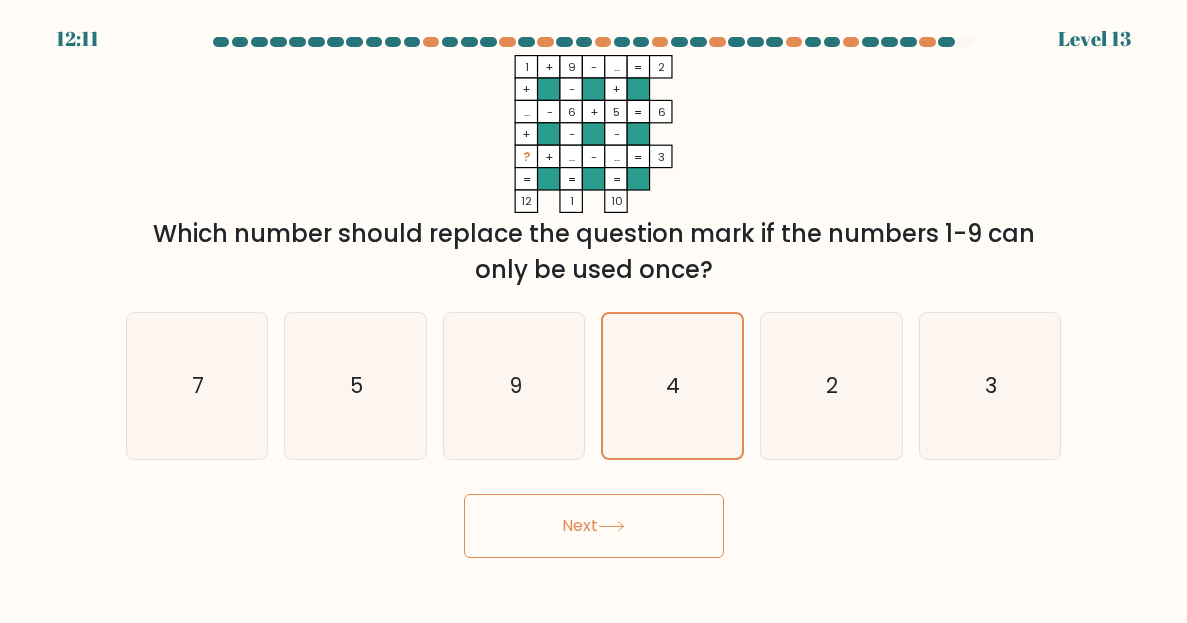 click on "Next" at bounding box center [594, 526] 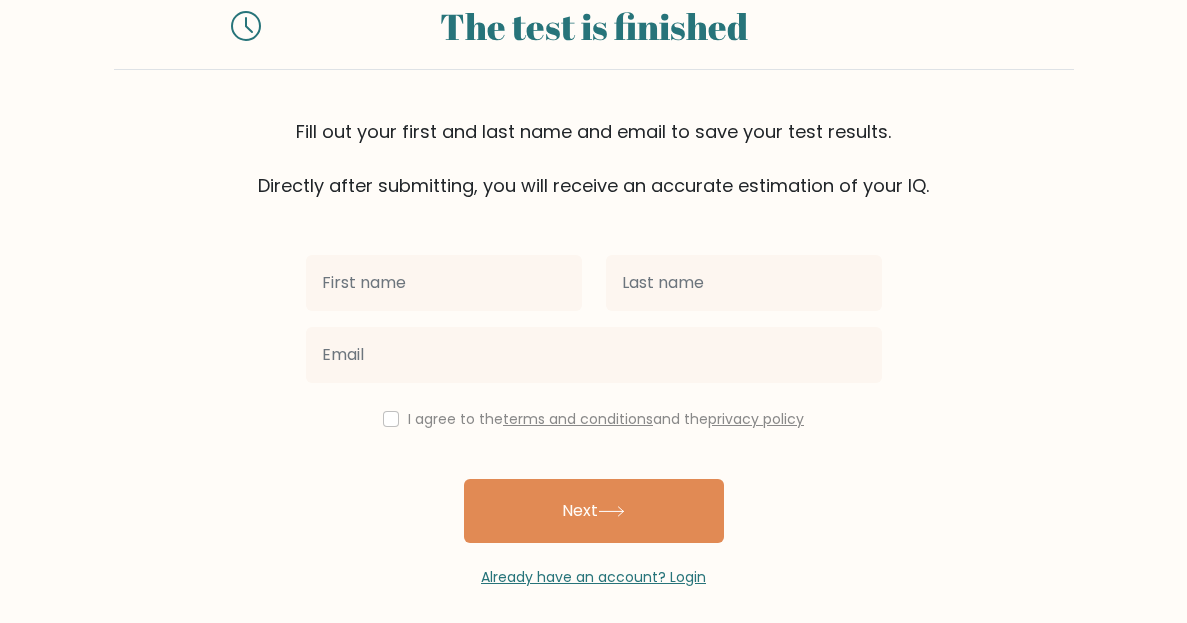 scroll, scrollTop: 65, scrollLeft: 0, axis: vertical 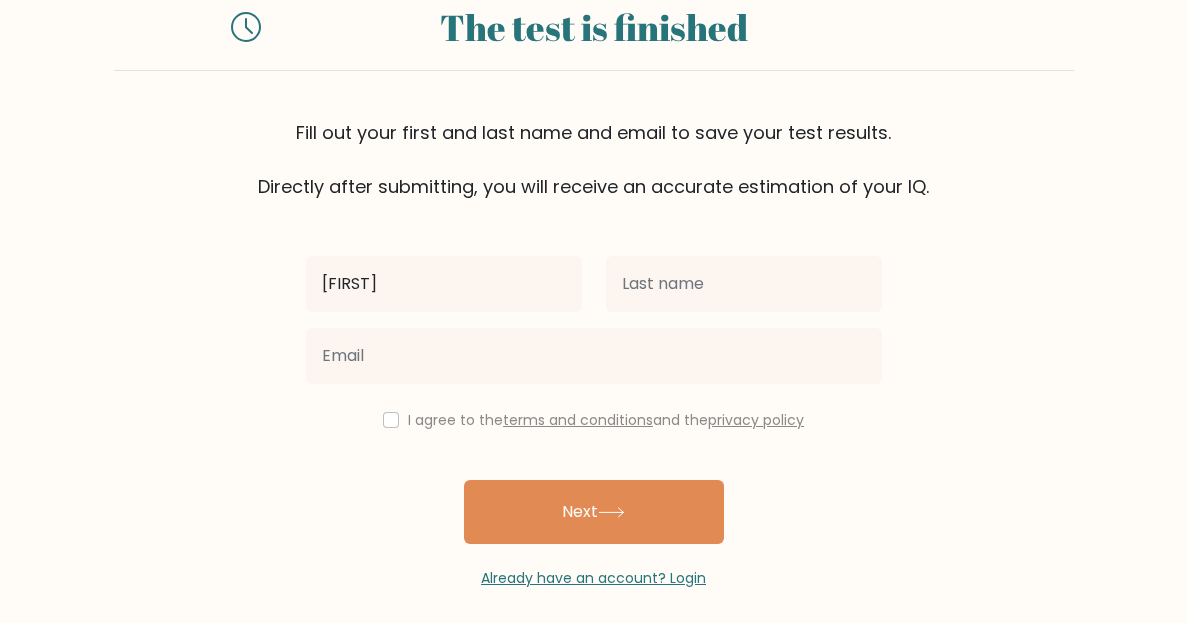 type on "[FIRST]" 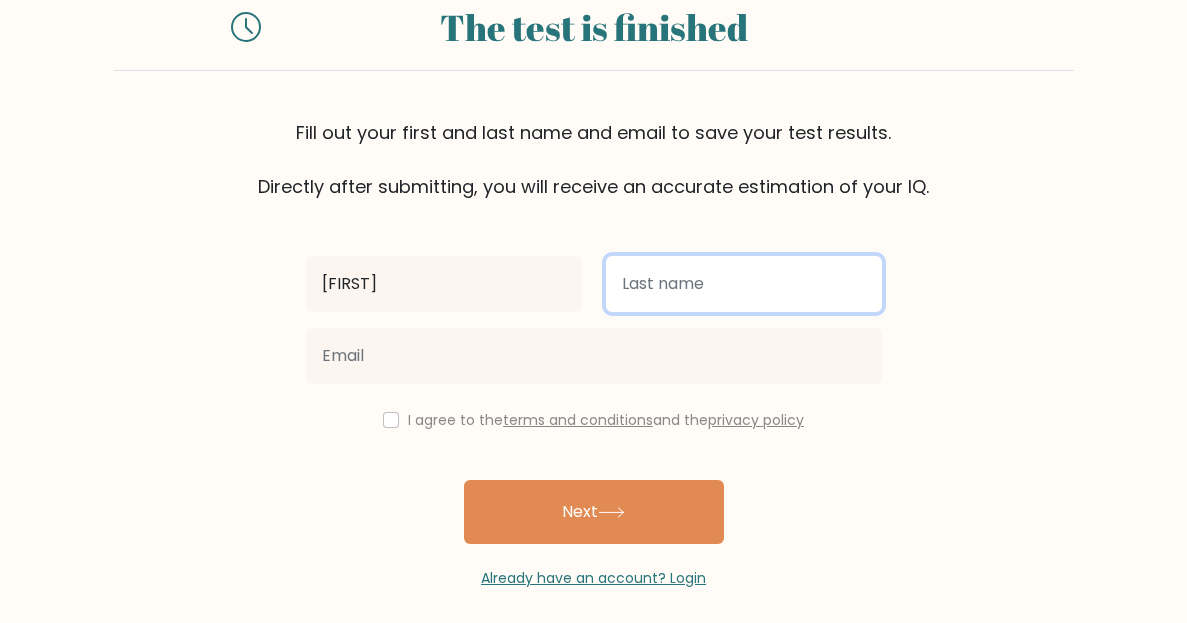 type on "[LAST]" 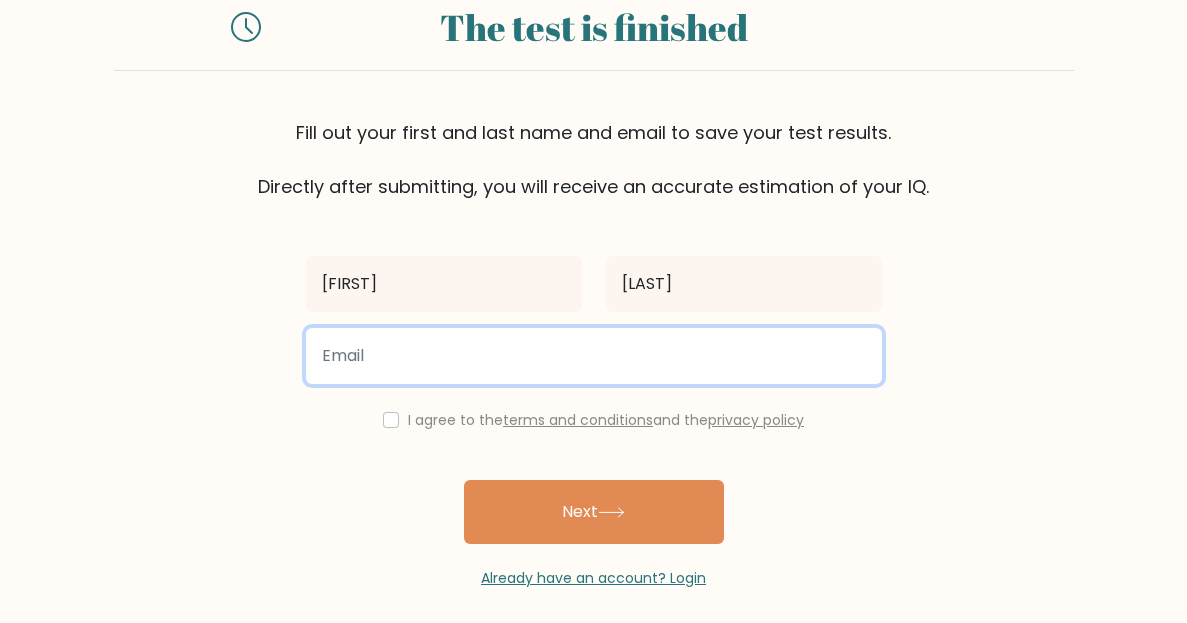click at bounding box center (594, 356) 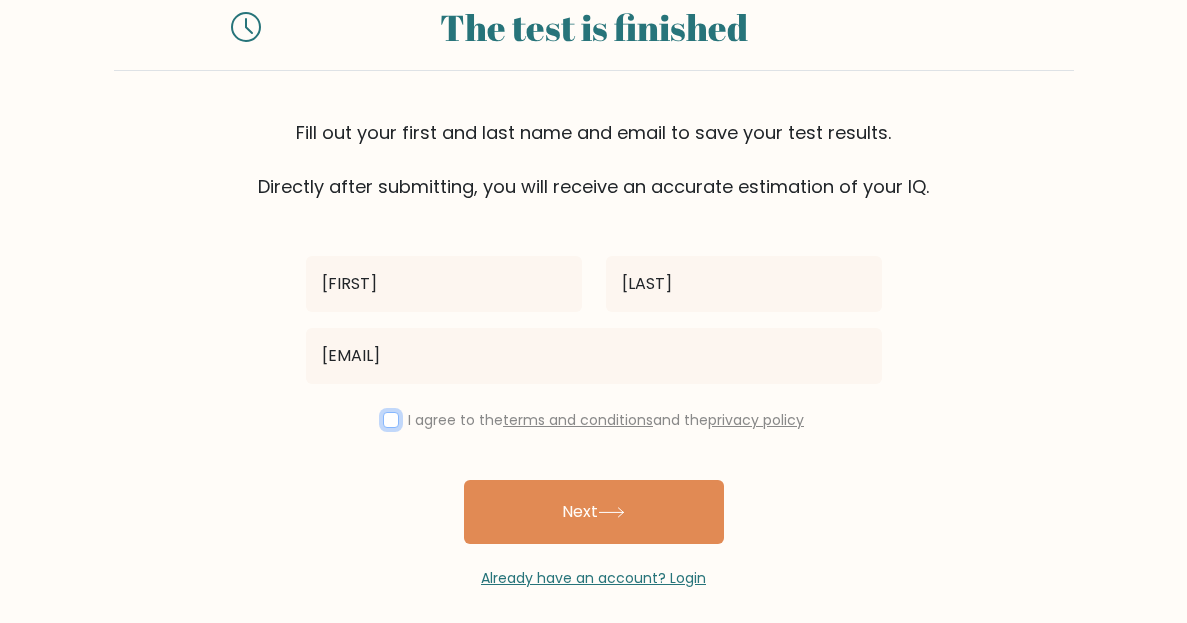 click at bounding box center (391, 420) 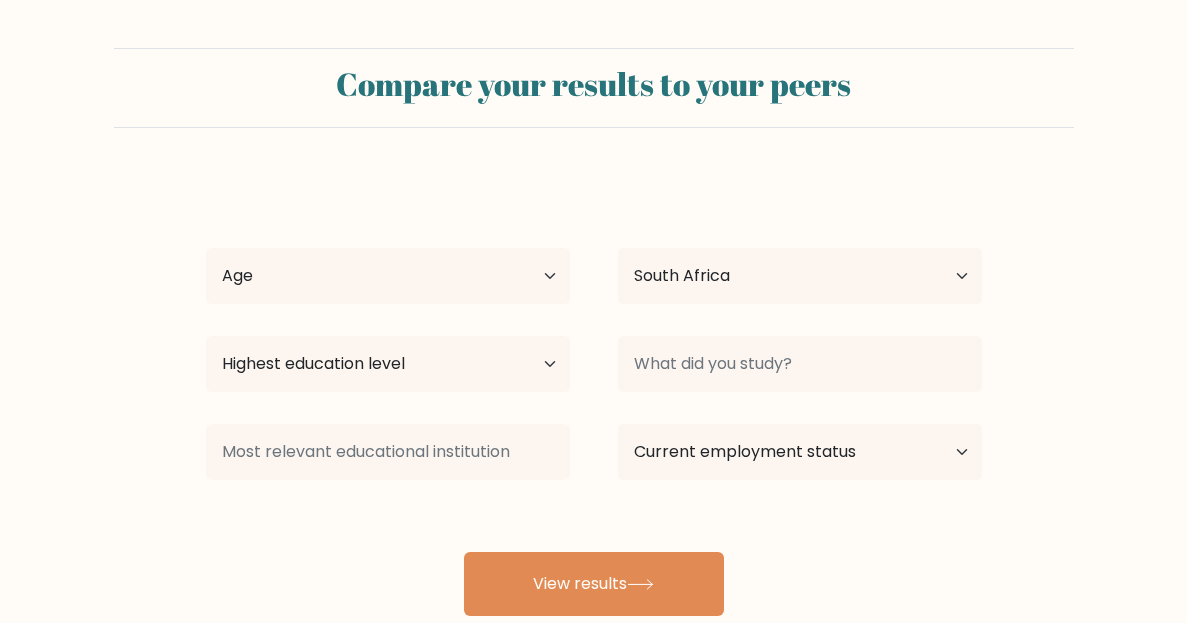 scroll, scrollTop: 0, scrollLeft: 0, axis: both 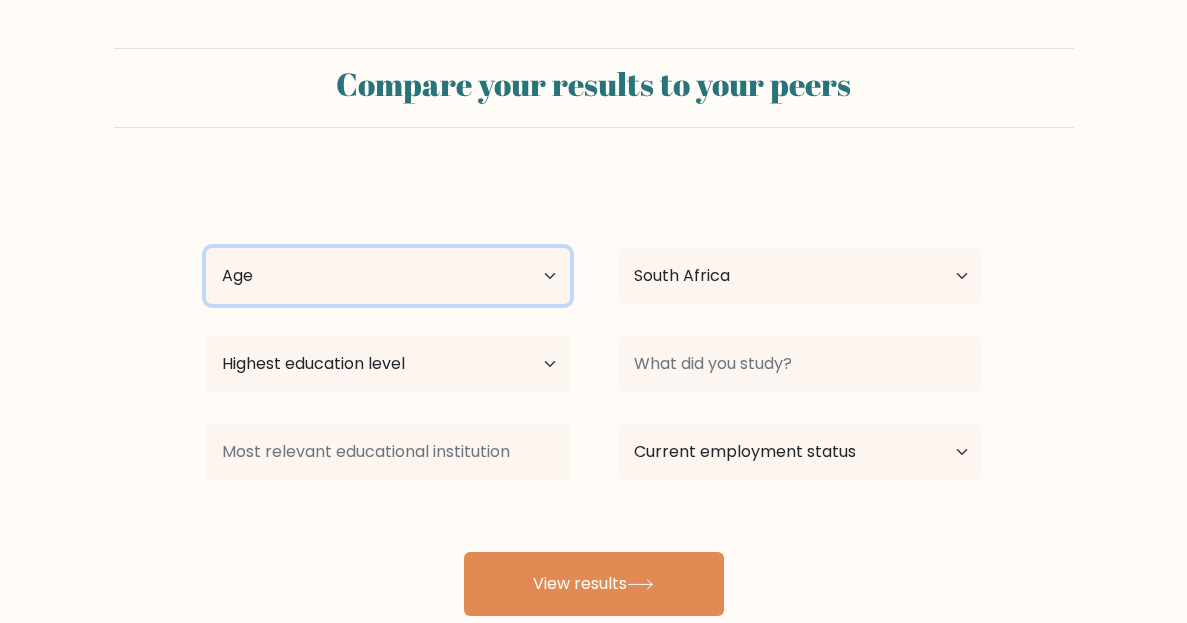 click on "Age
Under 18 years old
18-24 years old
25-34 years old
35-44 years old
45-54 years old
55-64 years old
65 years old and above" at bounding box center (388, 276) 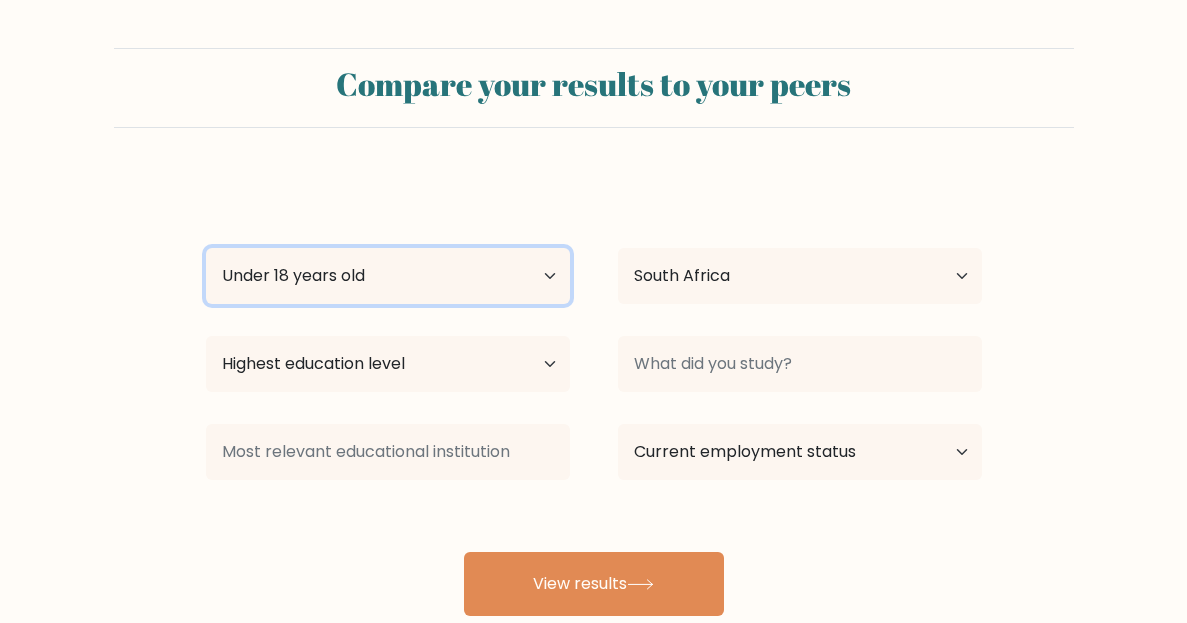 click on "Age
Under 18 years old
18-24 years old
25-34 years old
35-44 years old
45-54 years old
55-64 years old
65 years old and above" at bounding box center (388, 276) 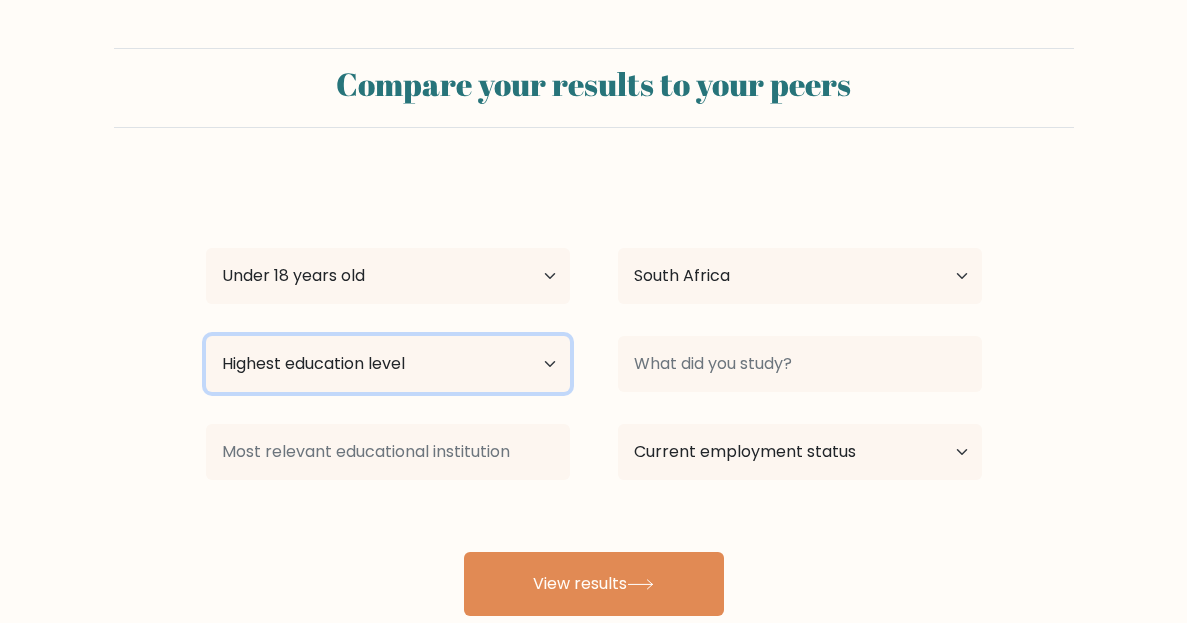 click on "Highest education level
No schooling
Primary
Lower Secondary
Upper Secondary
Occupation Specific
Bachelor's degree
Master's degree
Doctoral degree" at bounding box center (388, 364) 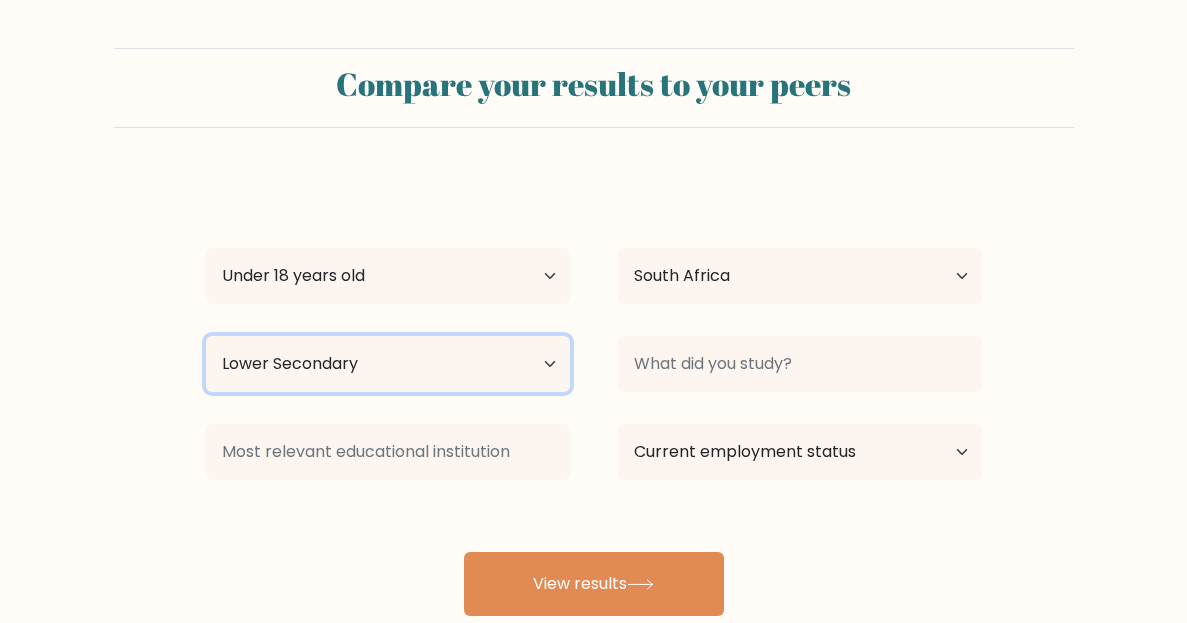 click on "Highest education level
No schooling
Primary
Lower Secondary
Upper Secondary
Occupation Specific
Bachelor's degree
Master's degree
Doctoral degree" at bounding box center (388, 364) 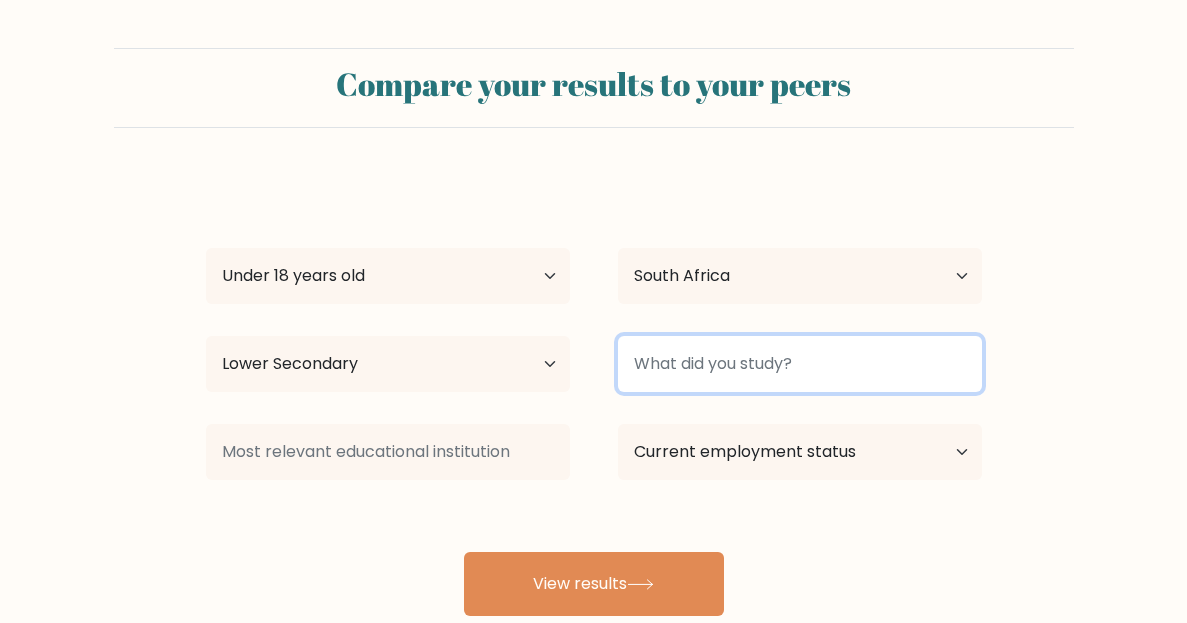 click at bounding box center (800, 364) 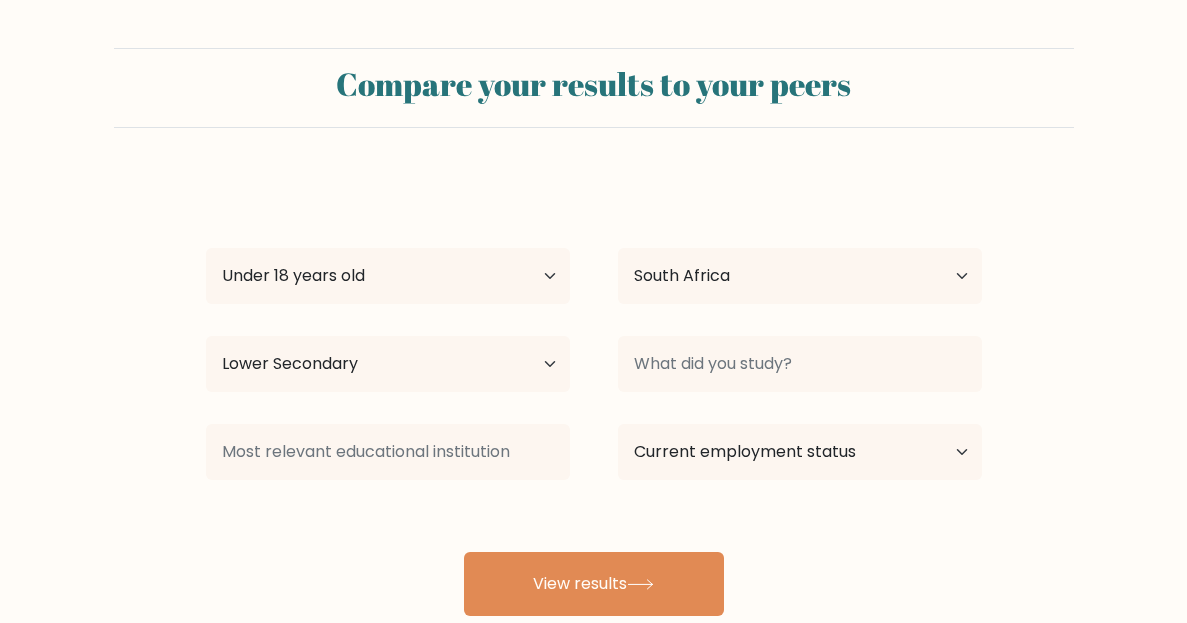 click at bounding box center [388, 276] 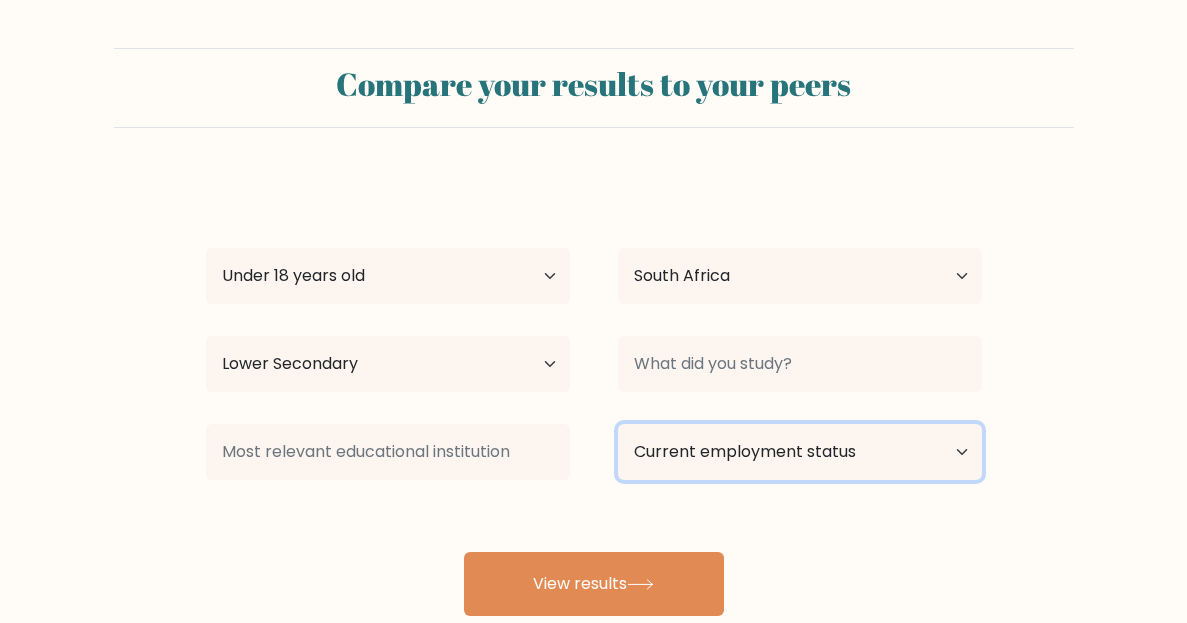 click on "Current employment status
Employed
Student
Retired
Other / prefer not to answer" at bounding box center [800, 452] 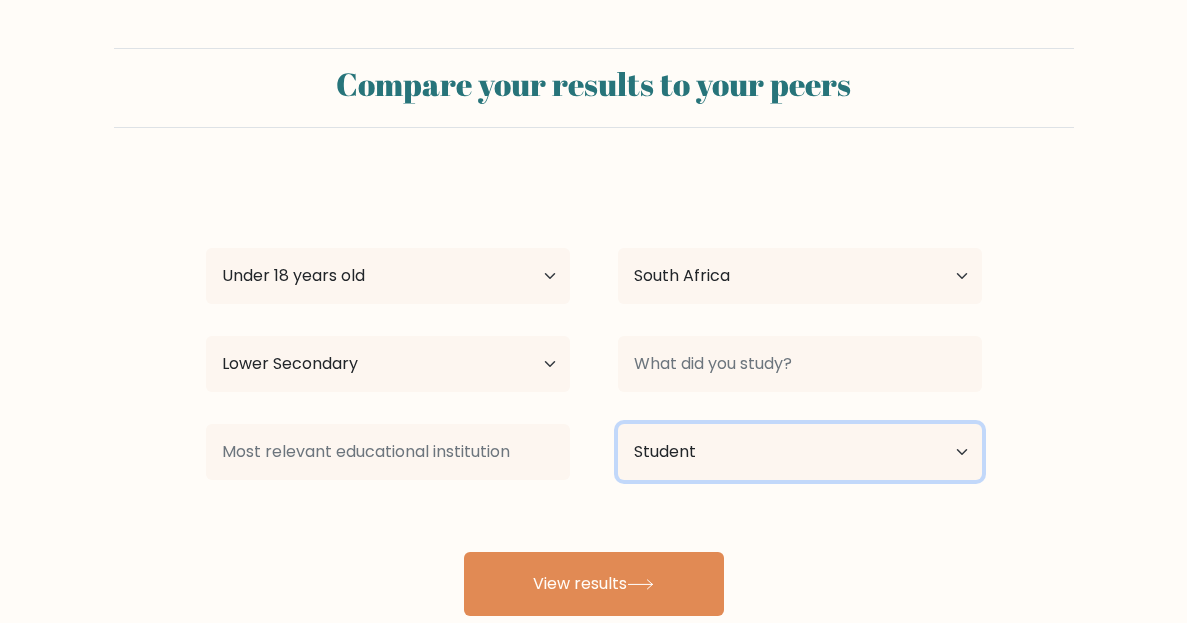 click on "Current employment status
Employed
Student
Retired
Other / prefer not to answer" at bounding box center [800, 452] 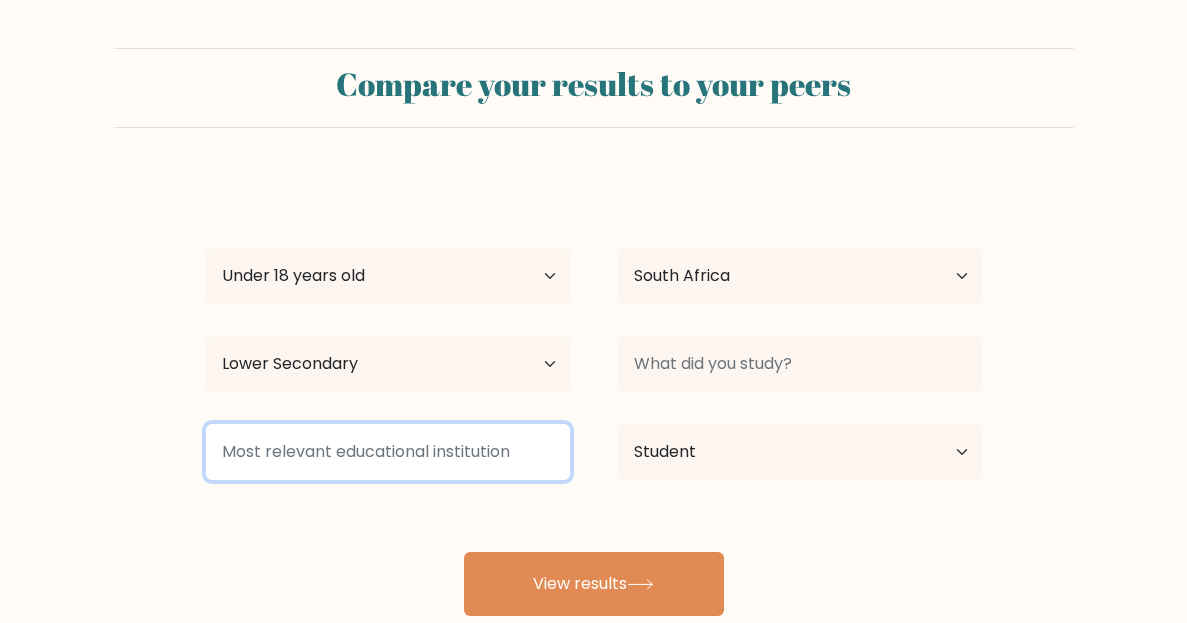 click at bounding box center (388, 452) 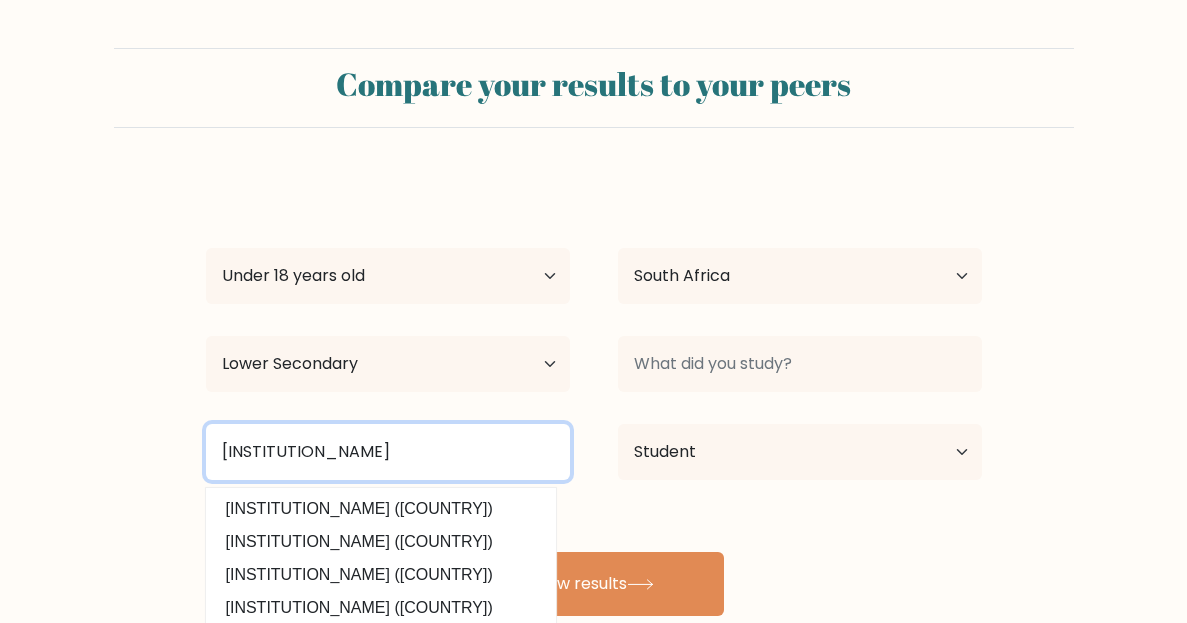 type on "[CITY]" 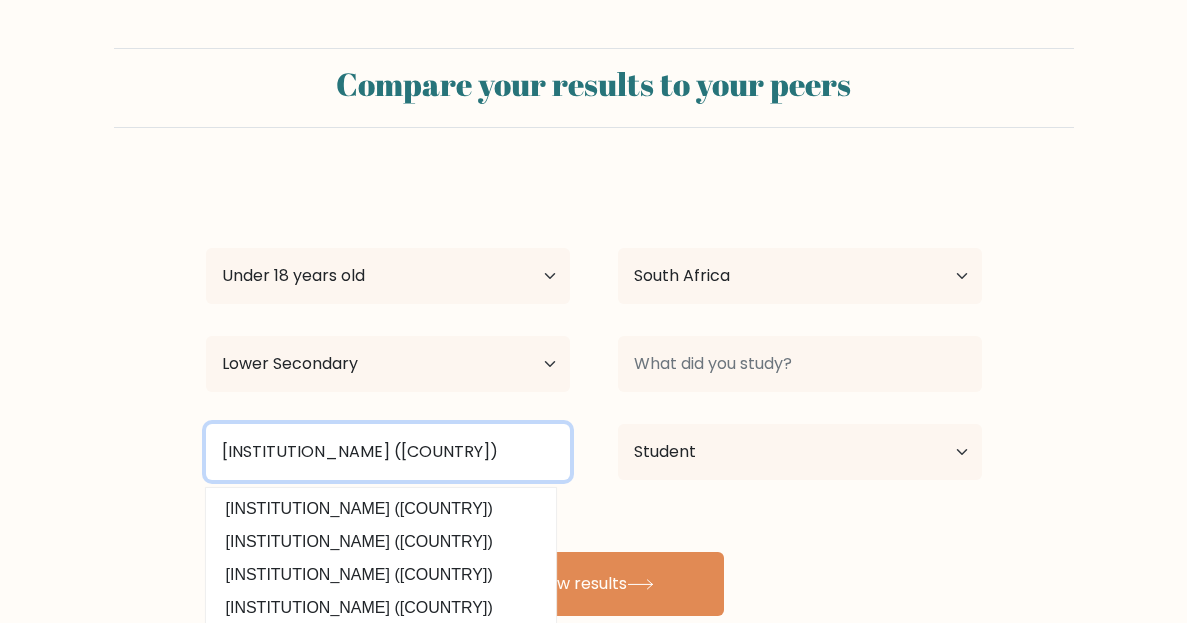 scroll, scrollTop: 179, scrollLeft: 0, axis: vertical 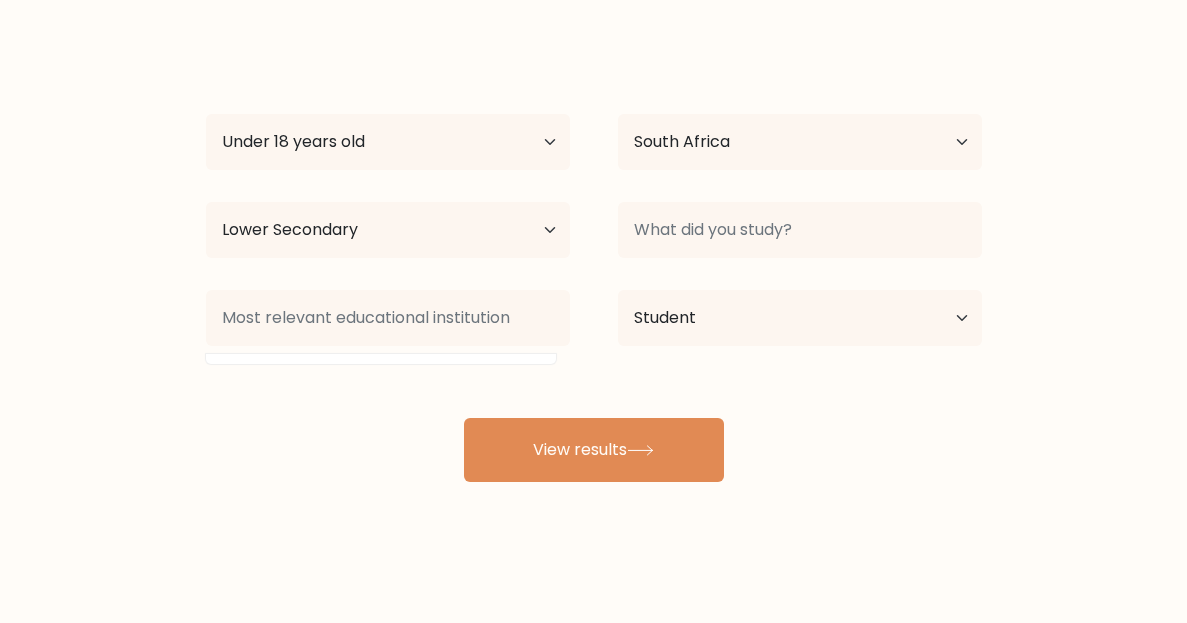 click on "[FIRST_NAME]
[LAST_NAME]
Age
Under 18 years old
18-24 years old
25-34 years old
35-44 years old
45-54 years old
55-64 years old
65 years old and above
Country
Afghanistan
Albania
Algeria
American Samoa
Andorra
Angola
Anguilla
Antarctica
Antigua and Barbuda
Argentina
Armenia
Aruba
Australia" at bounding box center (593, 198) 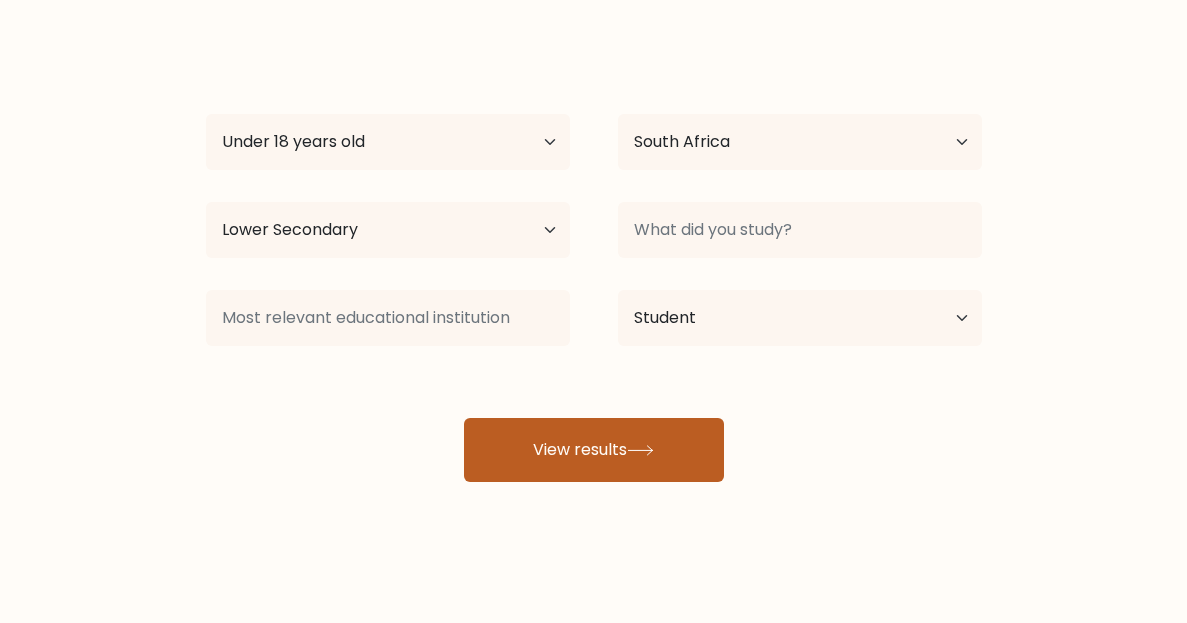 click on "View results" at bounding box center [594, 450] 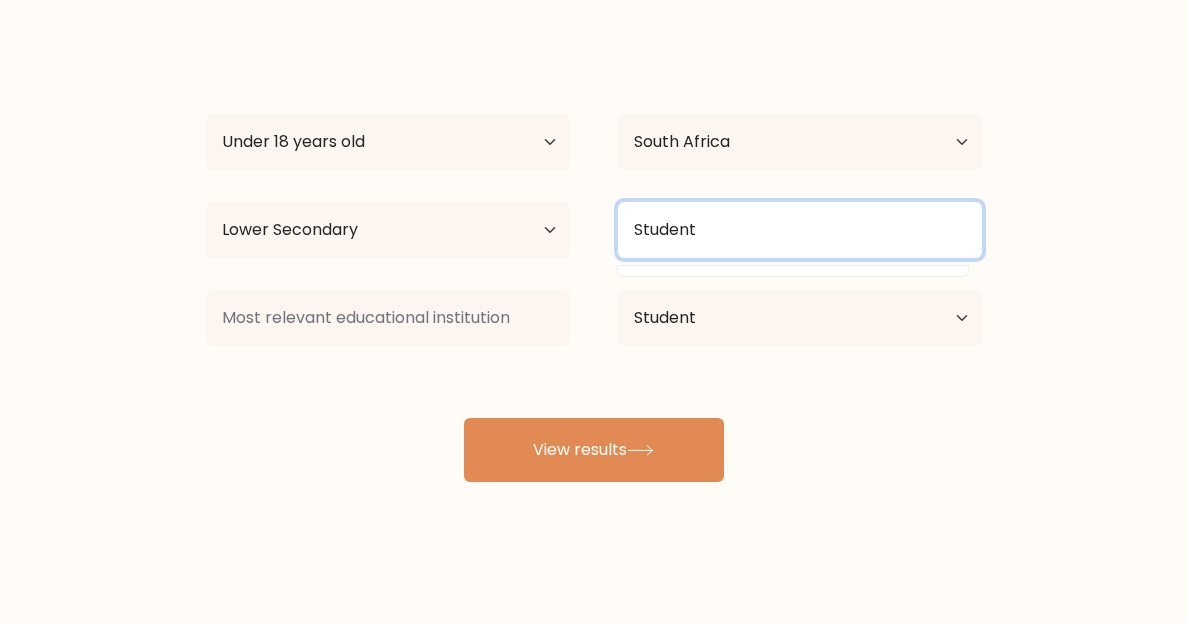 type on "Student" 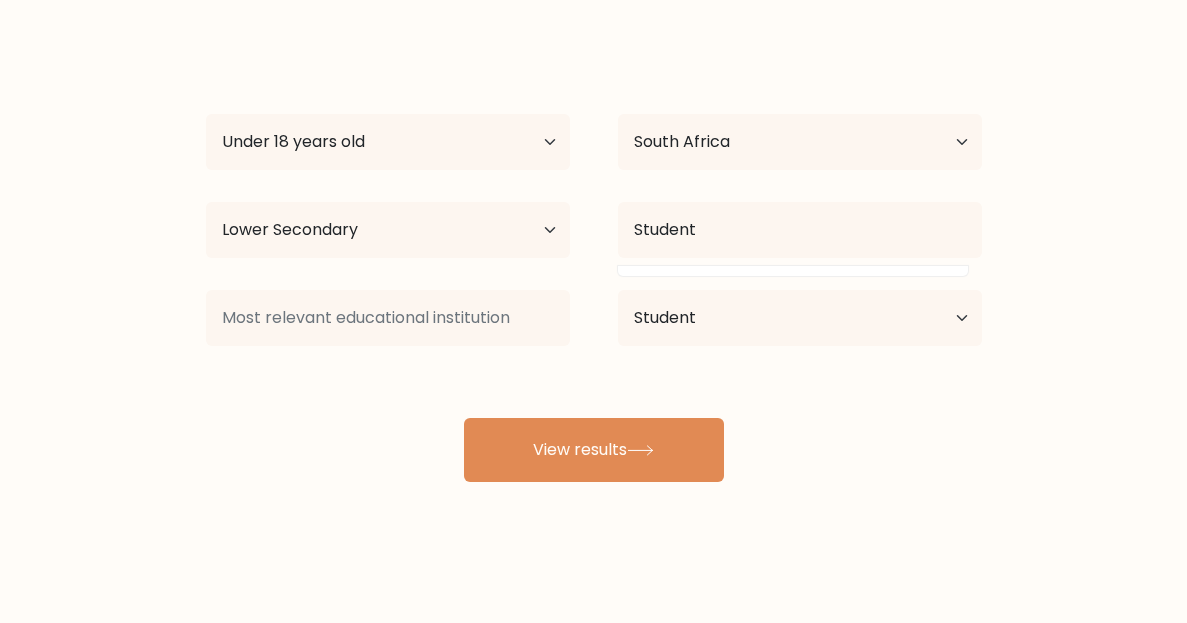 click on "[FIRST_NAME]
[LAST_NAME]
Age
Under 18 years old
18-24 years old
25-34 years old
35-44 years old
45-54 years old
55-64 years old
65 years old and above
Country
Afghanistan
Albania
Algeria
American Samoa
Andorra
Angola
Anguilla
Antarctica
Antigua and Barbuda
Argentina
Armenia
Aruba
Australia
Austria
Azerbaijan
Bahamas
Bahrain
Bangladesh
Barbados
Belarus
Belgium
Belize
Benin
Bermuda
Bhutan
Bolivia
Bonaire, Sint Eustatius and Saba
Bosnia and Herzegovina
Botswana
Bouvet Island
Brazil
Brunei" at bounding box center (594, 262) 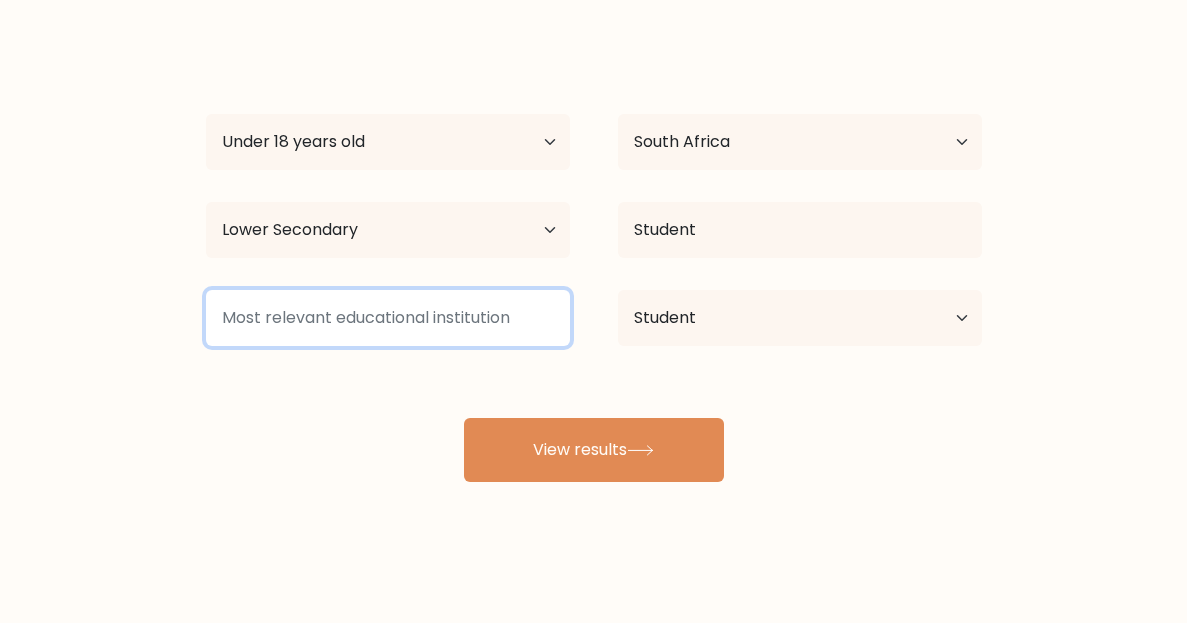 click at bounding box center [388, 318] 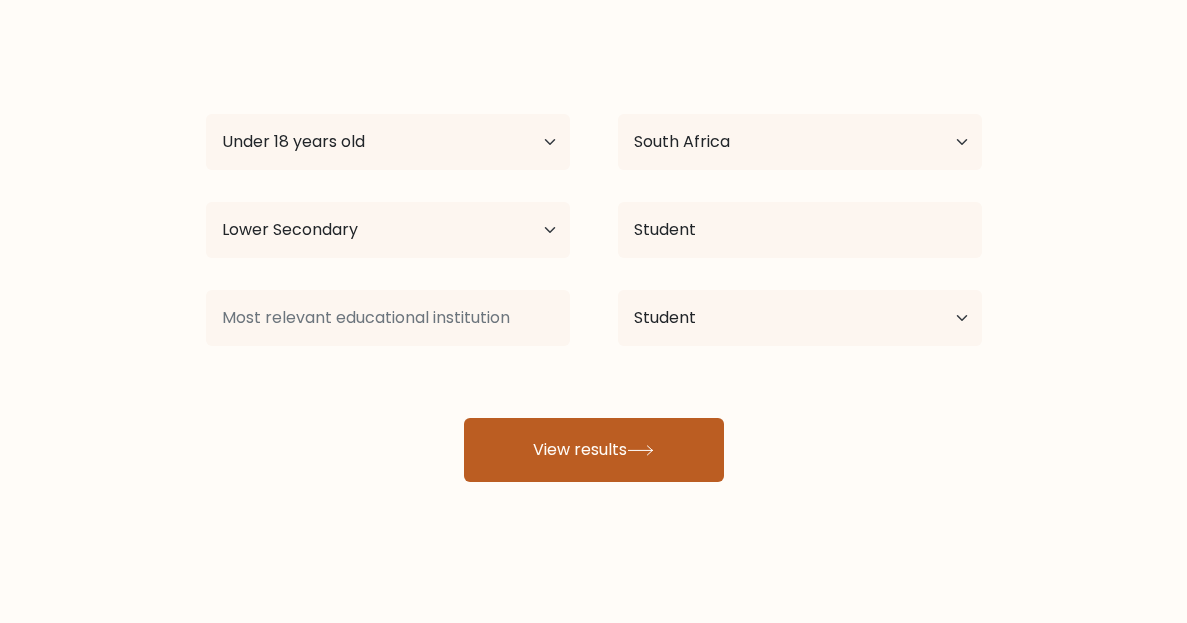 click on "View results" at bounding box center (594, 450) 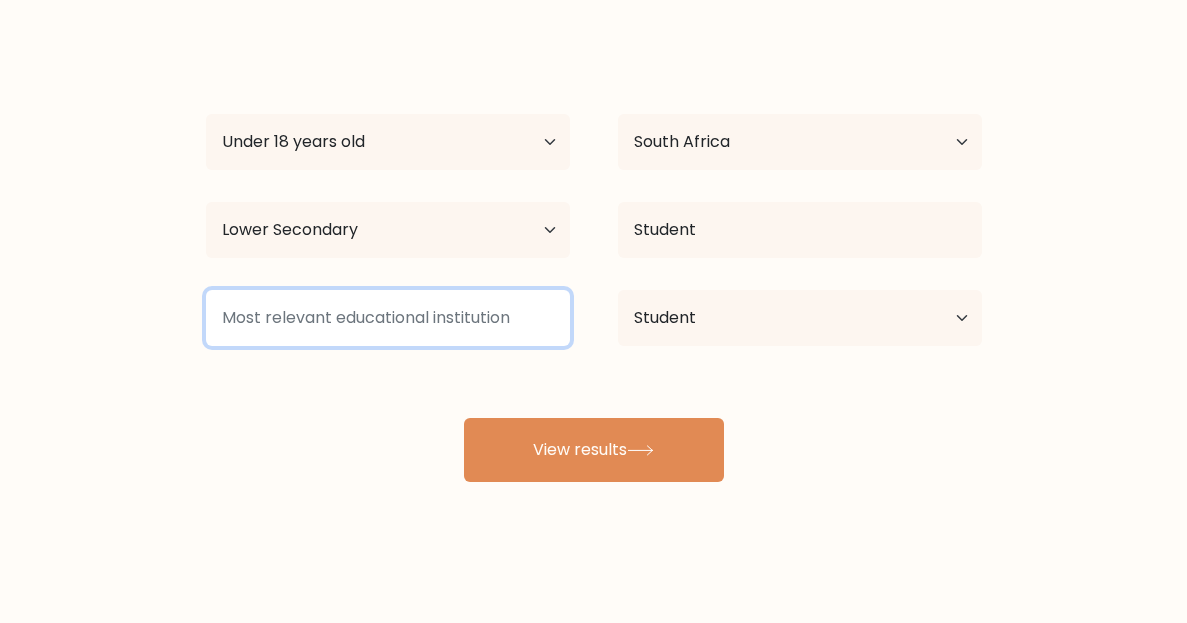 click at bounding box center (388, 318) 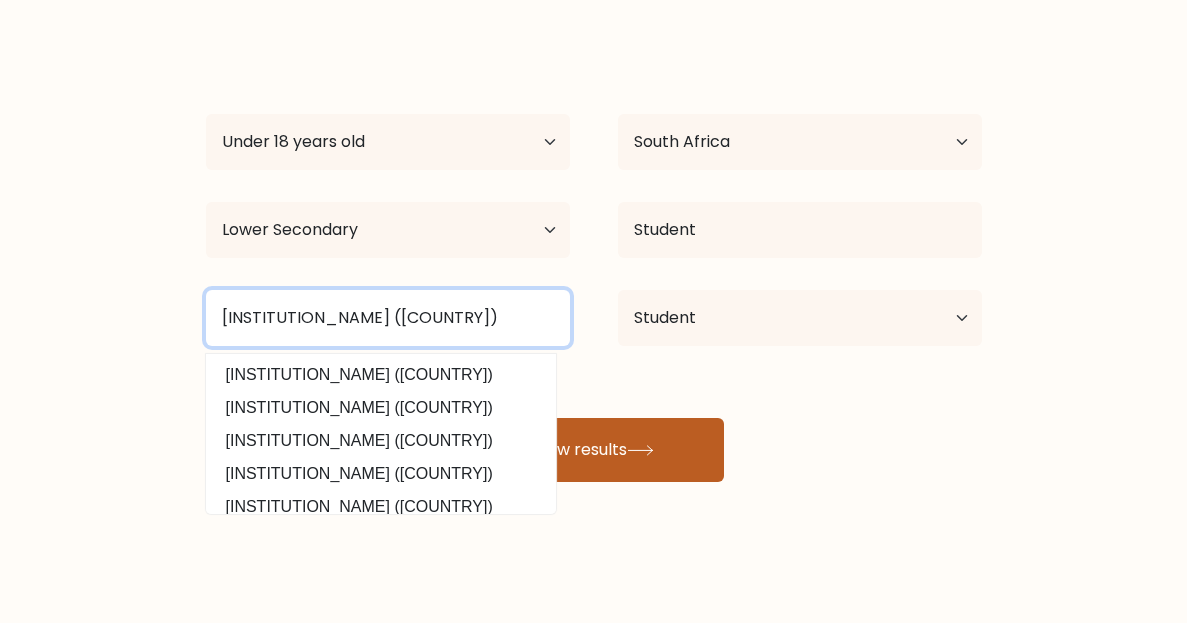 type on "[INSTITUTION_NAME] ([COUNTRY])" 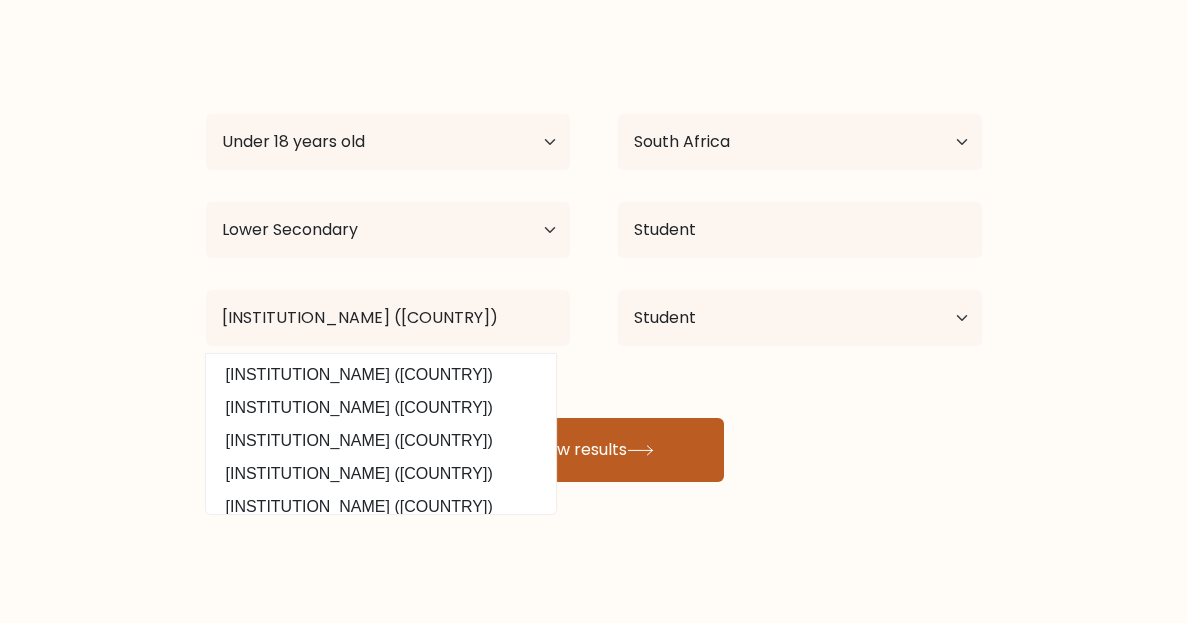 click on "View results" at bounding box center (594, 450) 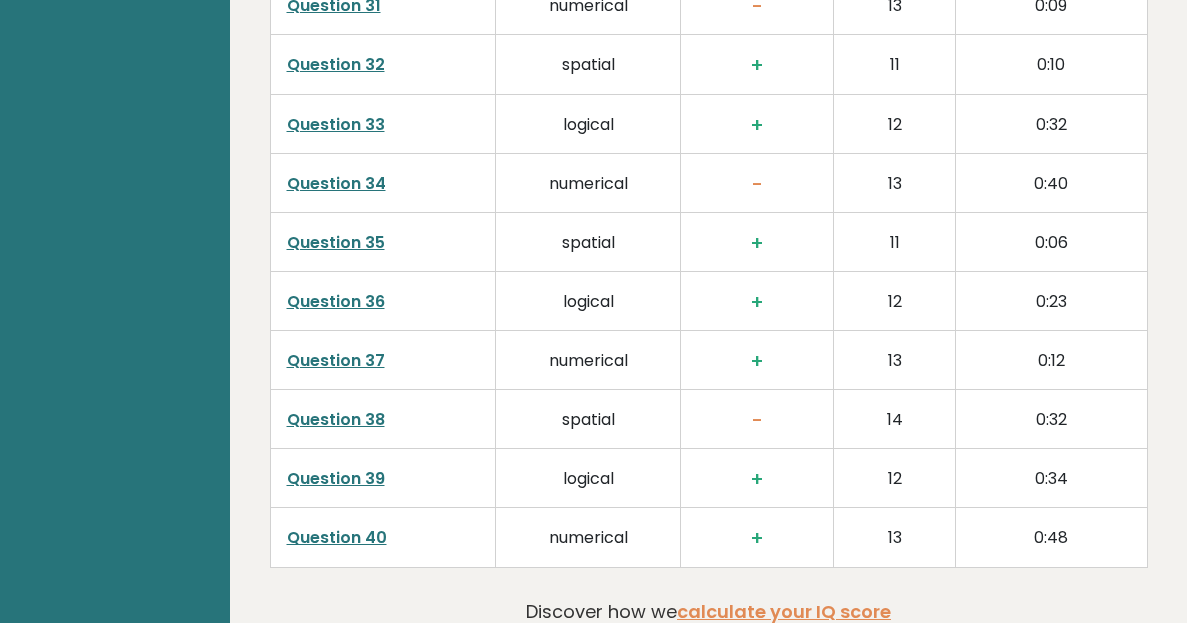 scroll, scrollTop: 5124, scrollLeft: 0, axis: vertical 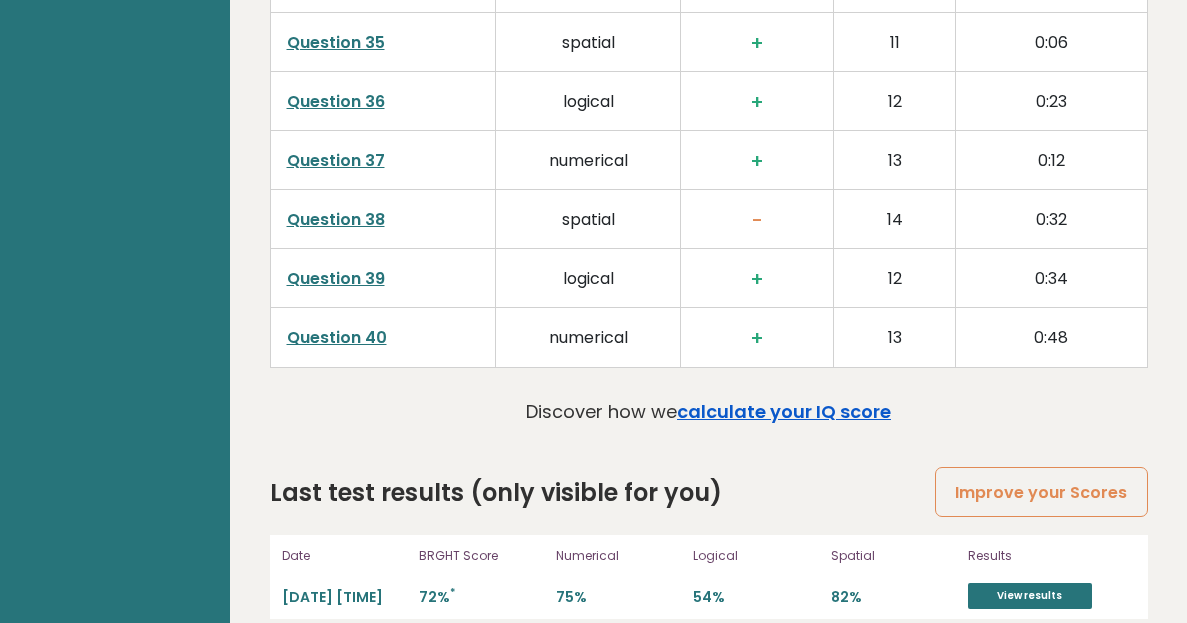 click on "calculate your IQ score" at bounding box center [784, 411] 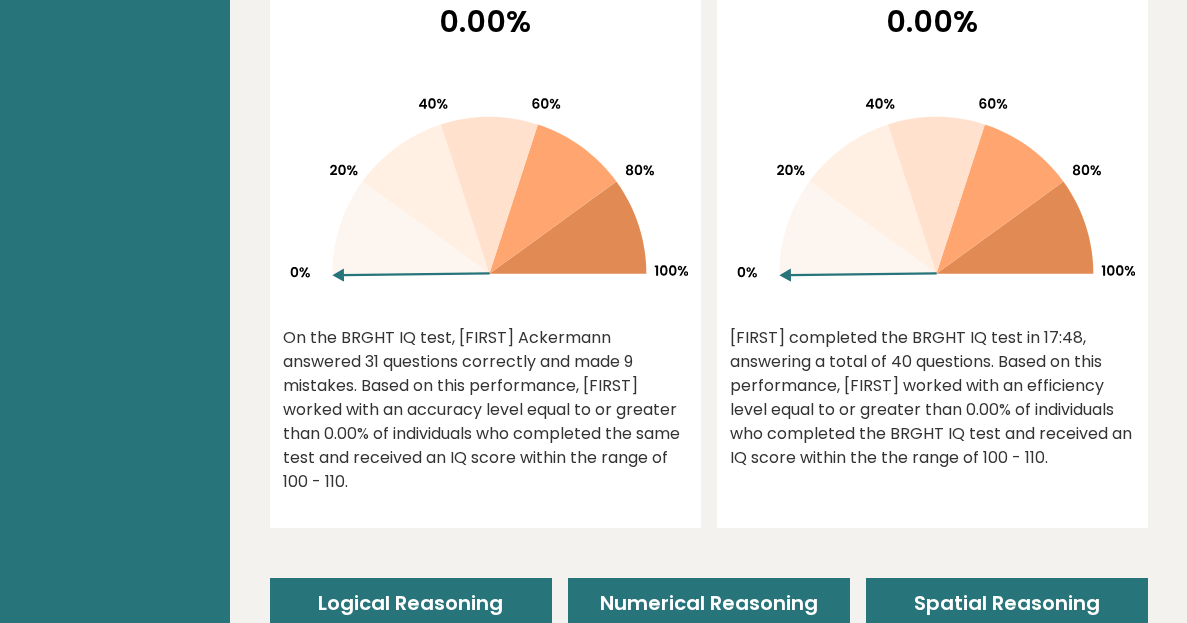 scroll, scrollTop: 948, scrollLeft: 0, axis: vertical 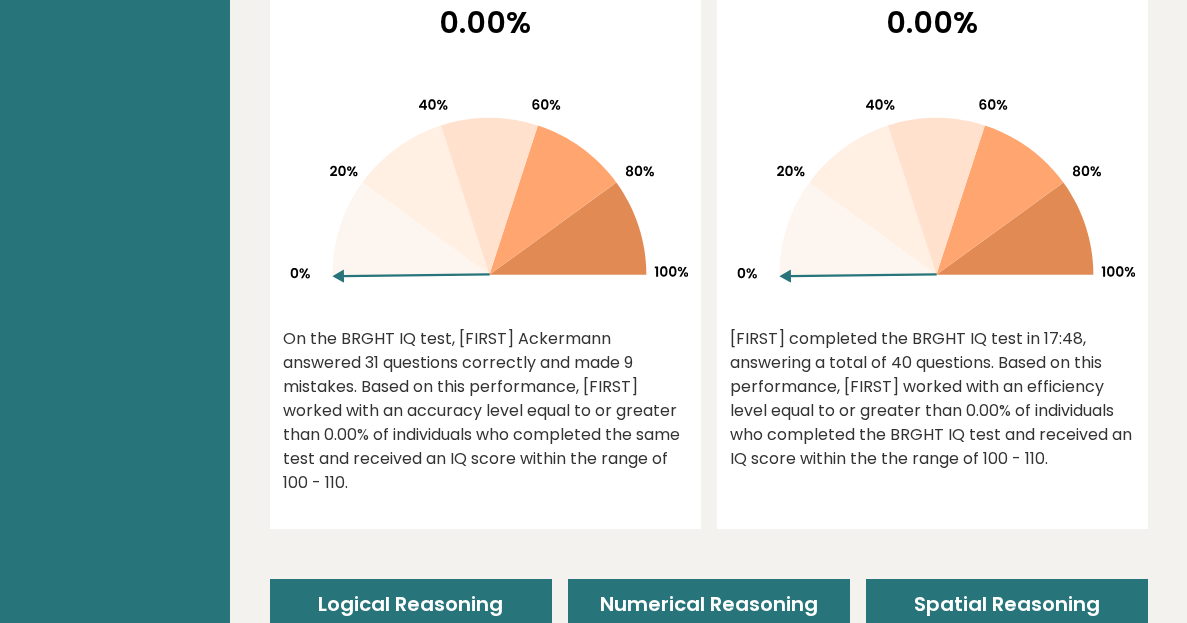 click at bounding box center [552, 200] 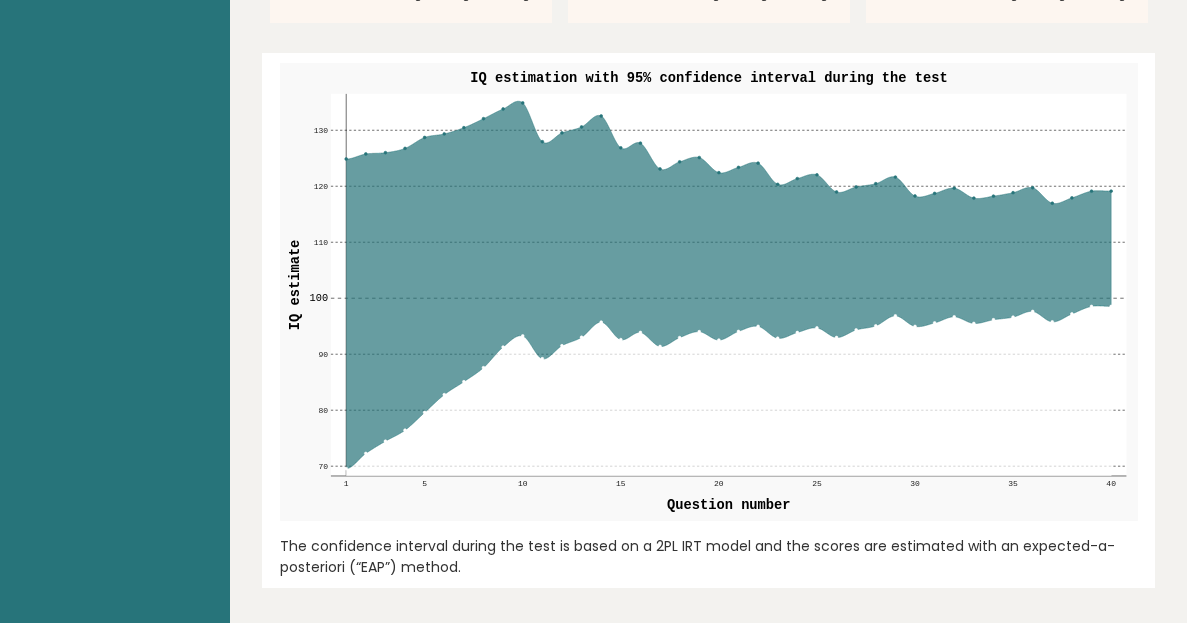scroll, scrollTop: 2367, scrollLeft: 0, axis: vertical 